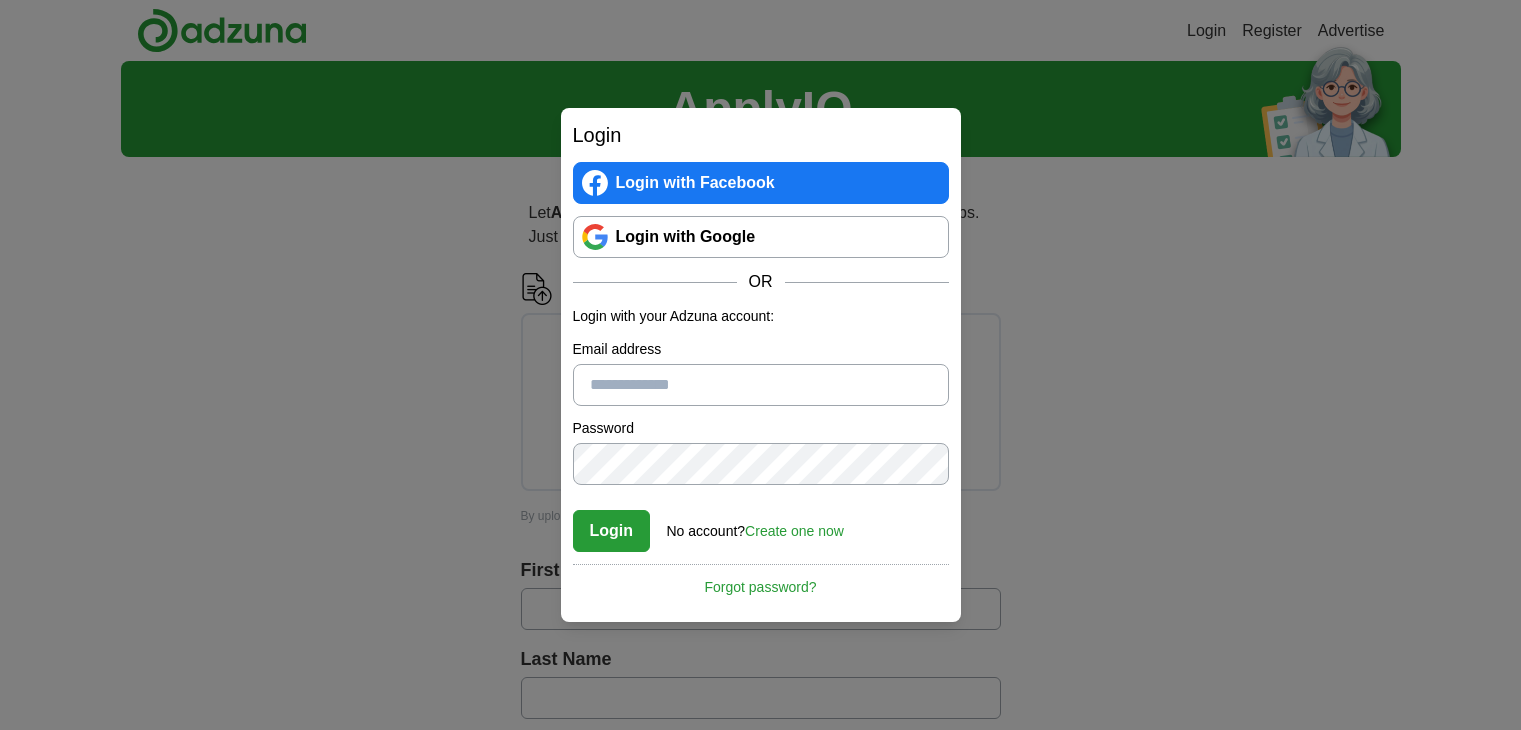 scroll, scrollTop: 0, scrollLeft: 0, axis: both 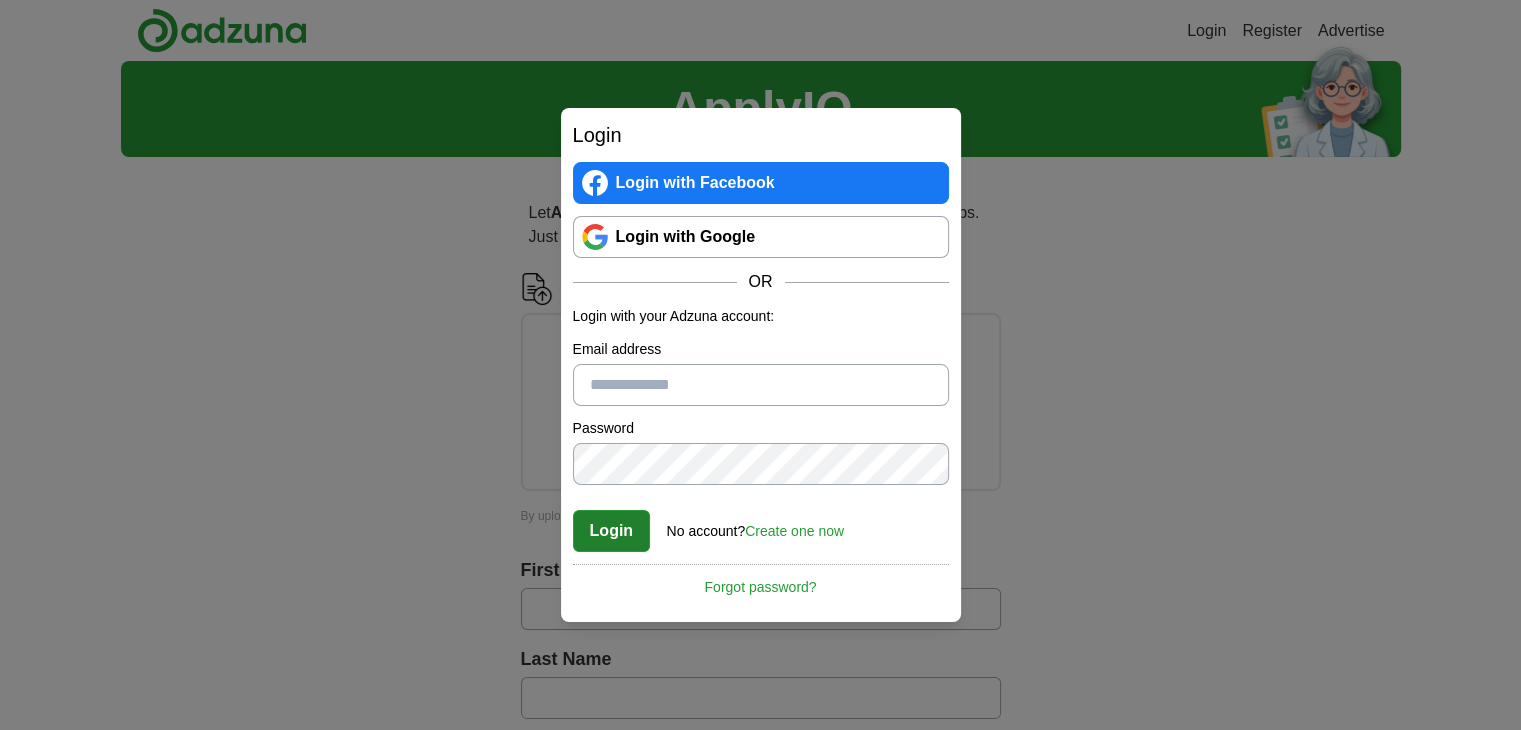 type on "**********" 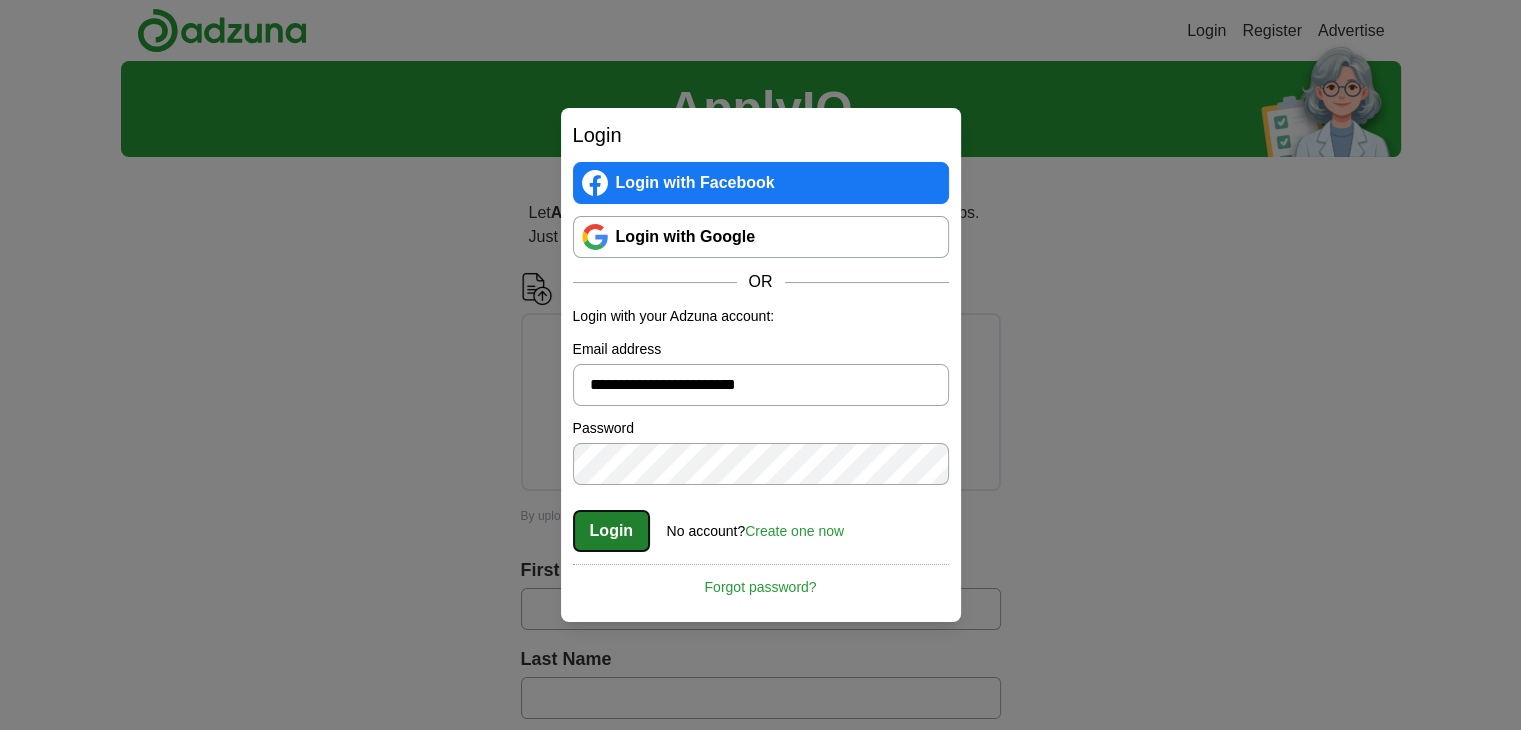 click on "Login" at bounding box center (612, 531) 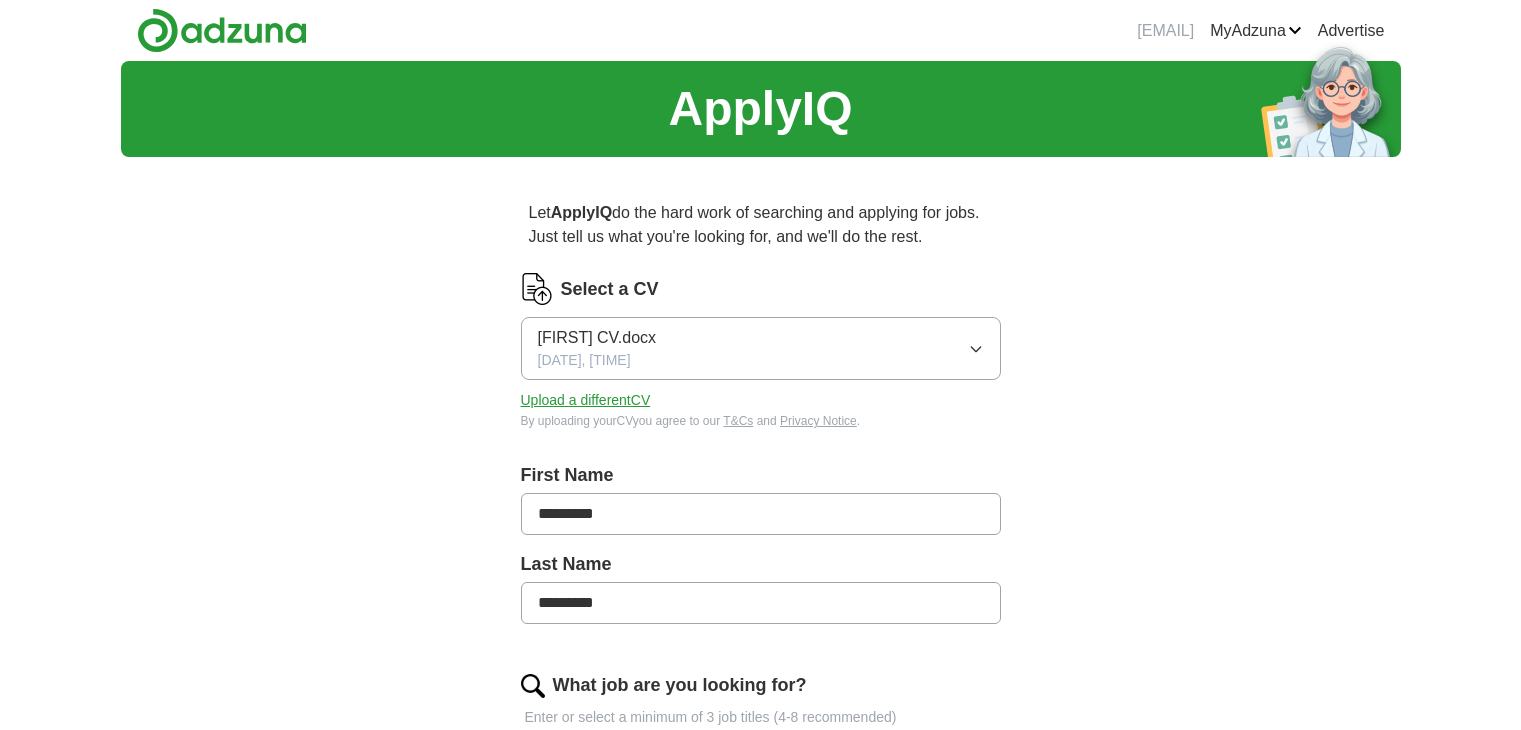 scroll, scrollTop: 0, scrollLeft: 0, axis: both 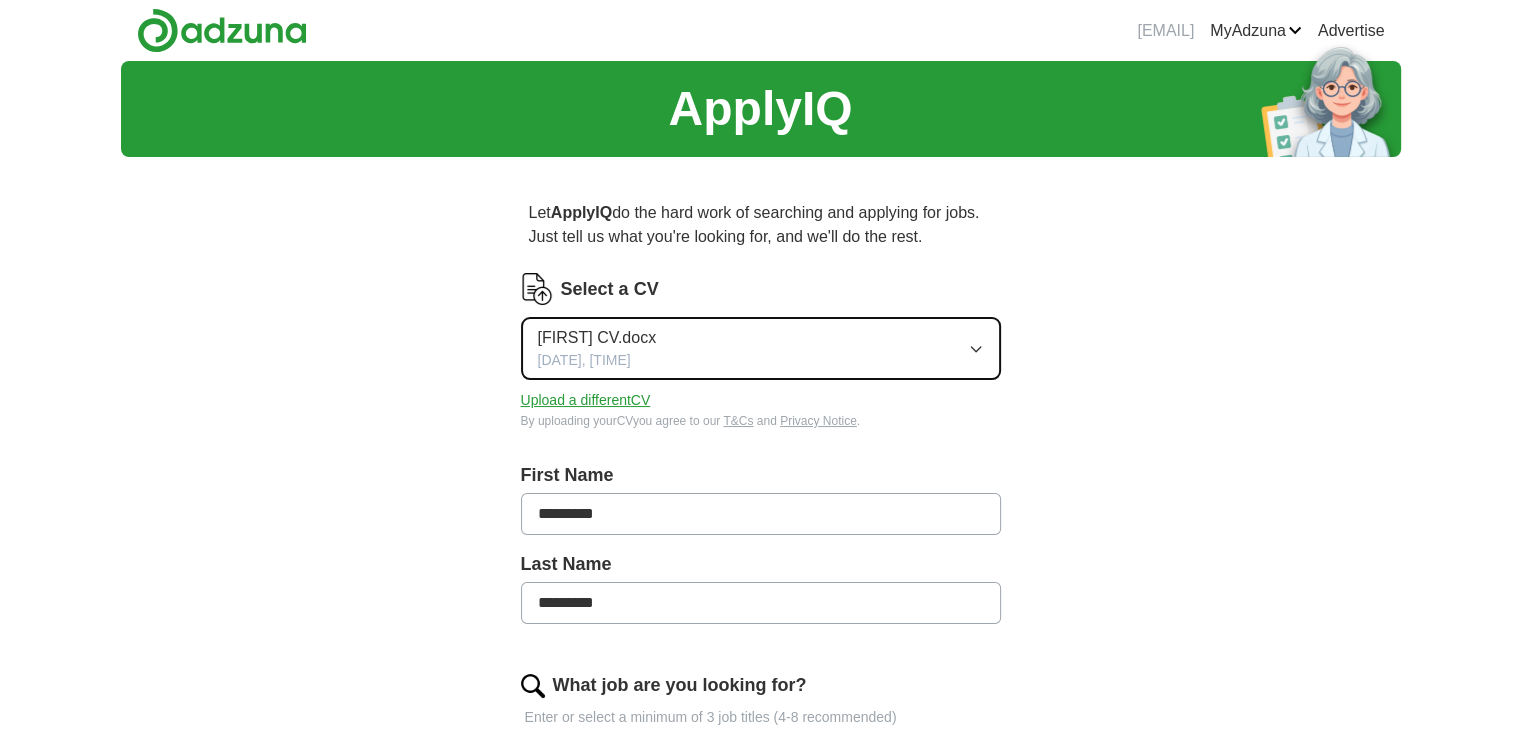 click on "[FIRST] CV.docx [DATE], [TIME]" at bounding box center (761, 348) 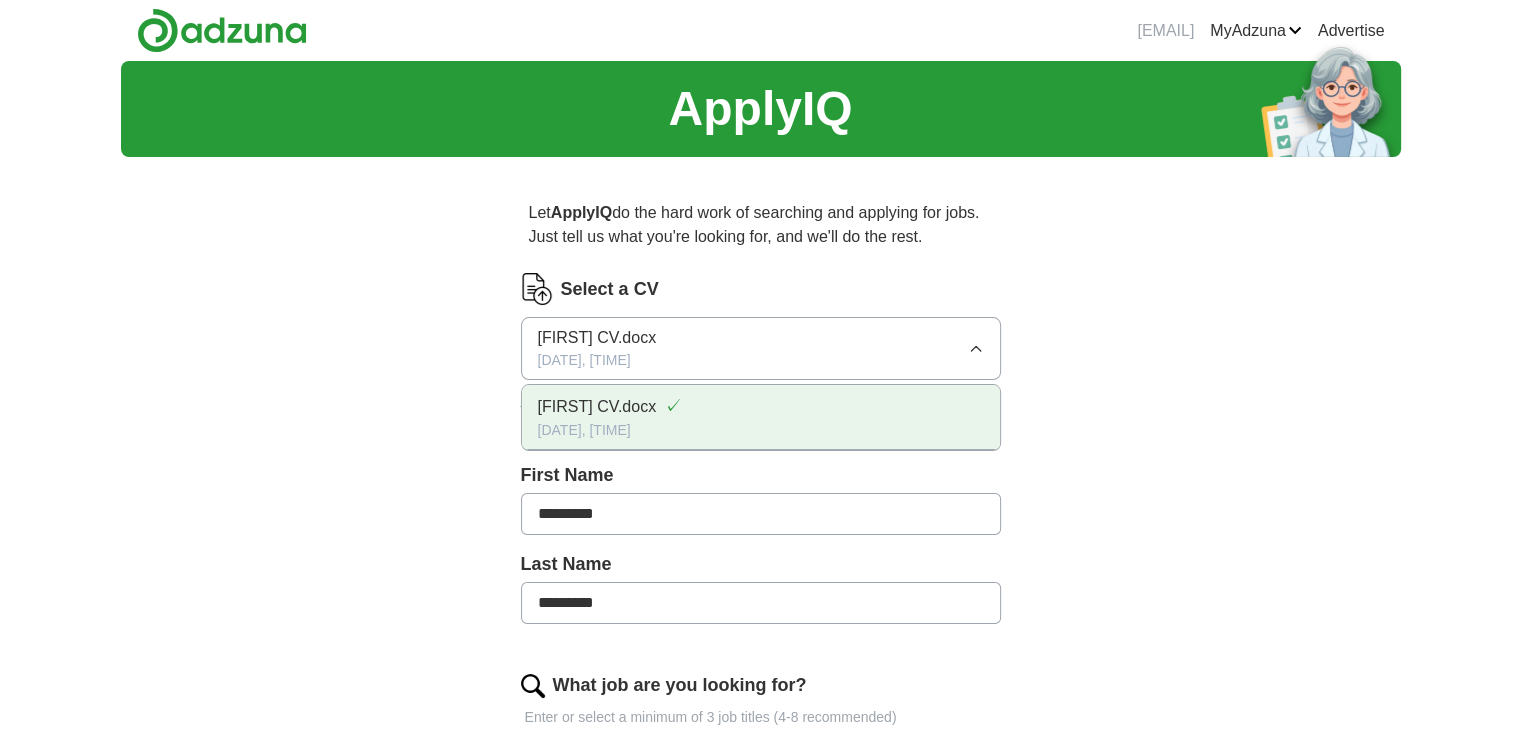 click on "[FIRST] CV.docx ✓" at bounding box center [761, 406] 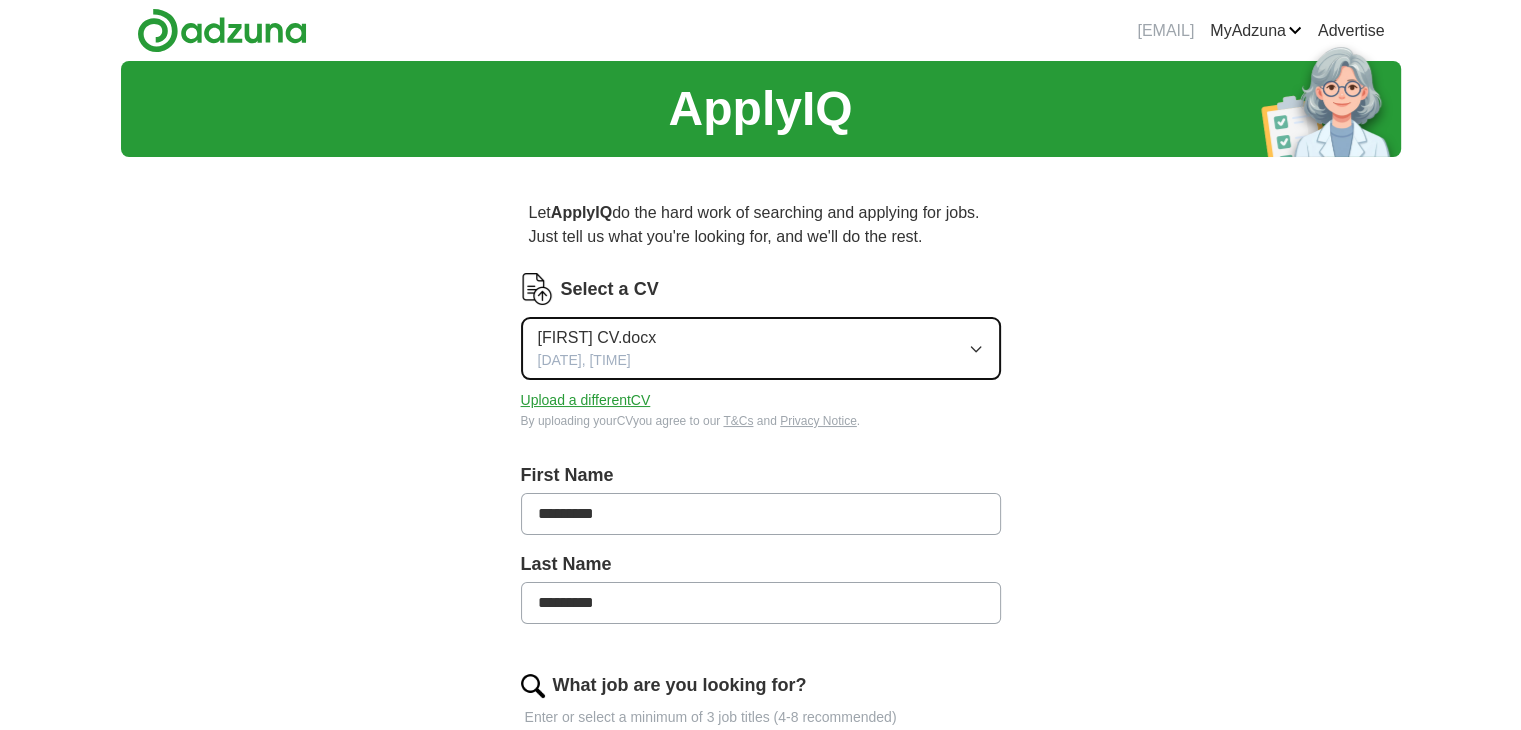 click 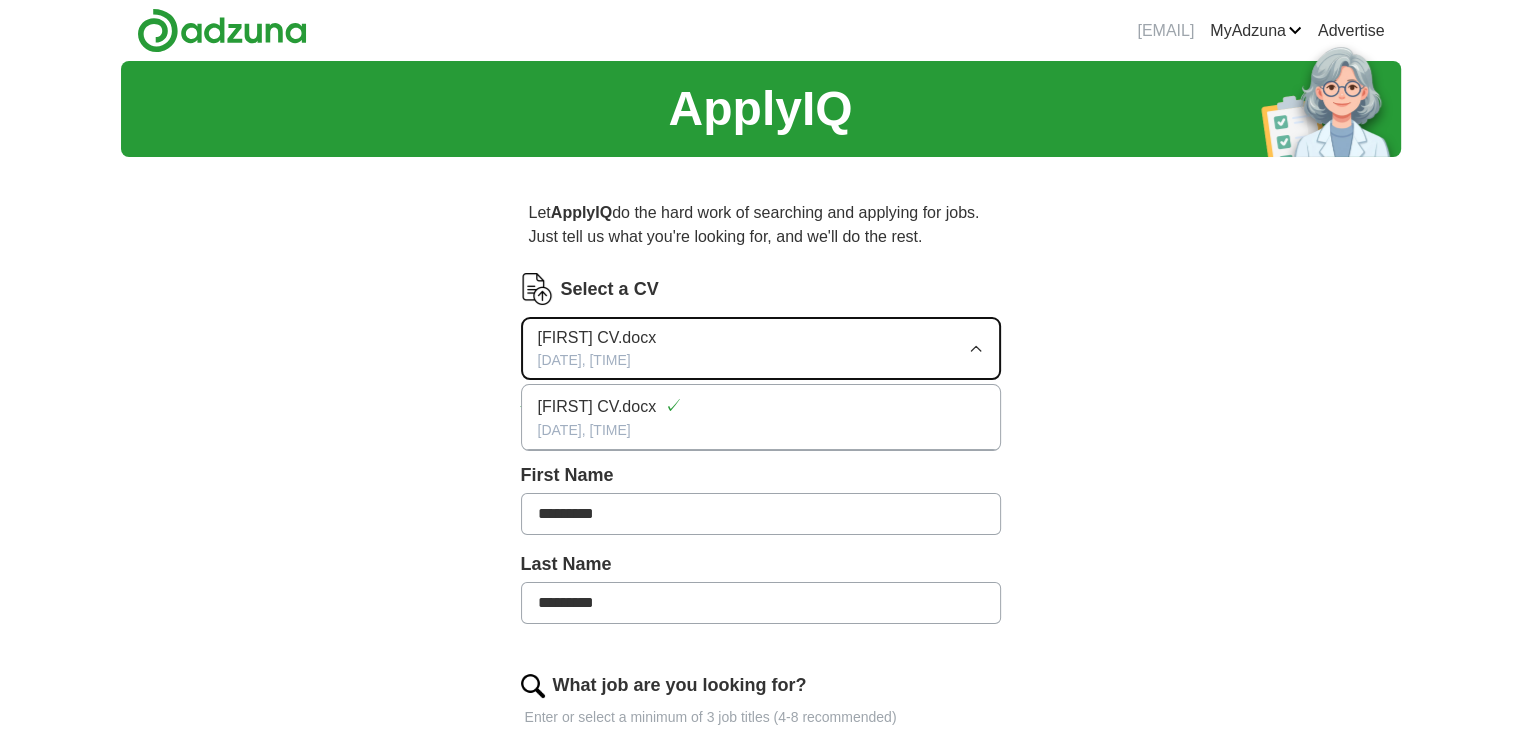 click on "[DATE], [TIME]" at bounding box center (584, 360) 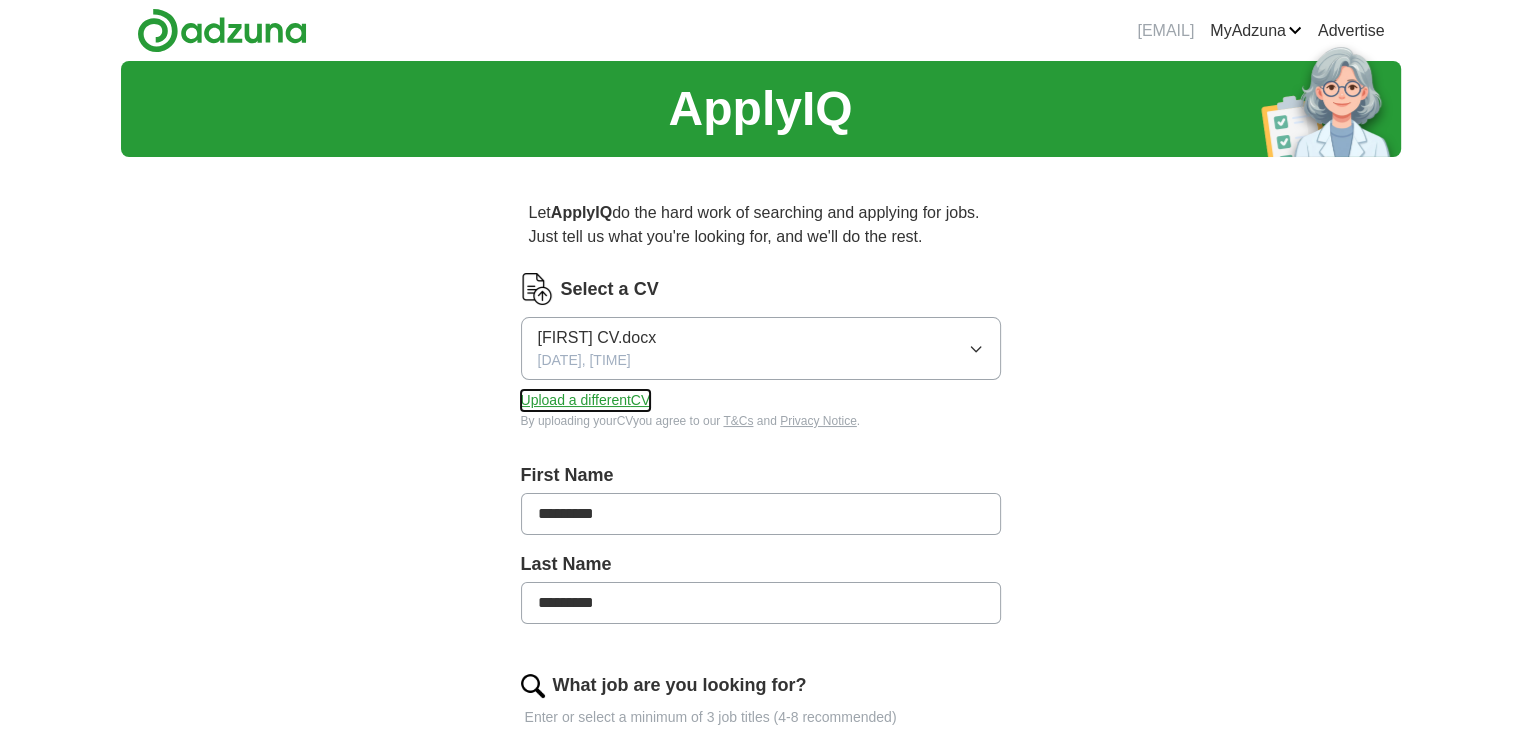 click on "Upload a different  CV" at bounding box center [586, 400] 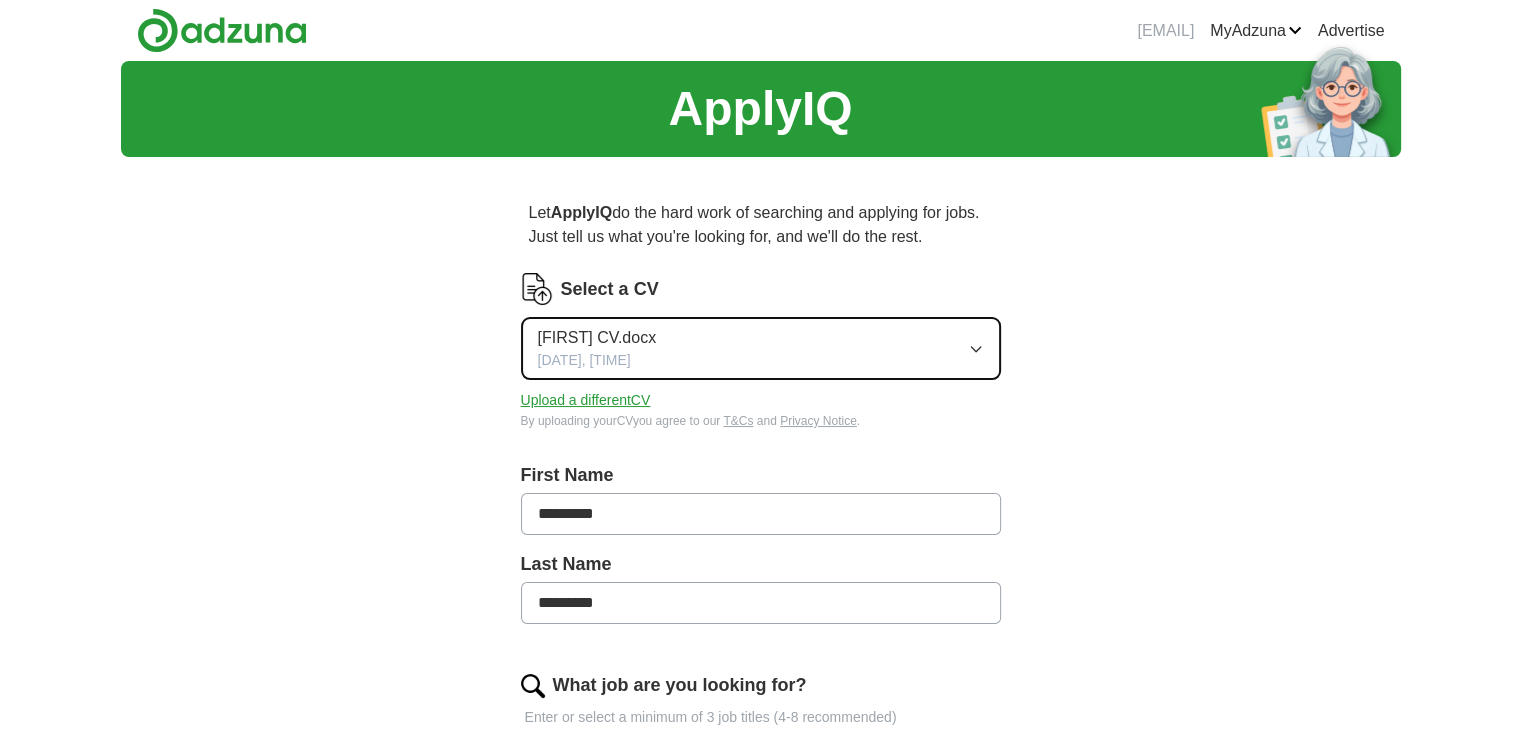 click on "[FIRST] CV.docx" at bounding box center [597, 338] 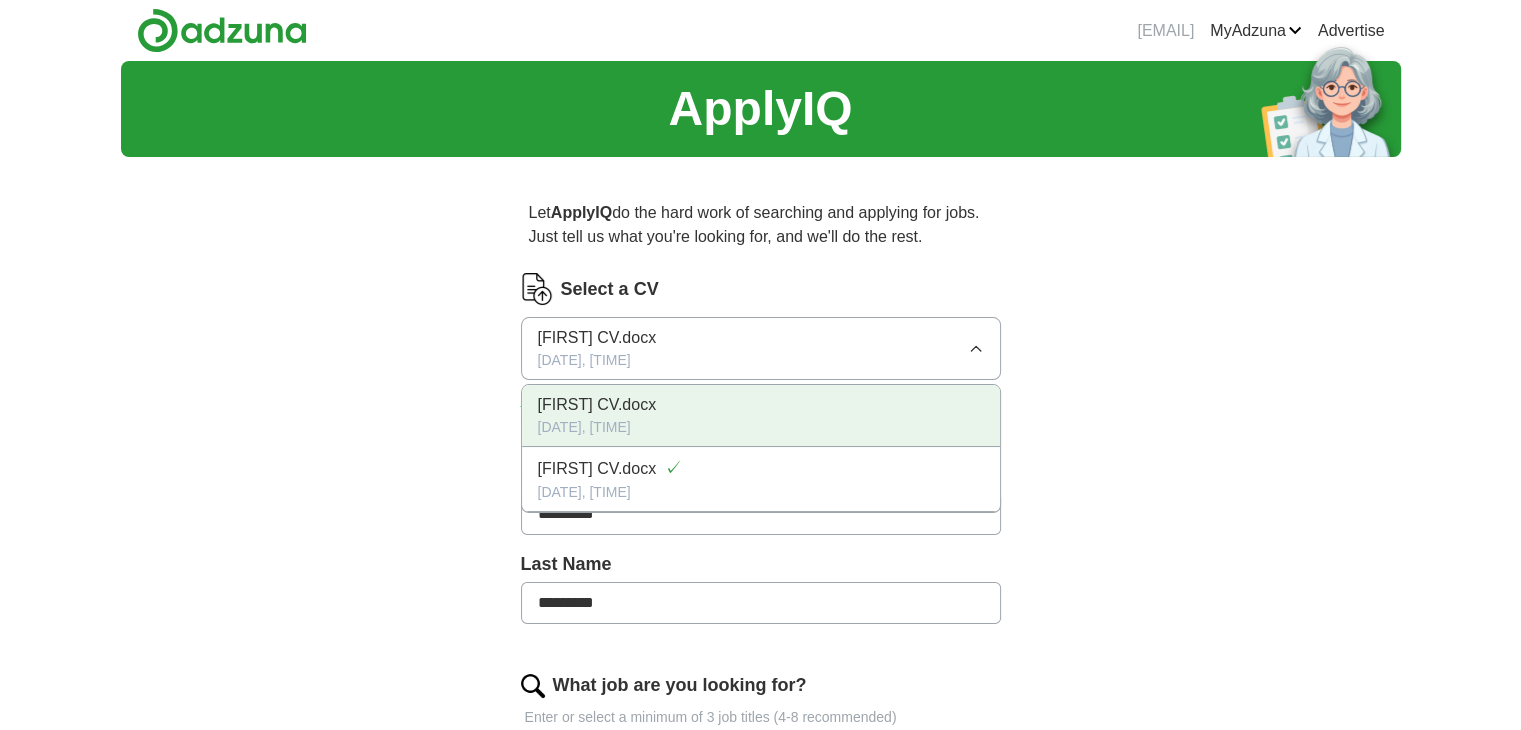 click on "[FIRST] CV.docx" at bounding box center (761, 405) 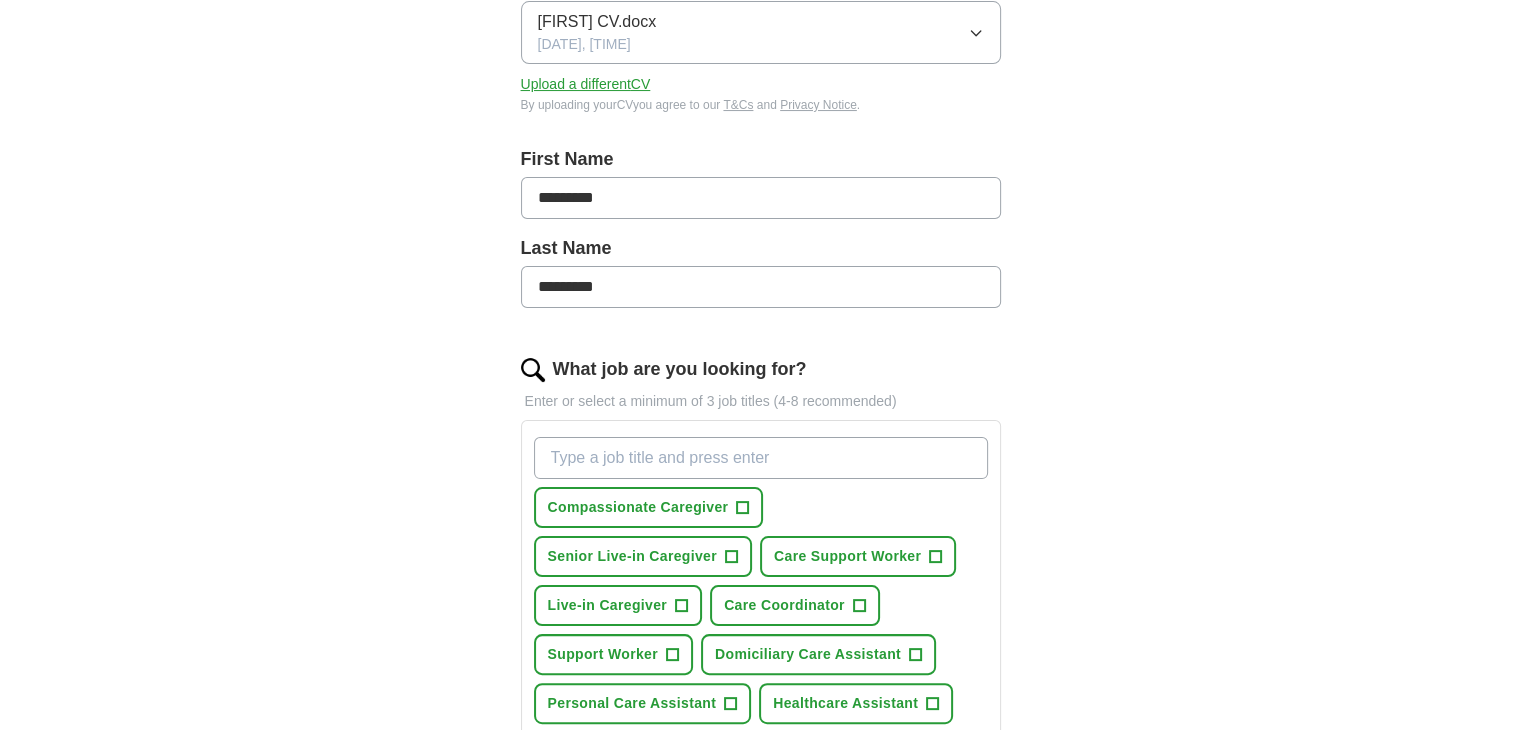 scroll, scrollTop: 320, scrollLeft: 0, axis: vertical 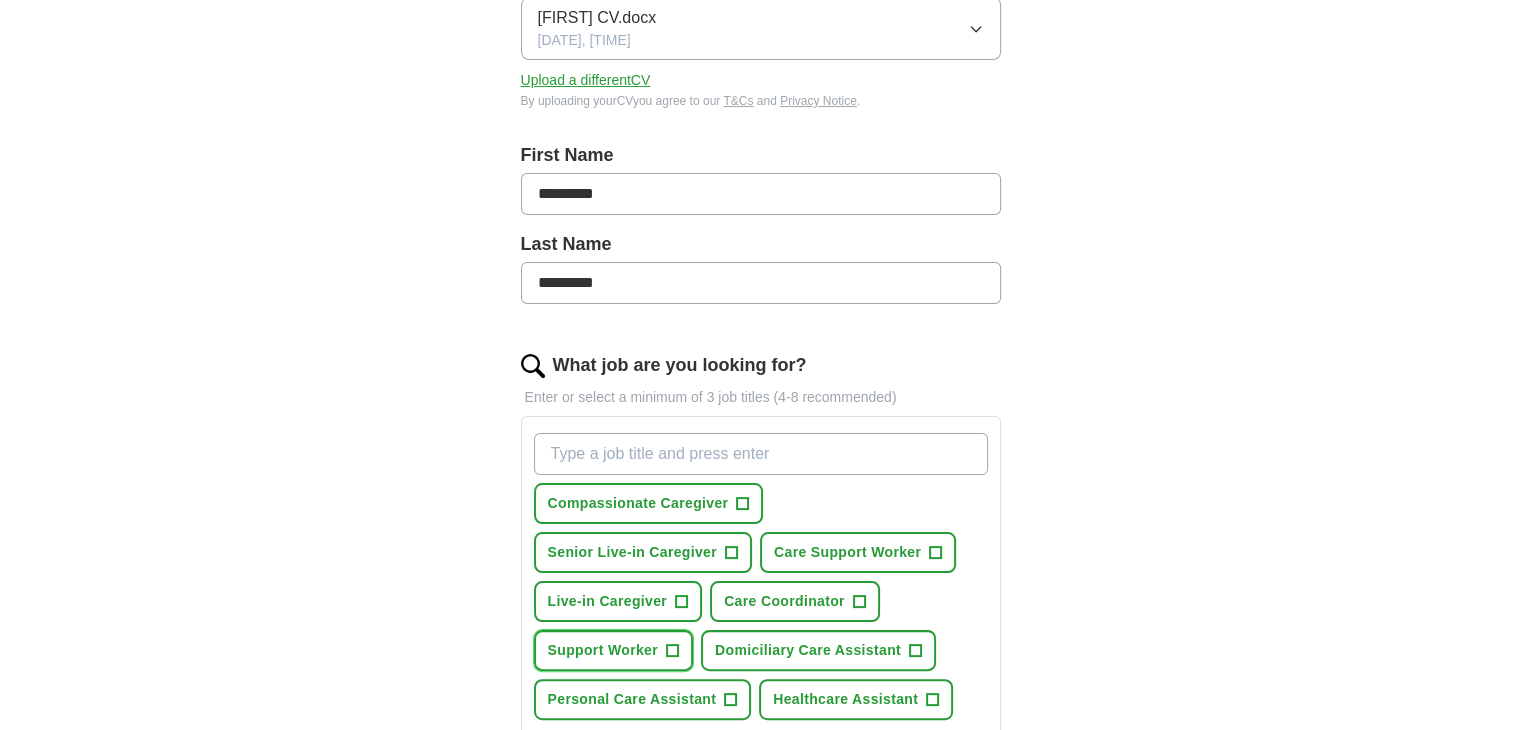 click on "Support Worker" at bounding box center [603, 650] 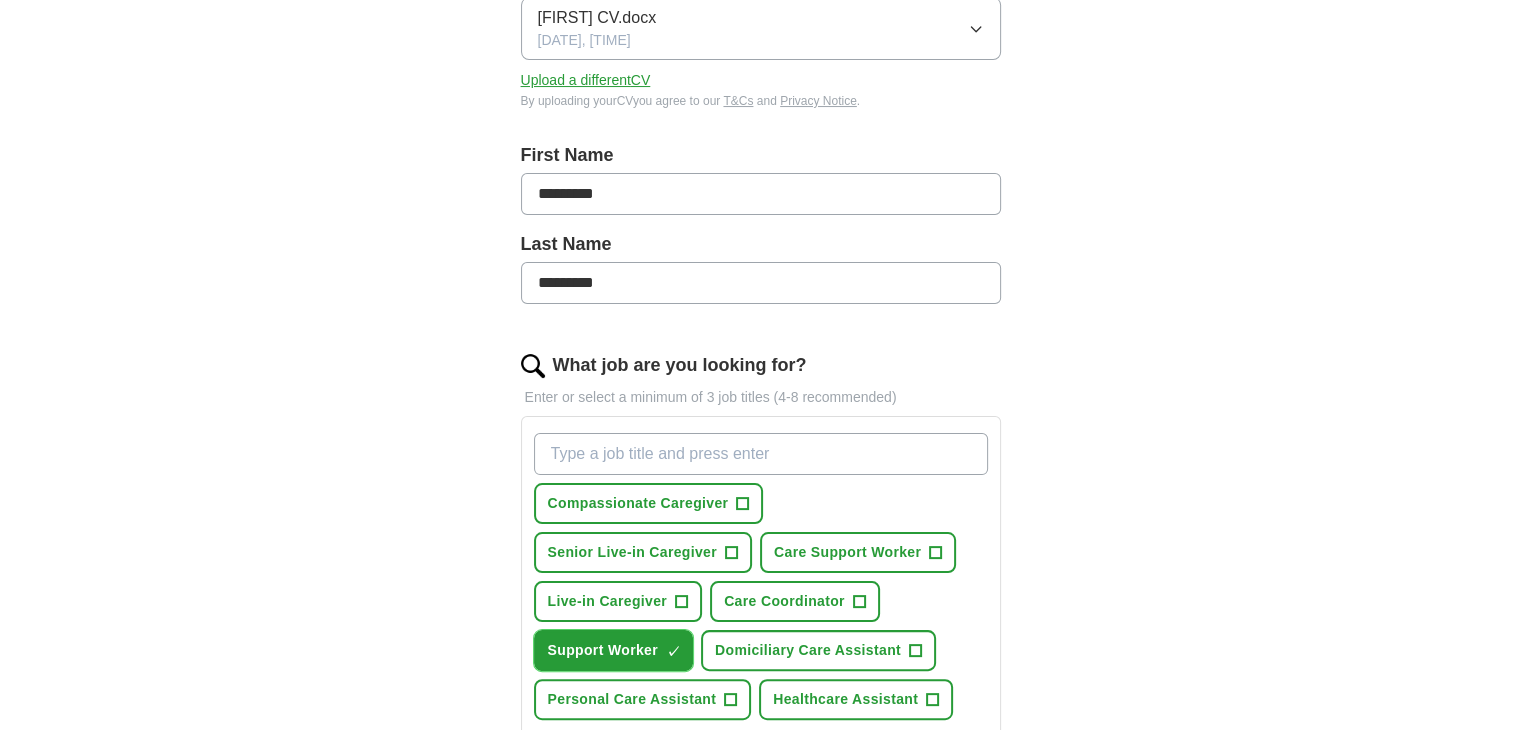 type 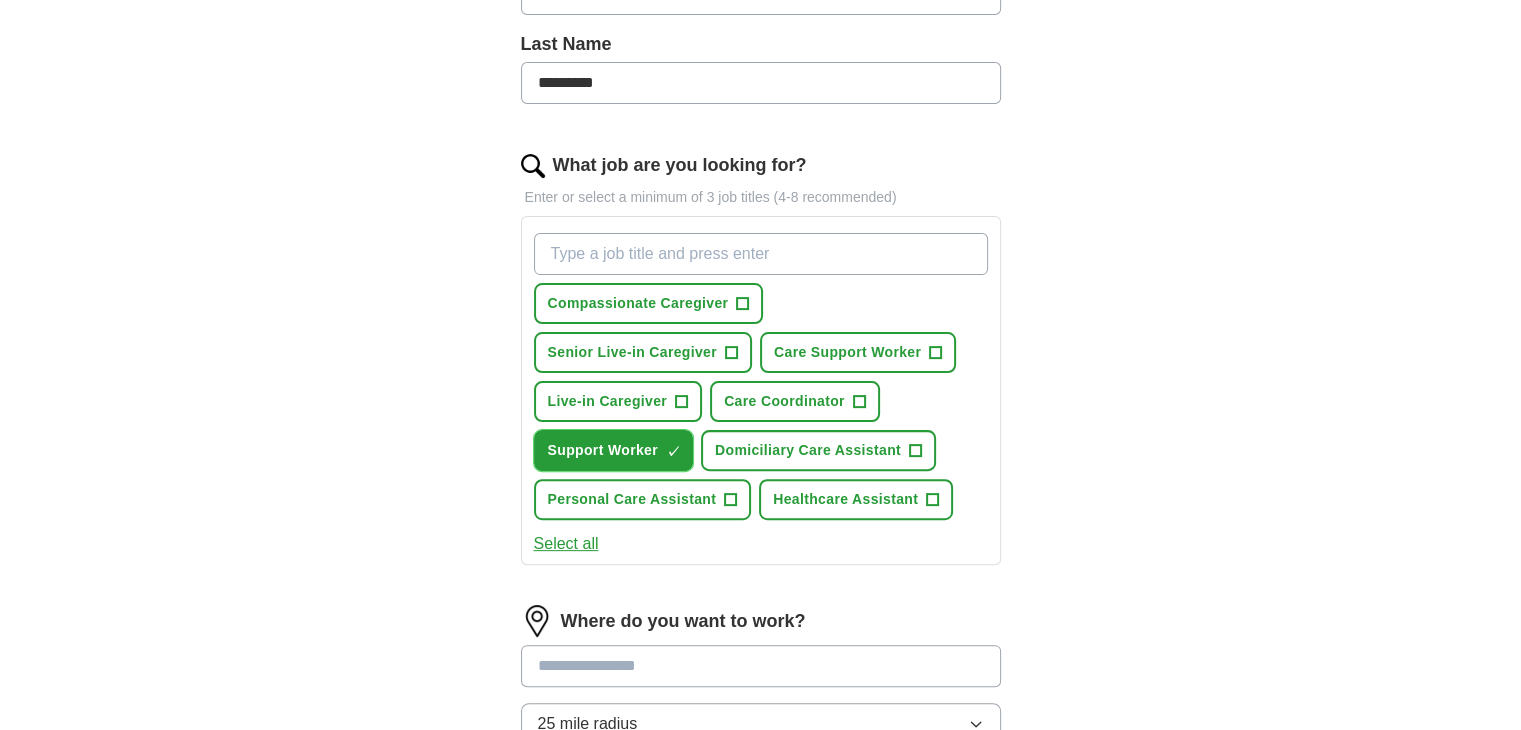 scroll, scrollTop: 560, scrollLeft: 0, axis: vertical 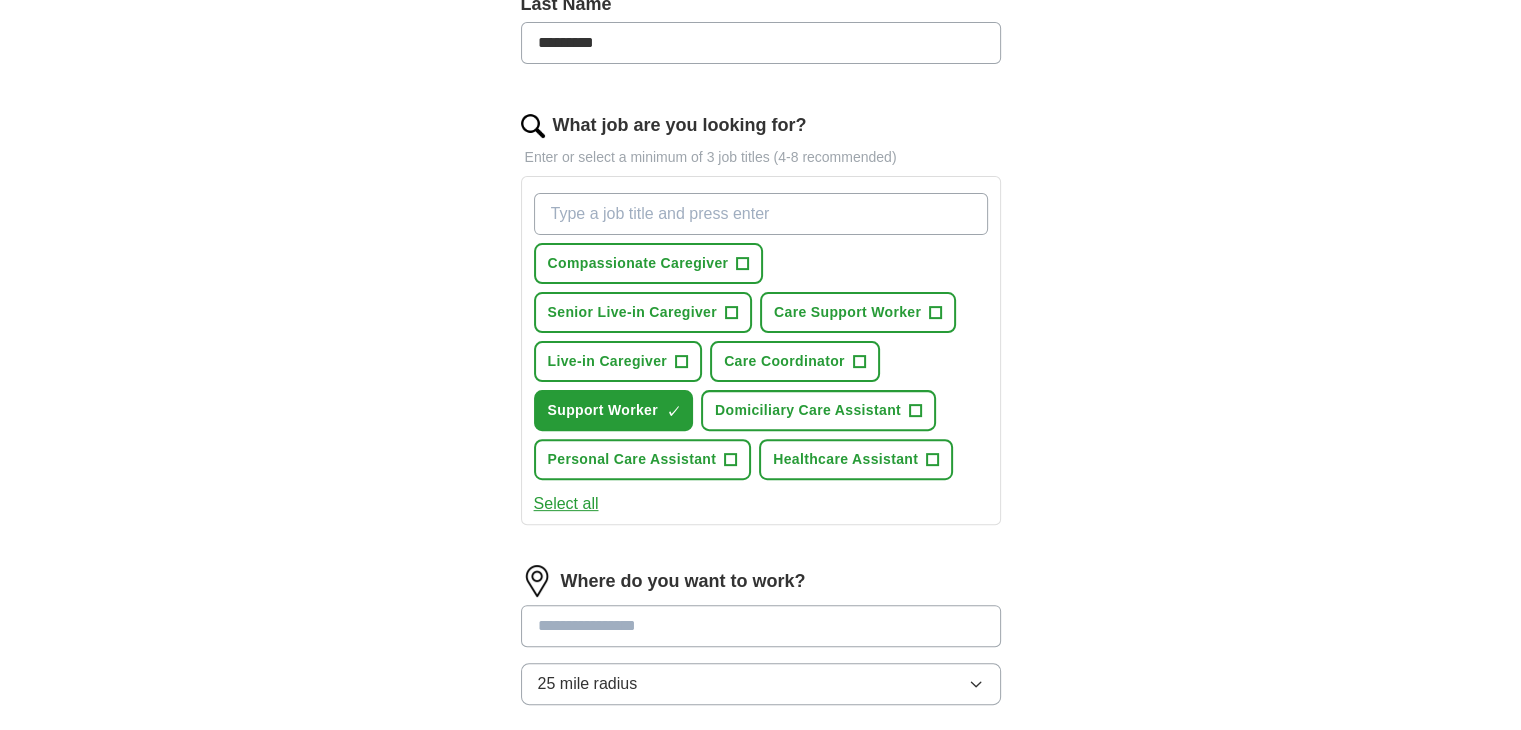 click at bounding box center [761, 626] 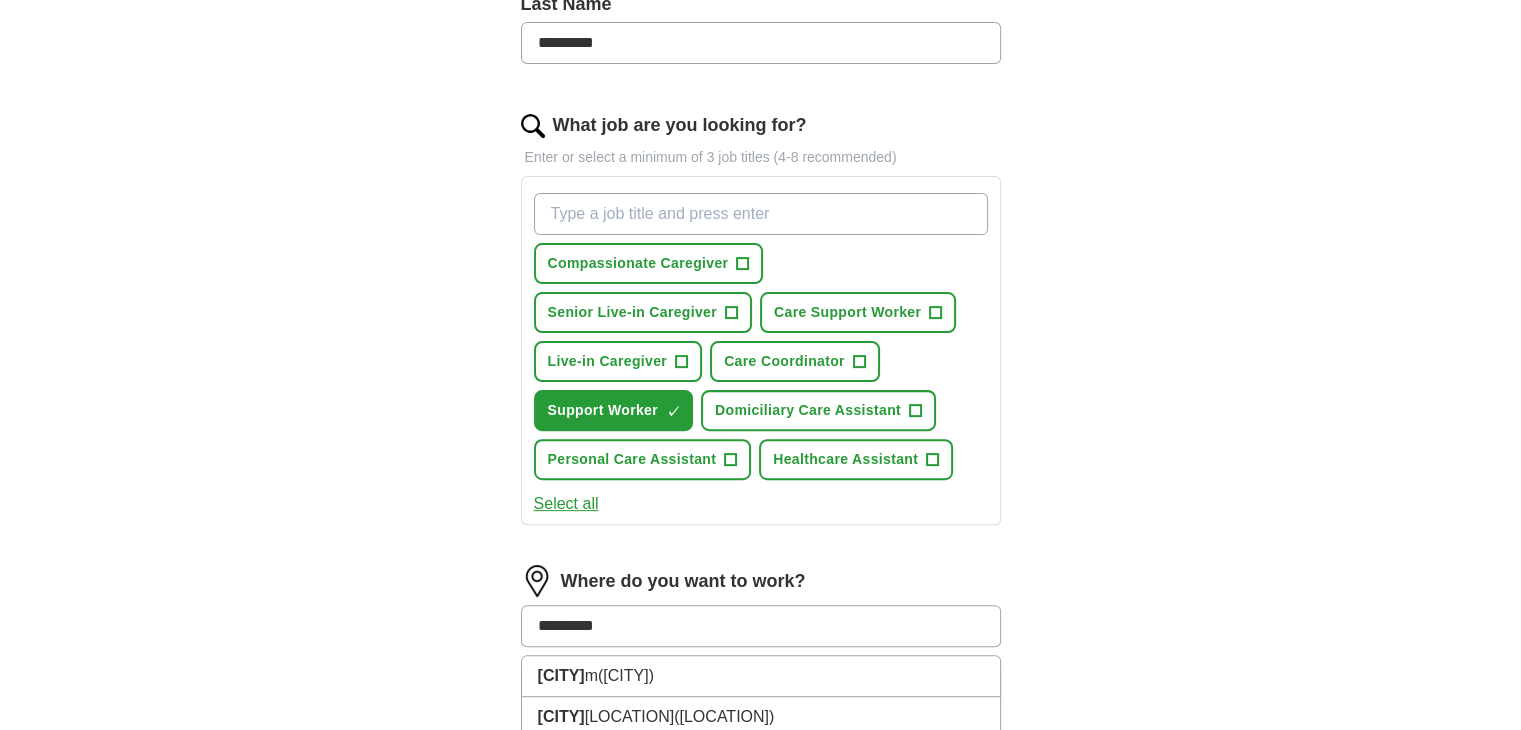 type on "**********" 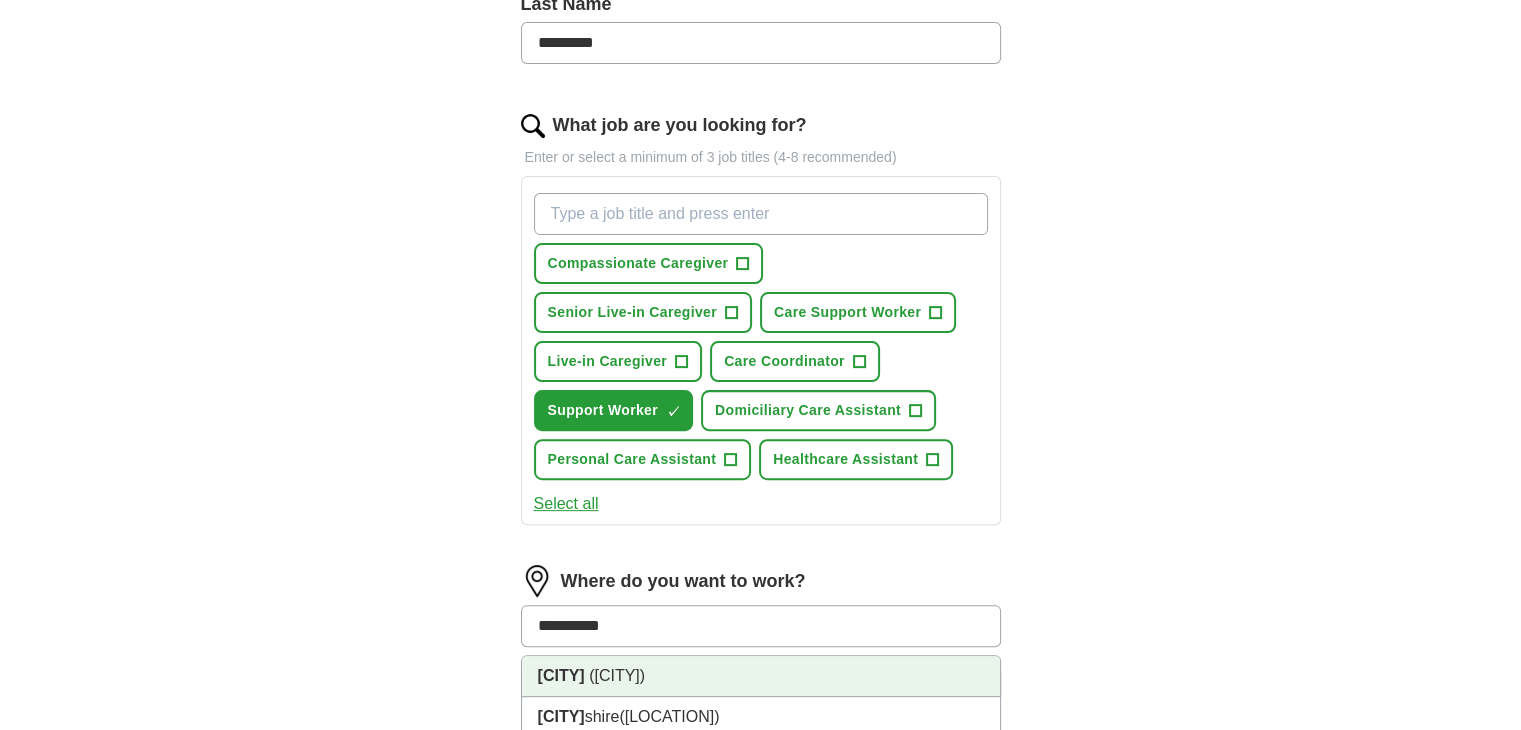 click on "([CITY])" at bounding box center [617, 675] 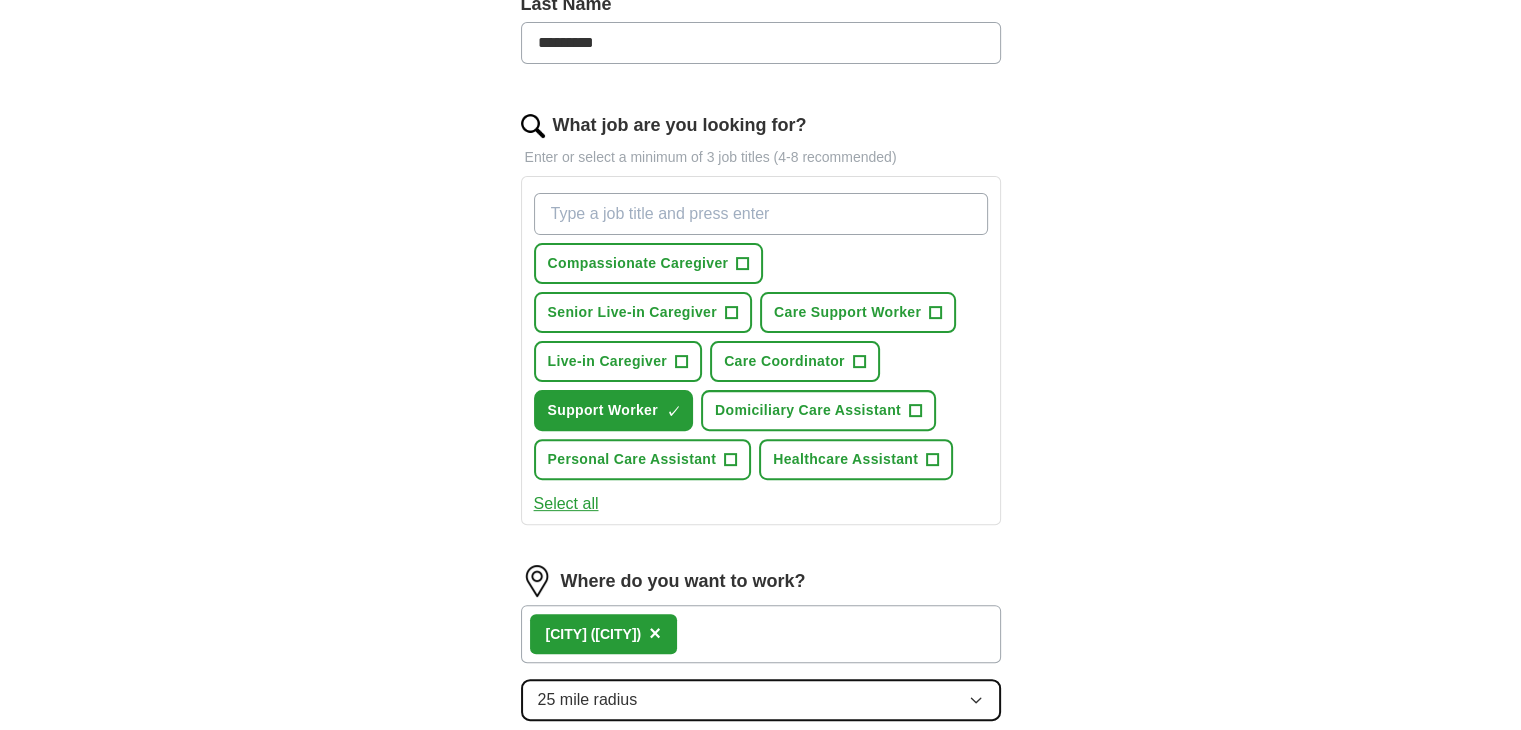 click 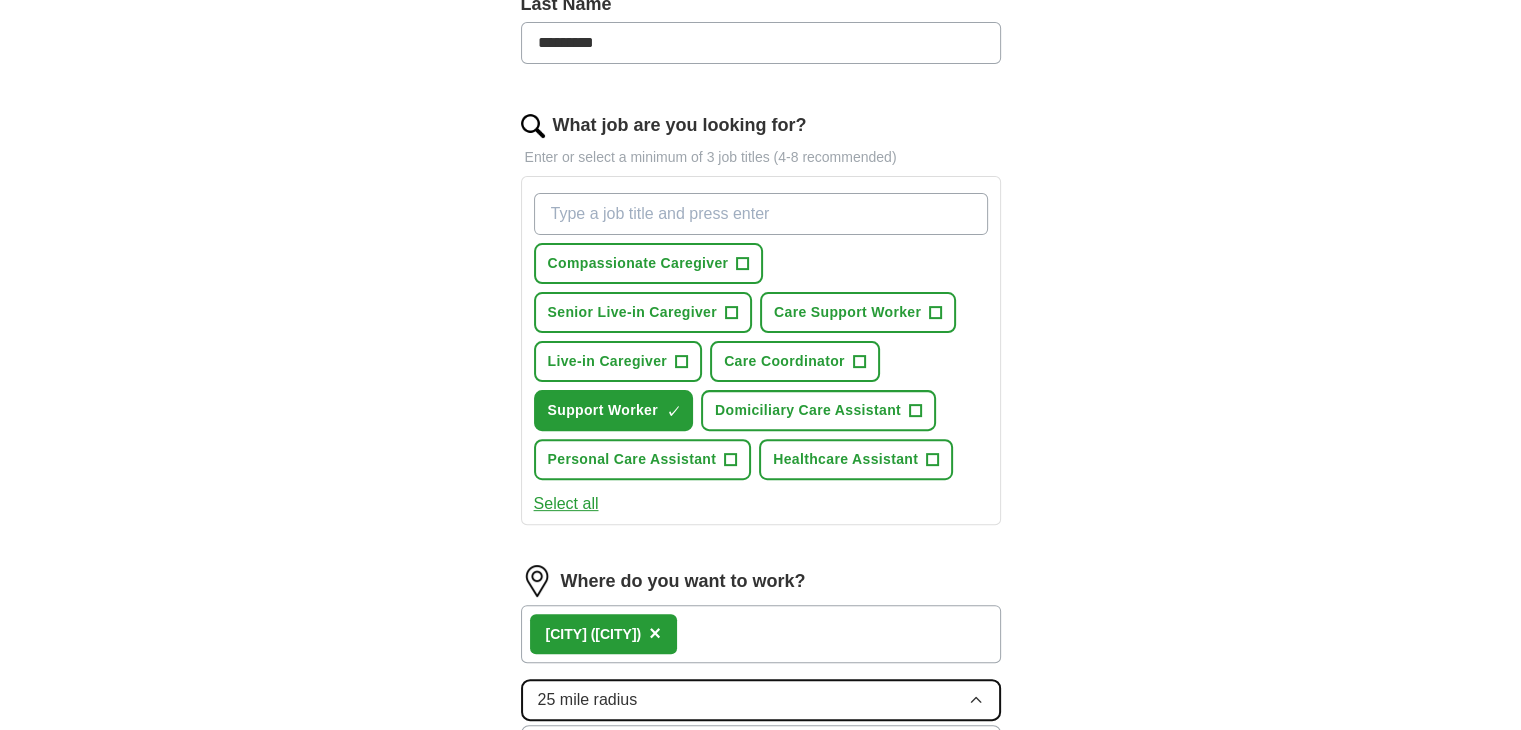 click 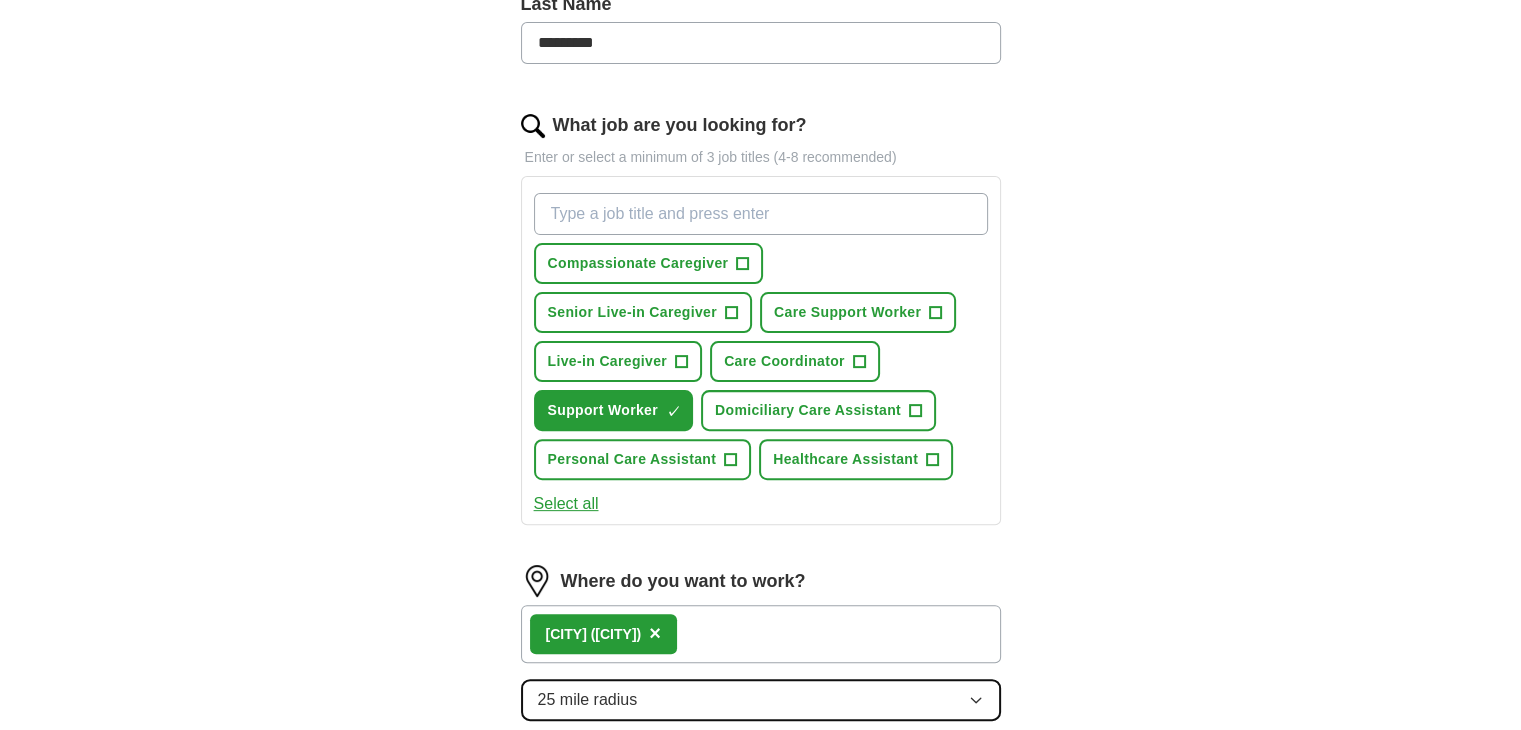 type 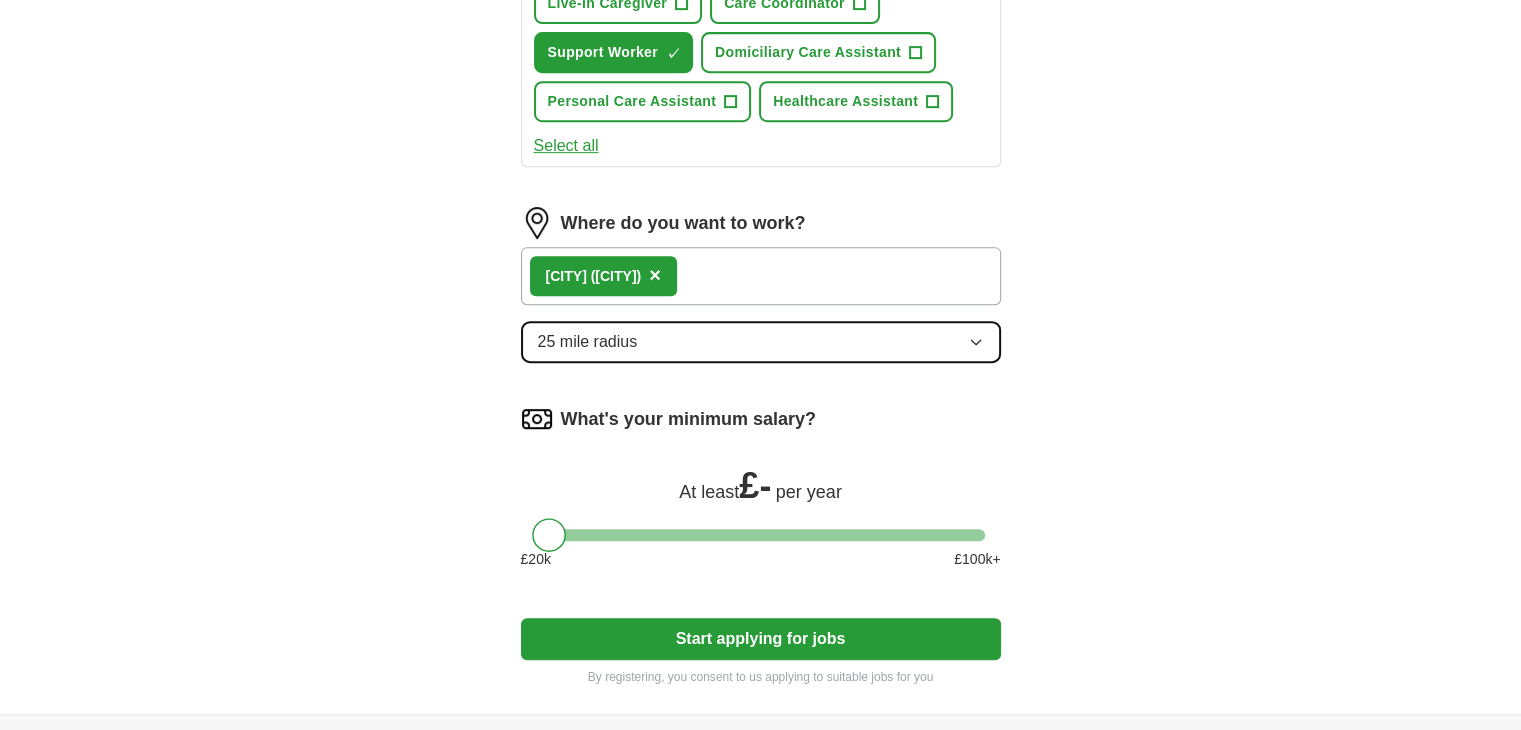 scroll, scrollTop: 920, scrollLeft: 0, axis: vertical 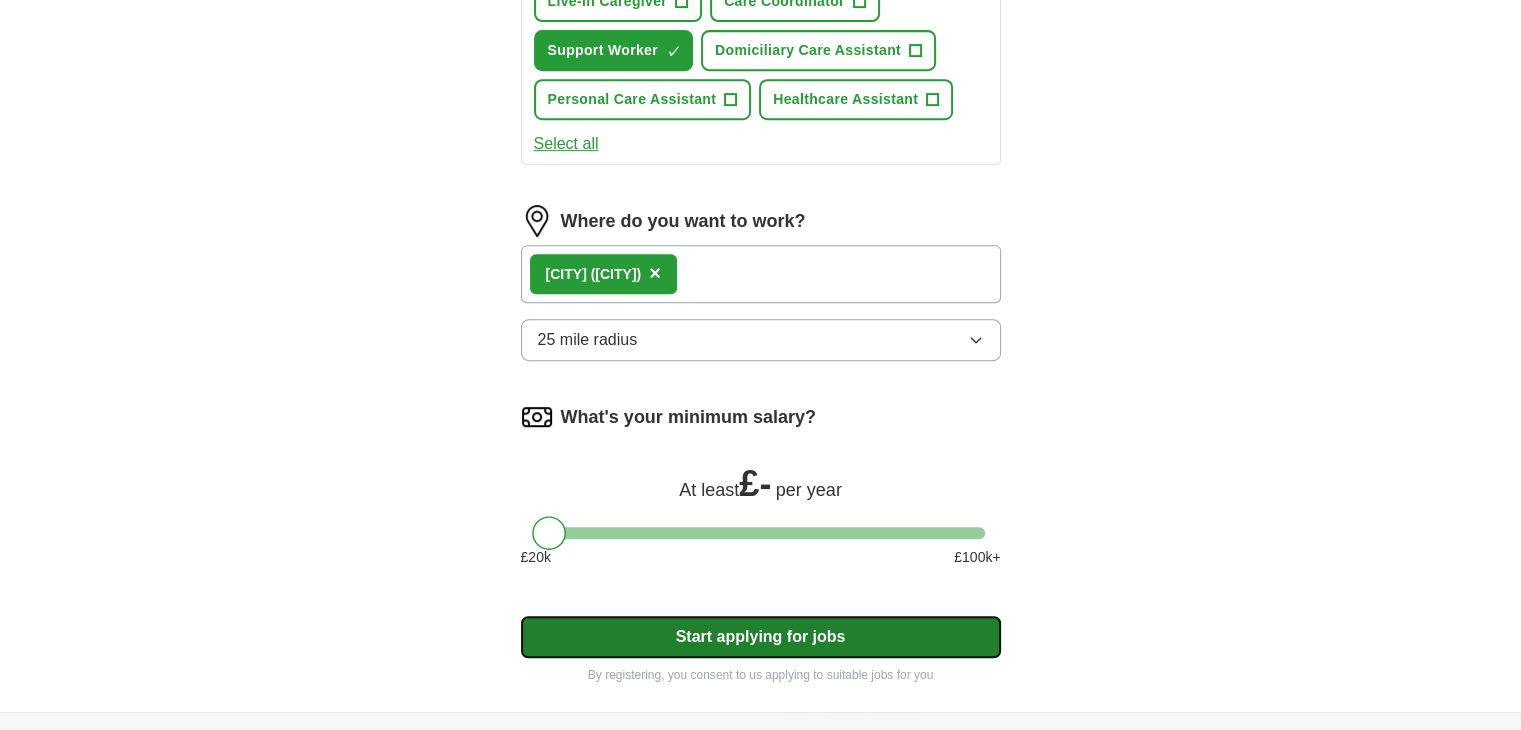 click on "Start applying for jobs" at bounding box center [761, 637] 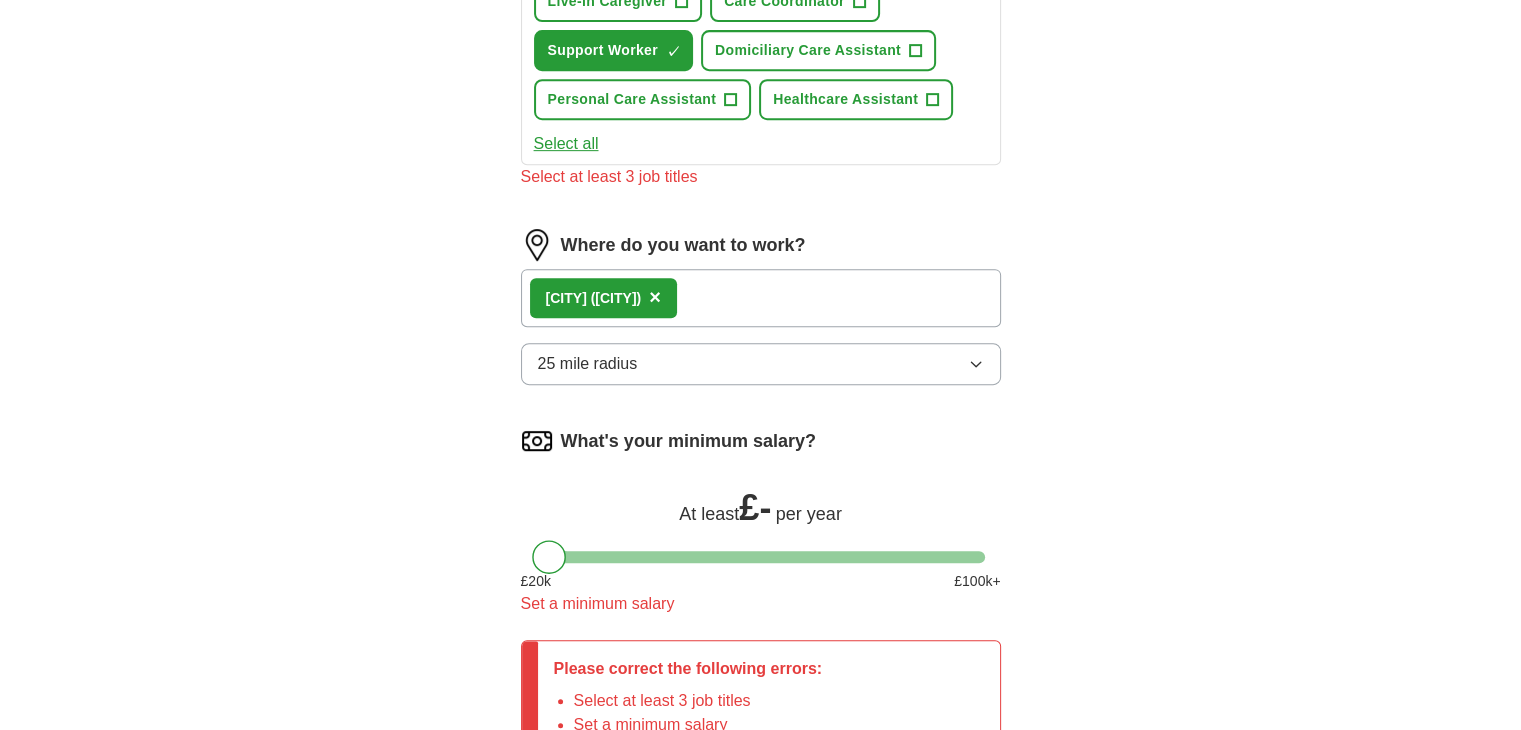 click on "What's your minimum salary? At least  £ -   per year £ 20 k £ 100 k+ Set a minimum salary" at bounding box center [761, 528] 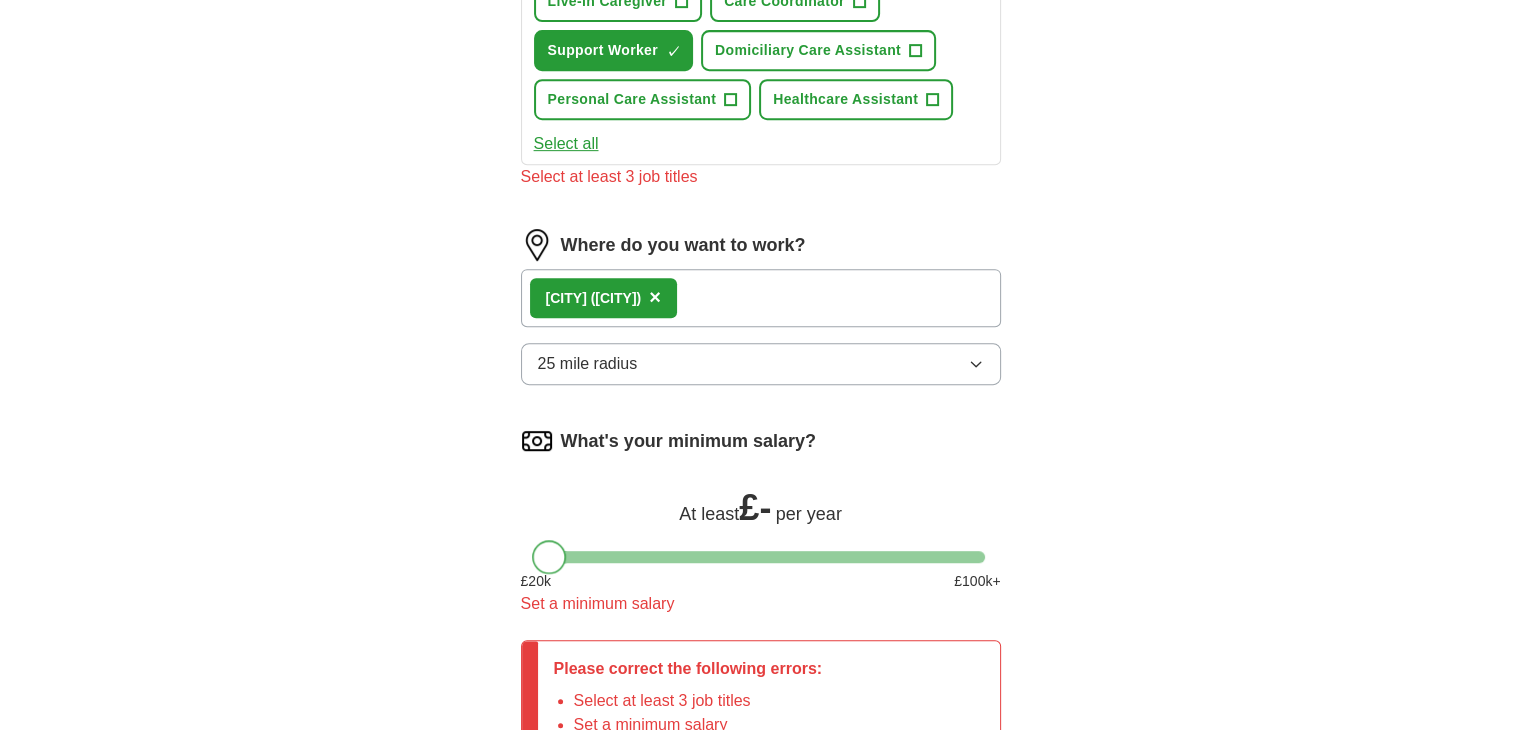 click at bounding box center (549, 557) 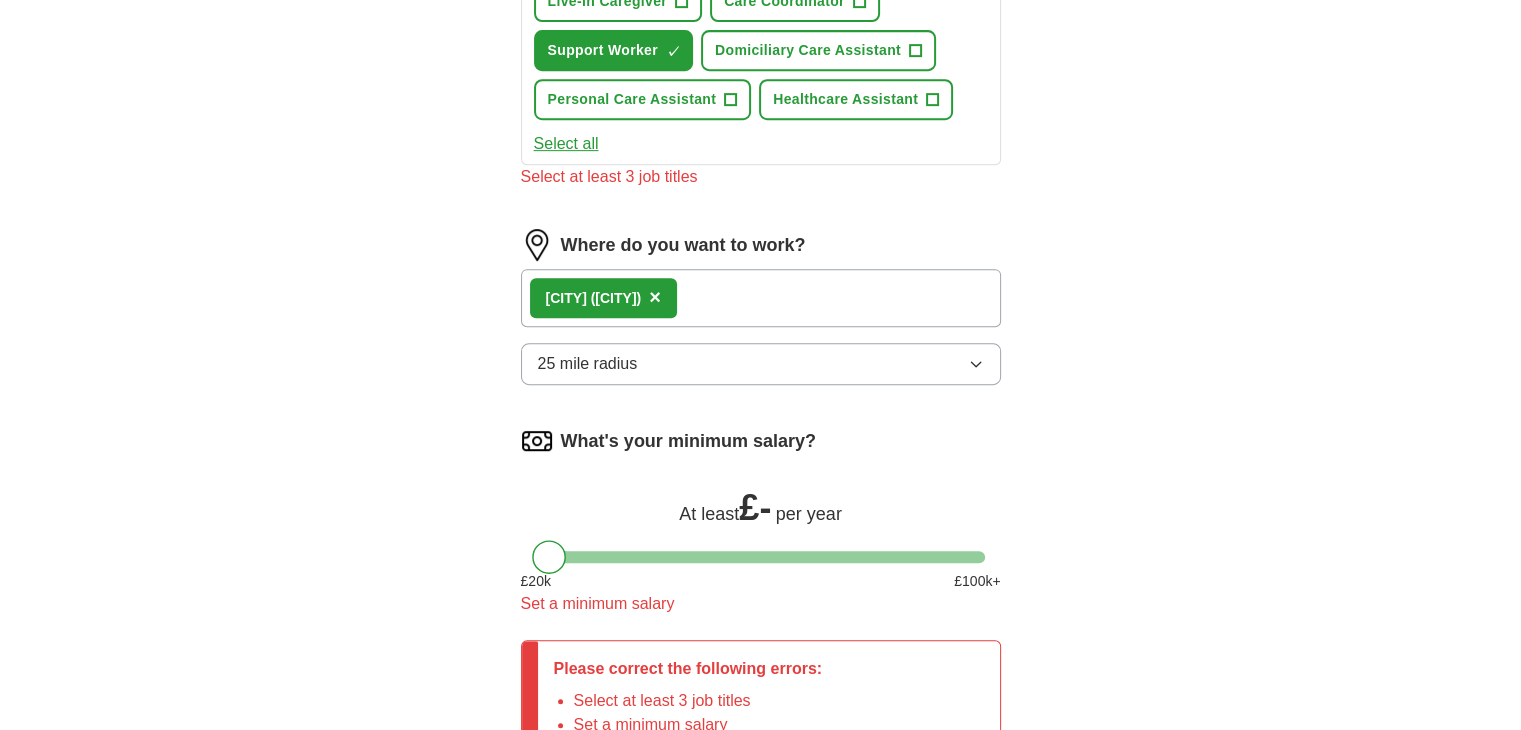 click on "£ -" at bounding box center (755, 507) 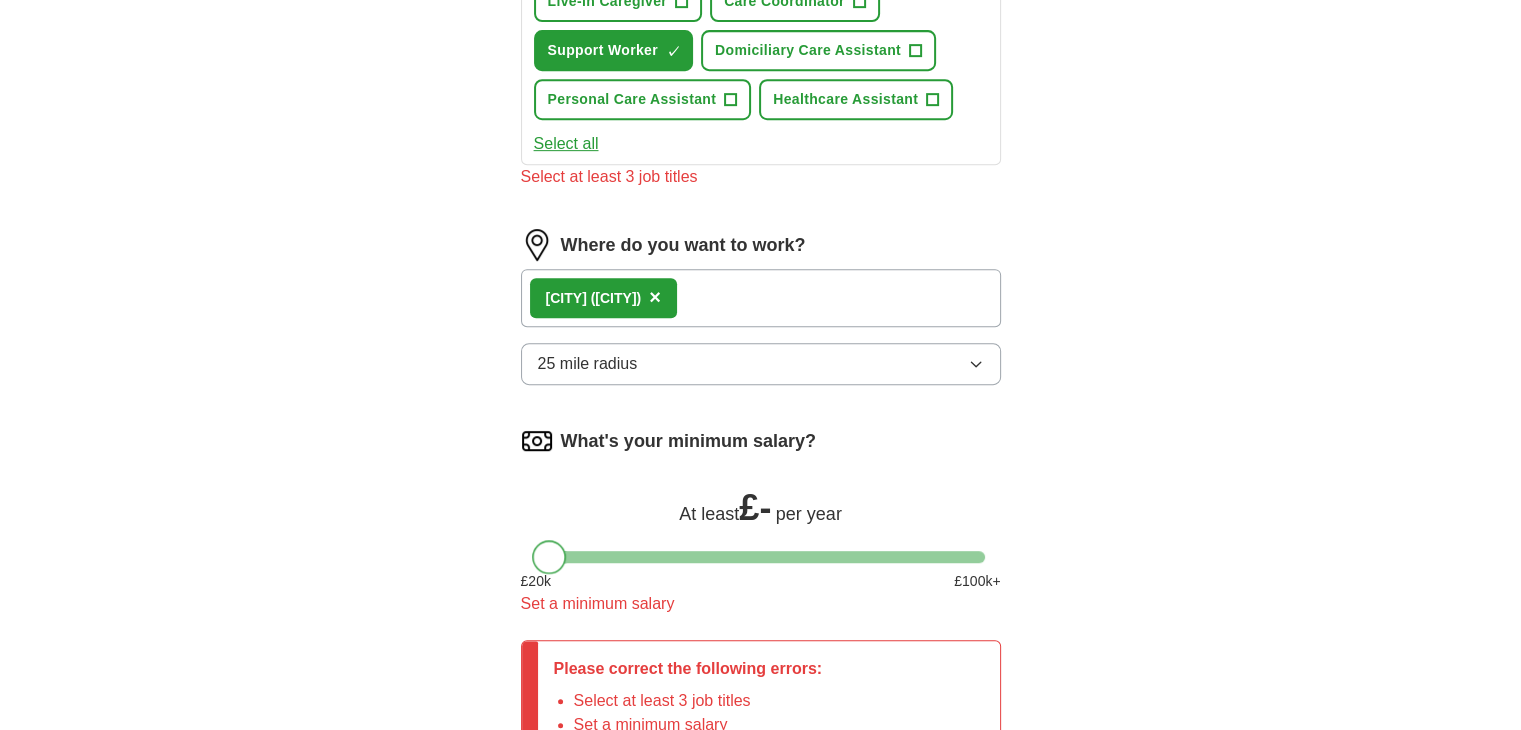 click at bounding box center [549, 557] 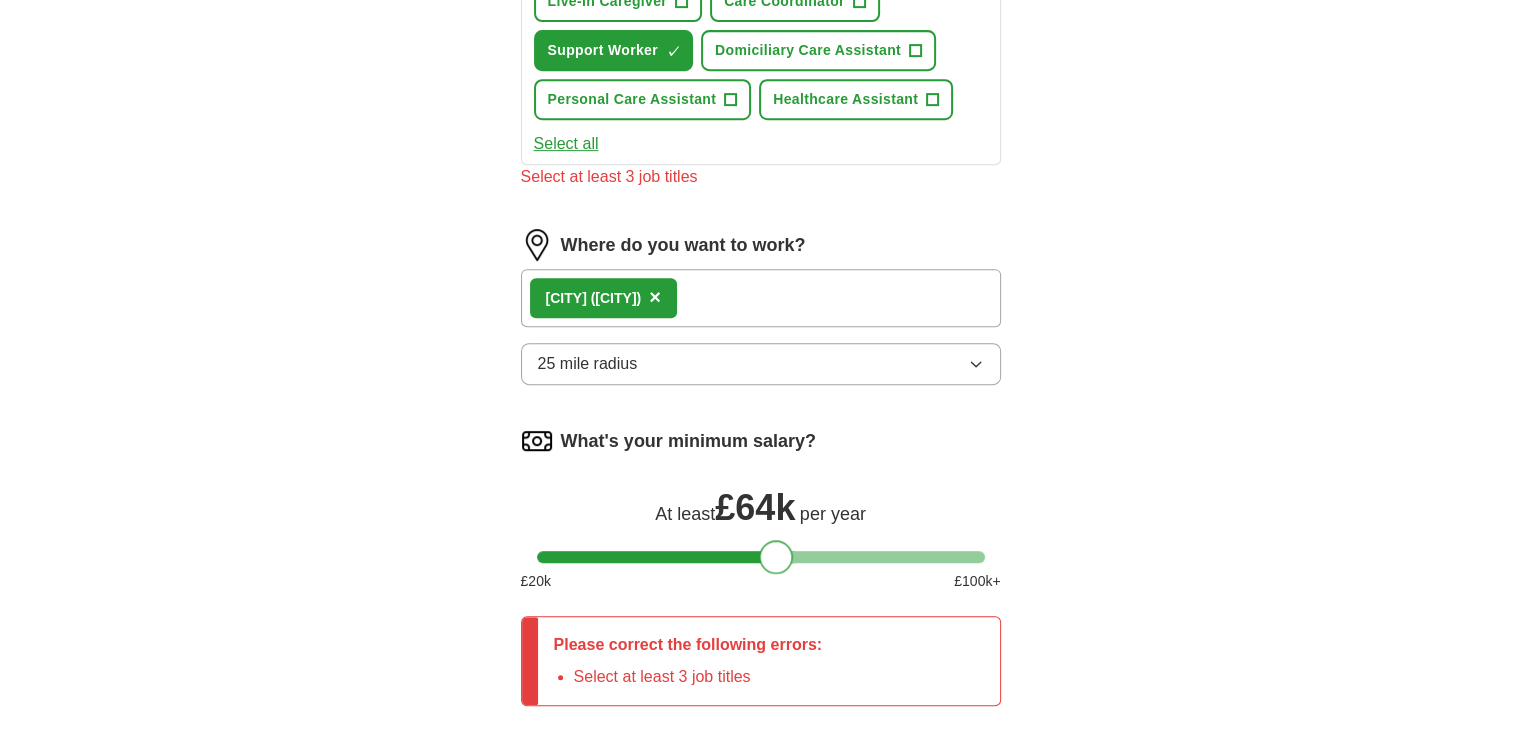 click at bounding box center [761, 557] 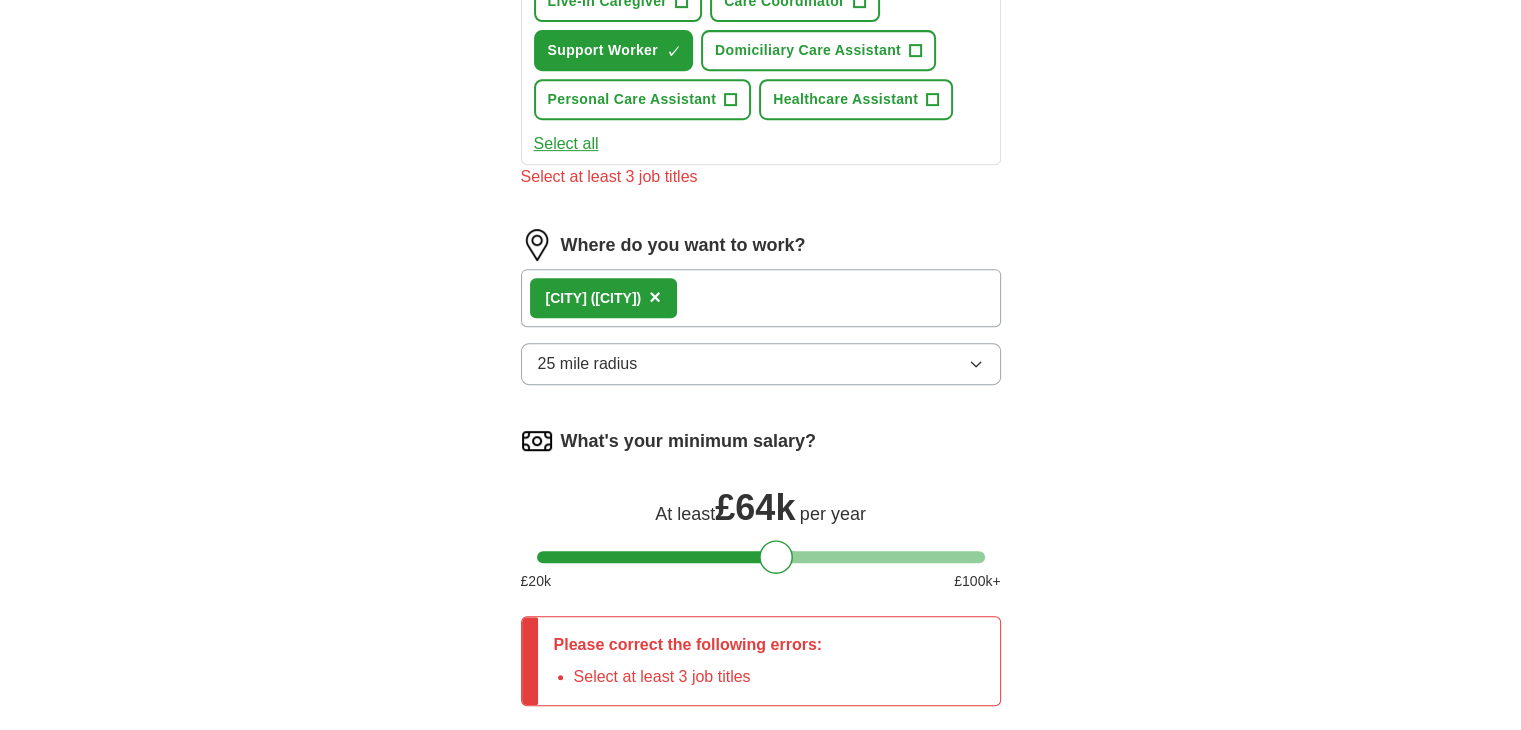 click on "What's your minimum salary? At least  £ 64k   per year £ 20 k £ 100 k+" at bounding box center [761, 516] 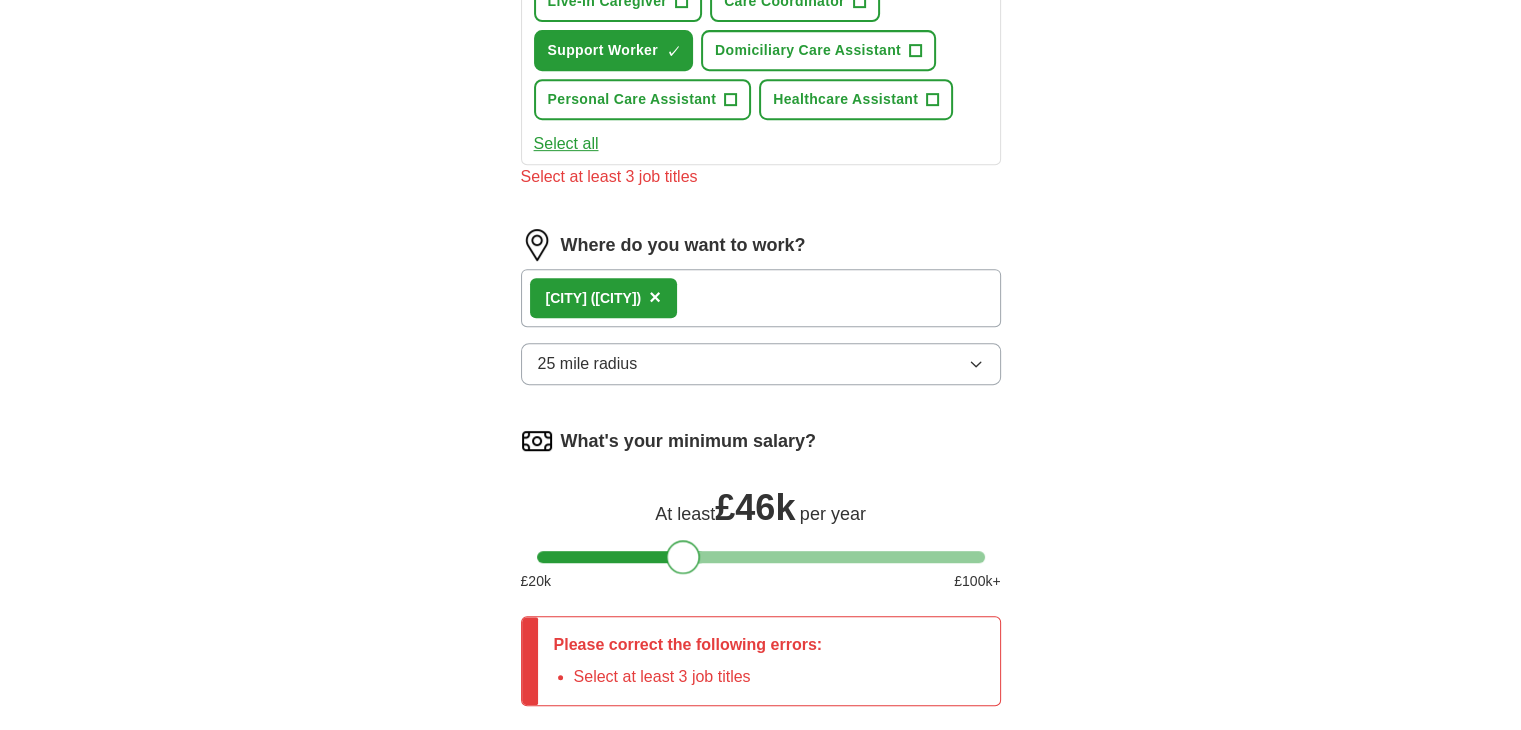 click at bounding box center [761, 557] 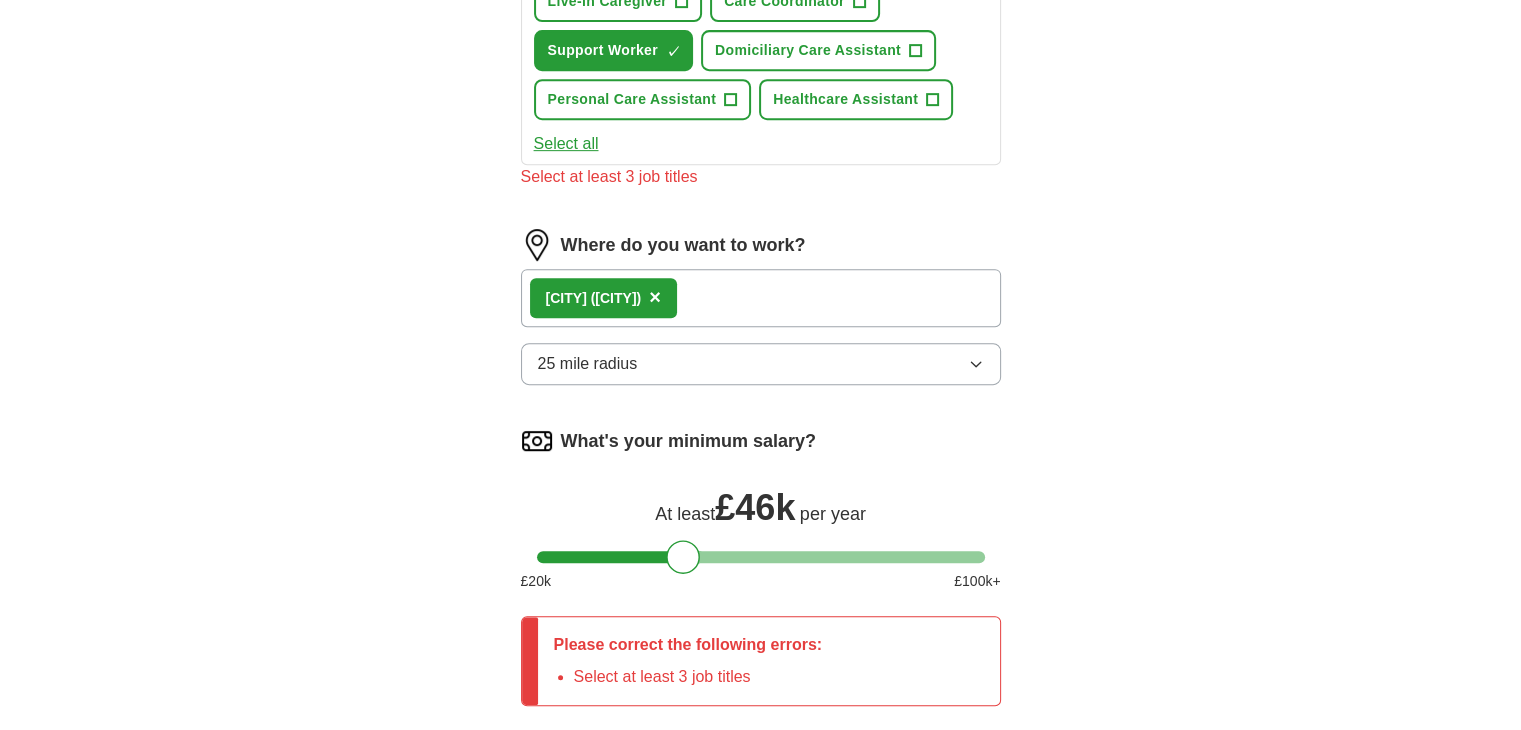click on "What's your minimum salary? At least  £ 46k   per year £ 20 k £ 100 k+" at bounding box center [761, 516] 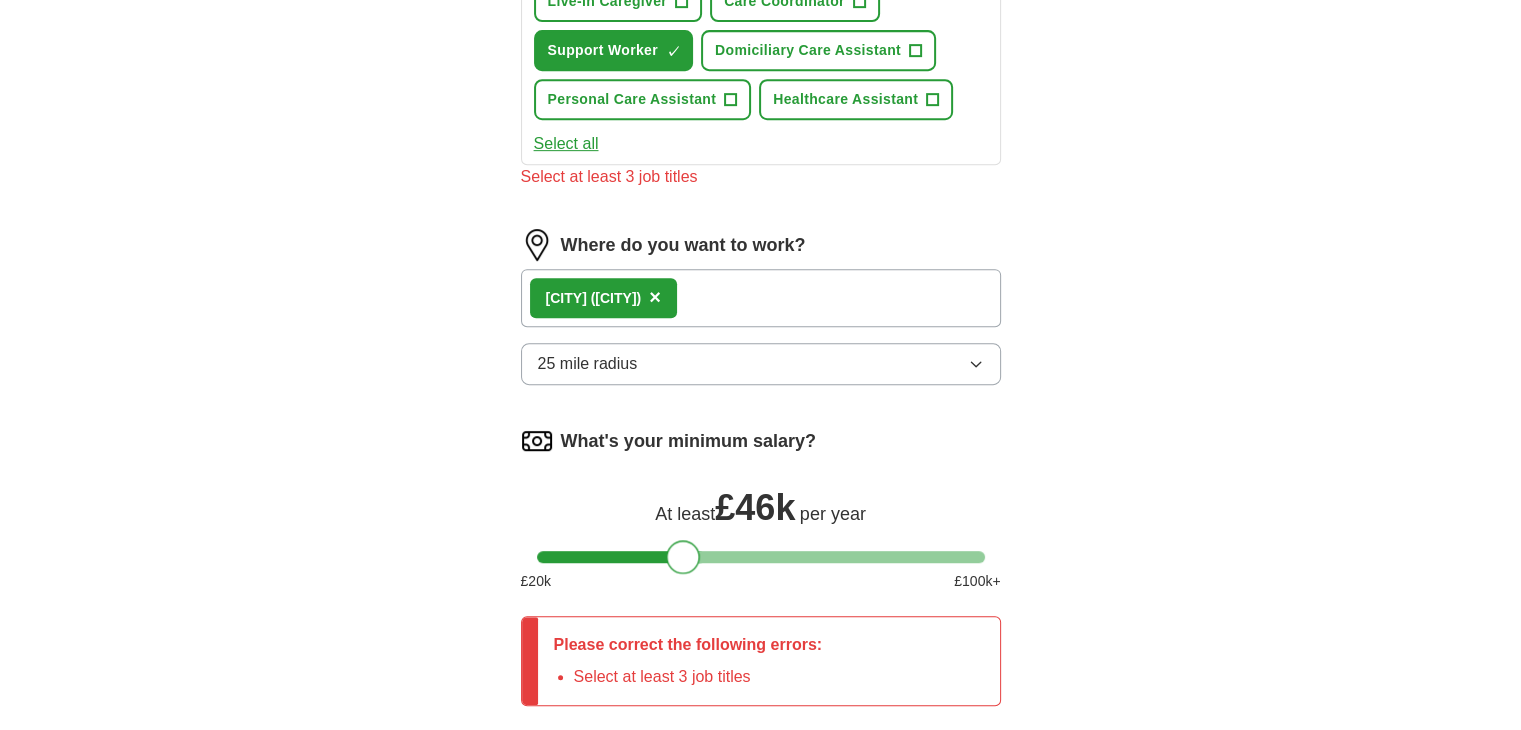 click at bounding box center [683, 557] 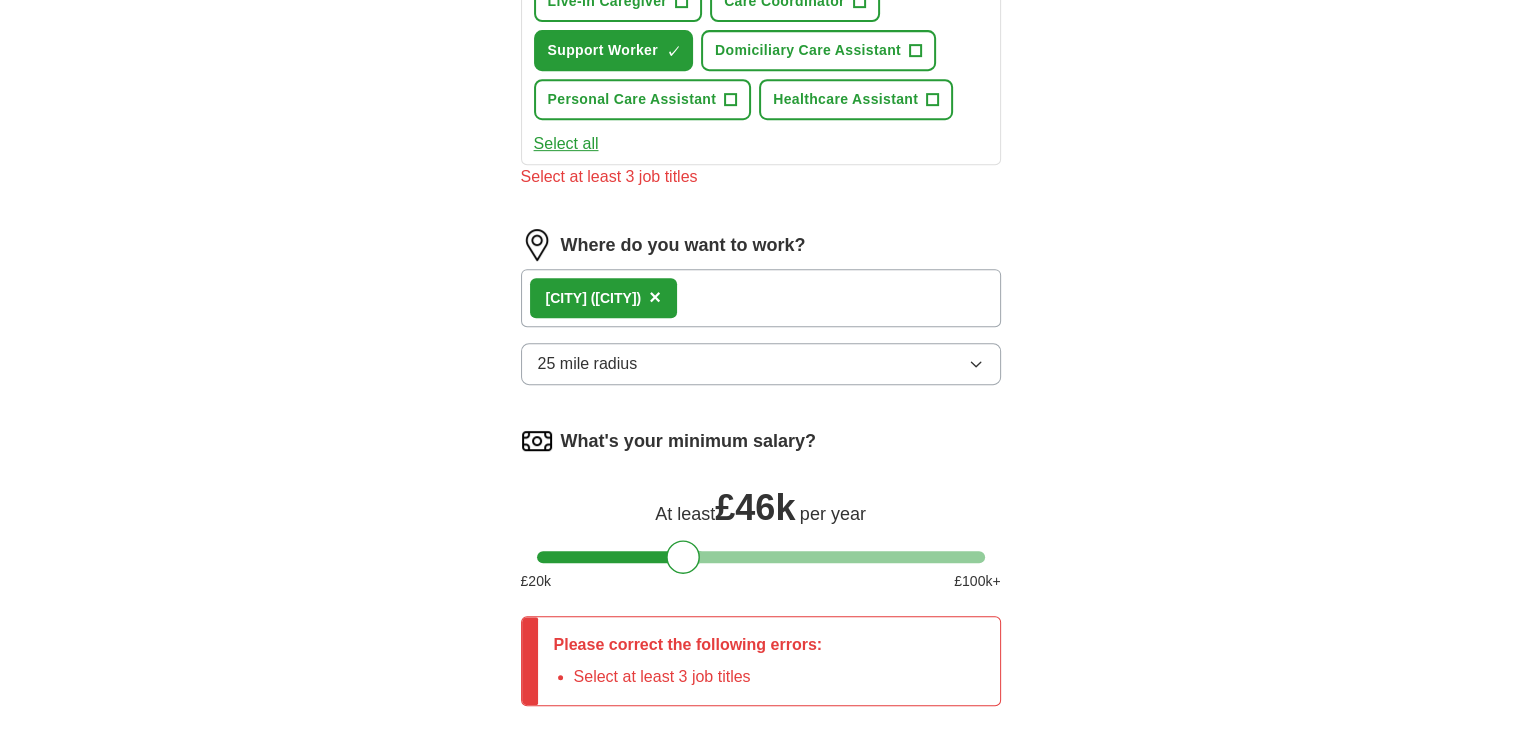 click on "What's your minimum salary? At least  £ 46k   per year £ 20 k £ 100 k+" at bounding box center [761, 516] 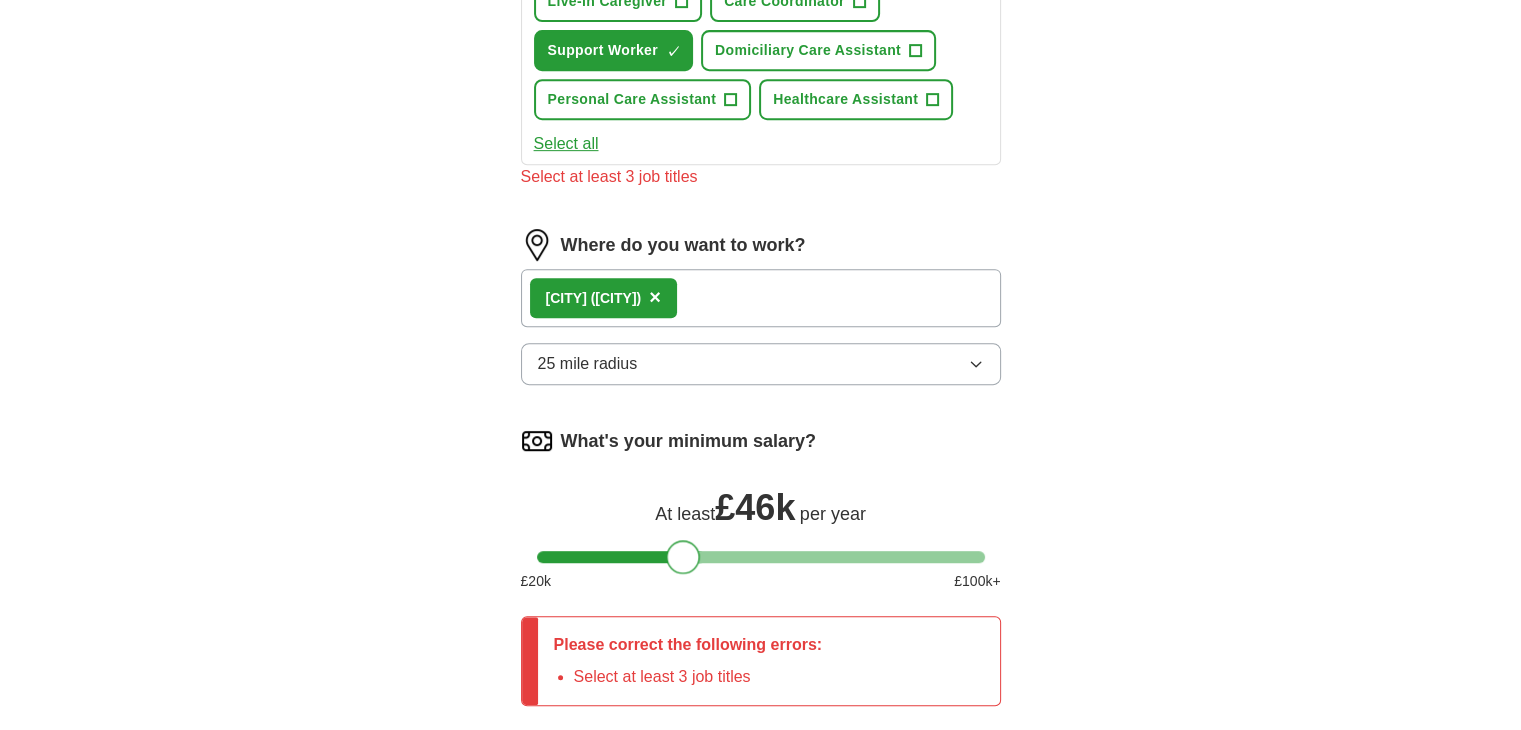 click at bounding box center [683, 557] 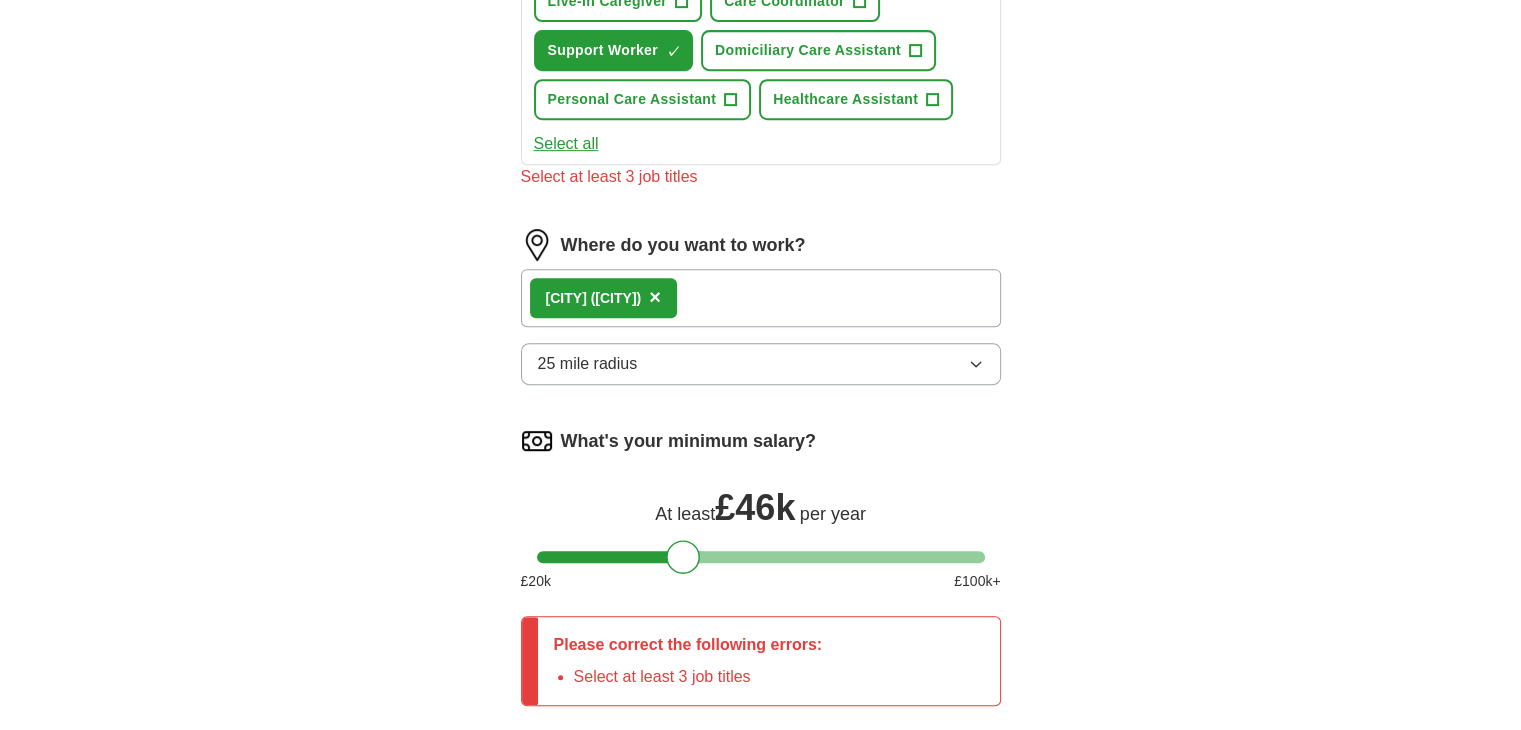 click on "What's your minimum salary? At least  £ 46k   per year £ 20 k £ 100 k+" at bounding box center (761, 516) 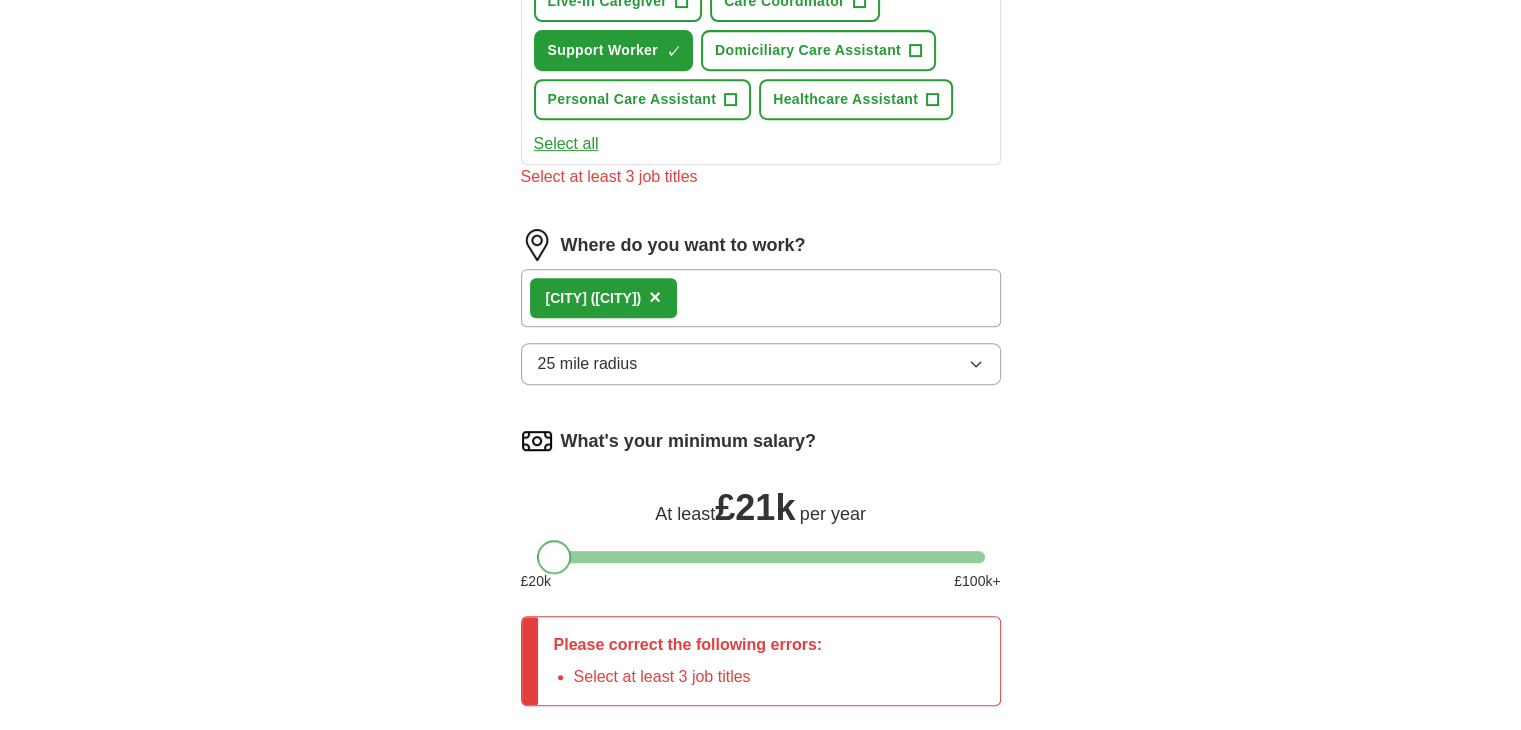 click at bounding box center (761, 557) 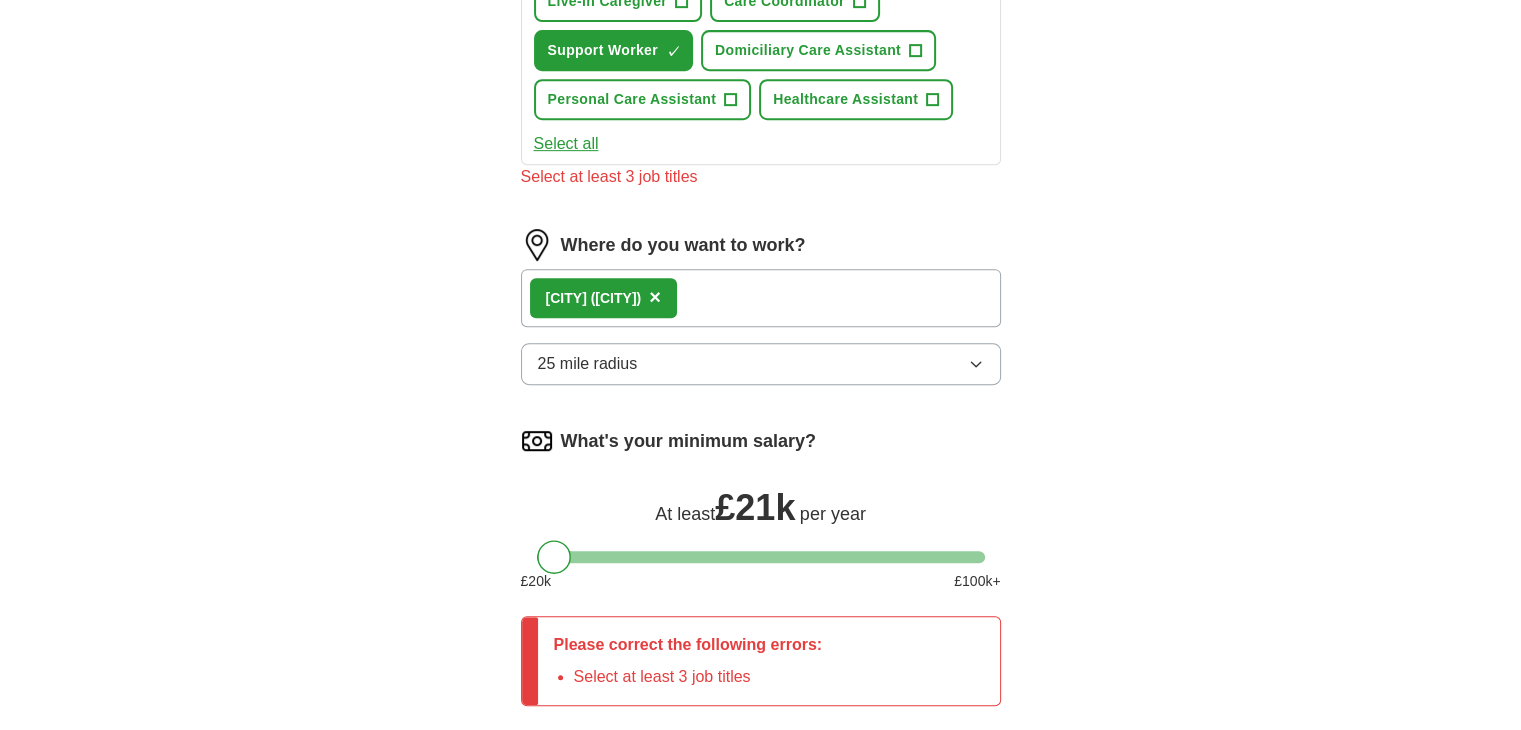 click on "What's your minimum salary? At least  £ 21k   per year £ 20 k £ 100 k+" at bounding box center (761, 516) 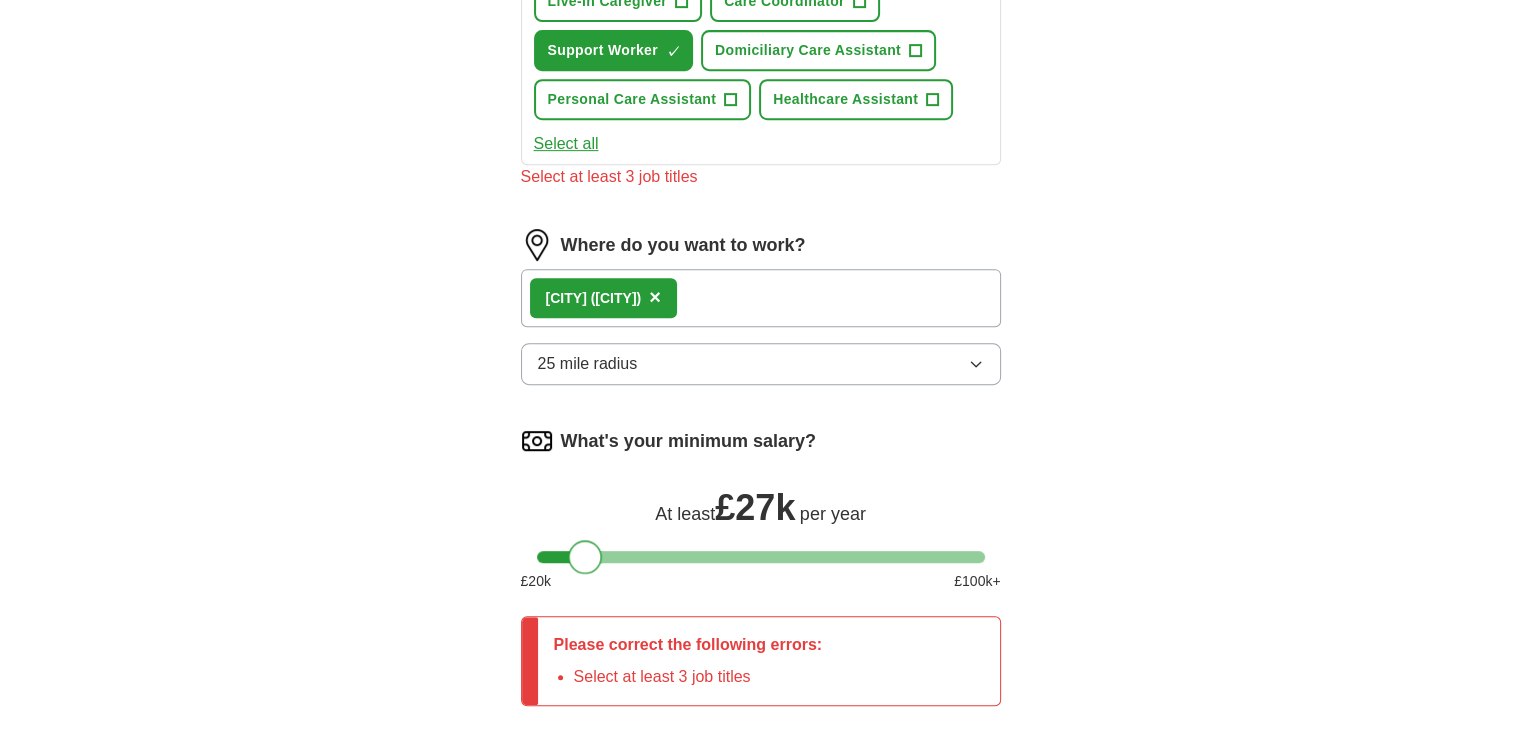 click at bounding box center [761, 557] 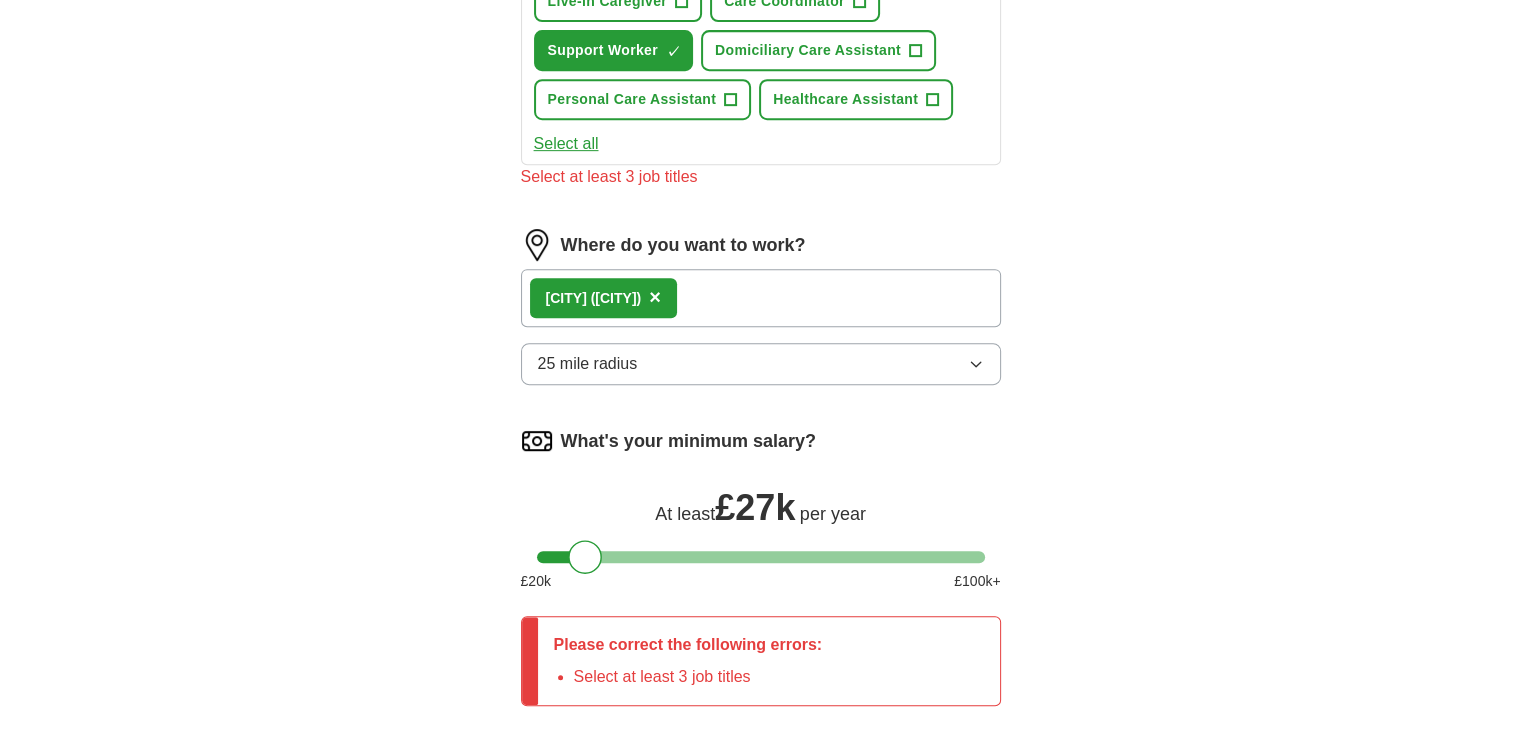 click on "What's your minimum salary? At least  £ 27k   per year £ 20 k £ 100 k+" at bounding box center (761, 516) 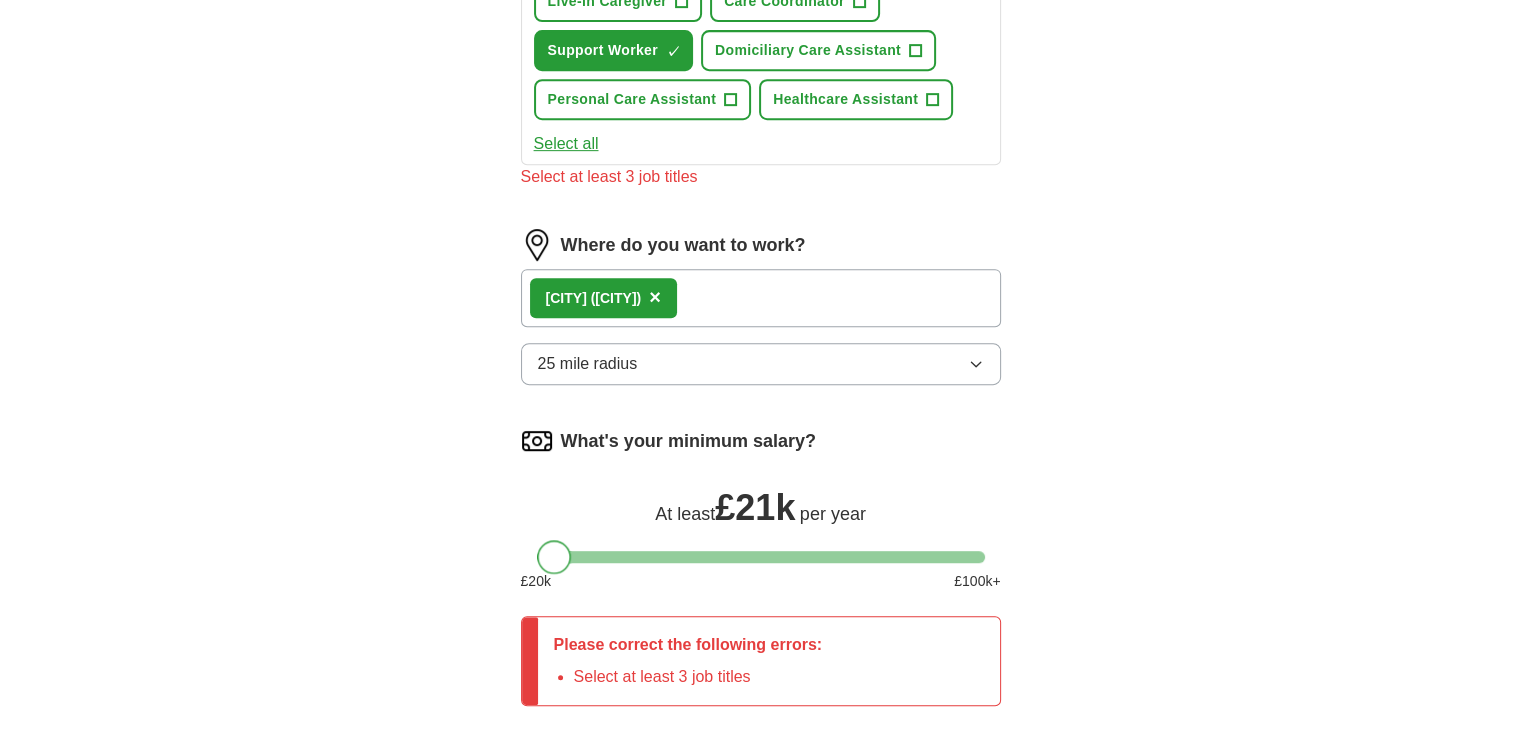 click at bounding box center (761, 557) 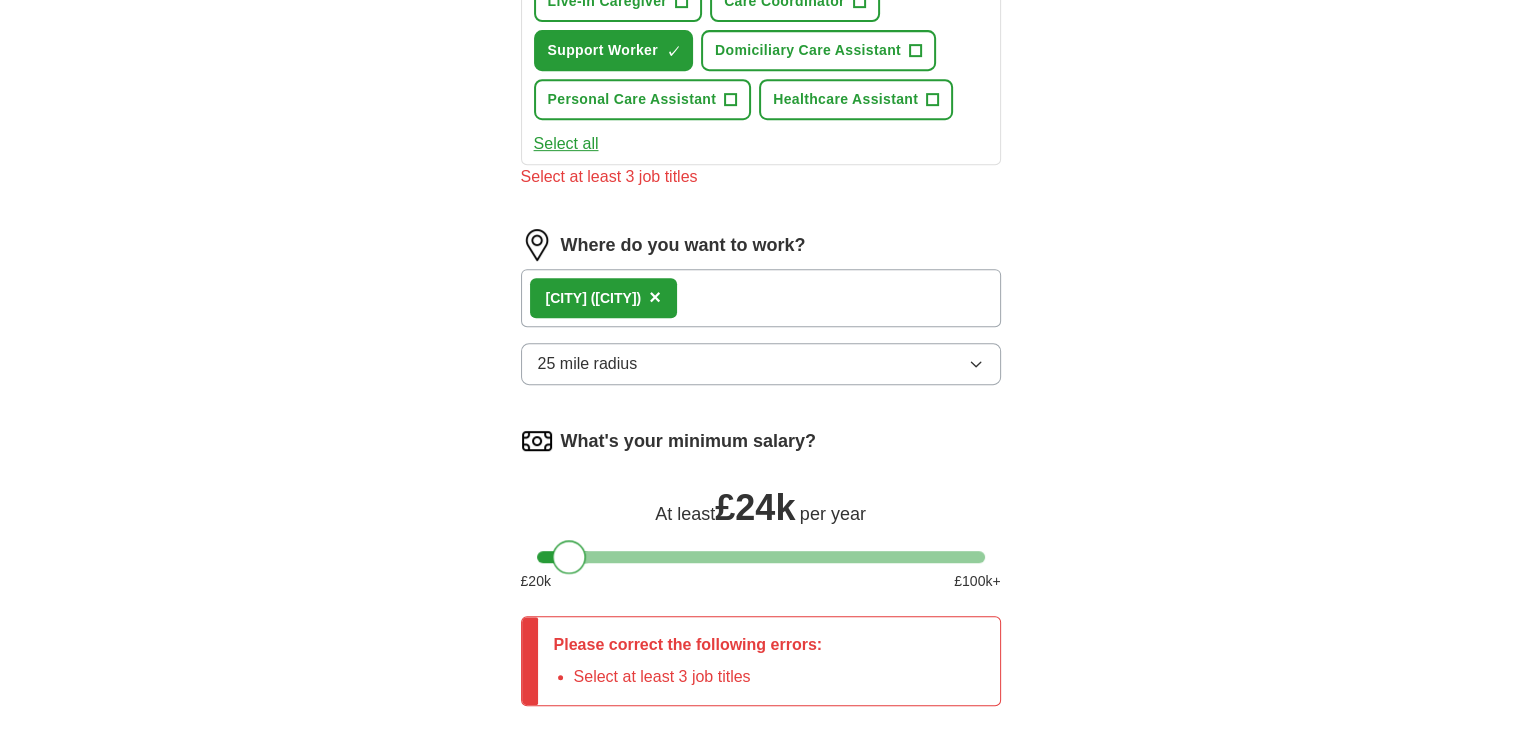 click at bounding box center (761, 557) 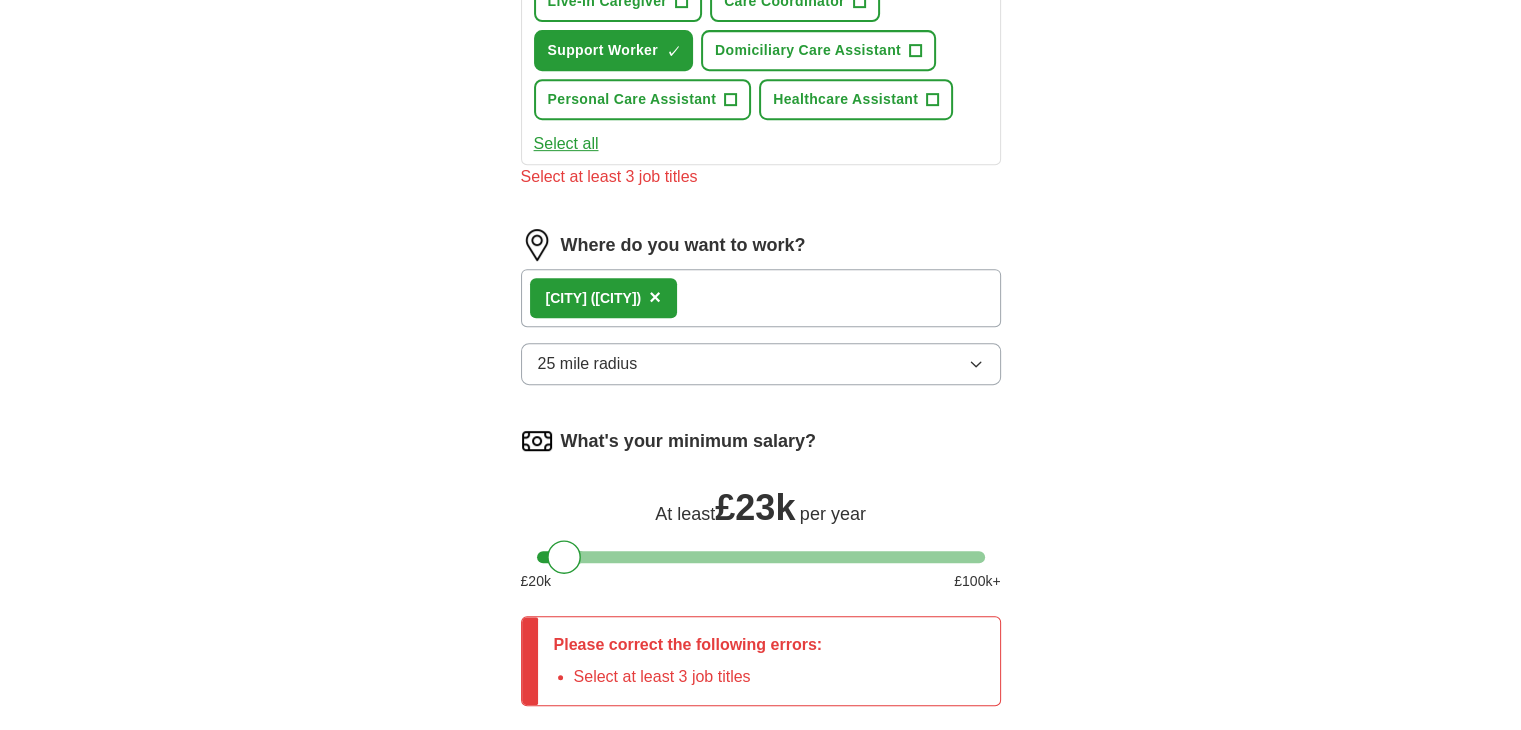click on "Let  ApplyIQ  do the hard work of searching and applying for jobs. Just tell us what you're looking for, and we'll do the rest. Select a CV [FIRST] CV.docx [DATE], [TIME] Upload a different  CV By uploading your  CV  you agree to our   T&Cs   and   Privacy Notice . First Name ********* Last Name ********* What job are you looking for? Enter or select a minimum of 3 job titles (4-8 recommended) Compassionate Caregiver + Senior Live-in Caregiver + Care Support Worker + Live-in Caregiver + Care Coordinator + Support Worker ✓ × Domiciliary Care Assistant + Personal Care Assistant + Healthcare Assistant + Select all Select at least 3 job titles Where do you want to work? [CITY]   ([LOCATION]) × 25 mile radius What's your minimum salary? At least  £ 23k   per year £ 20 k £ 100 k+ Please correct the following errors: Select at least 3 job titles Start applying for jobs By registering, you consent to us applying to suitable jobs for you" at bounding box center (761, 43) 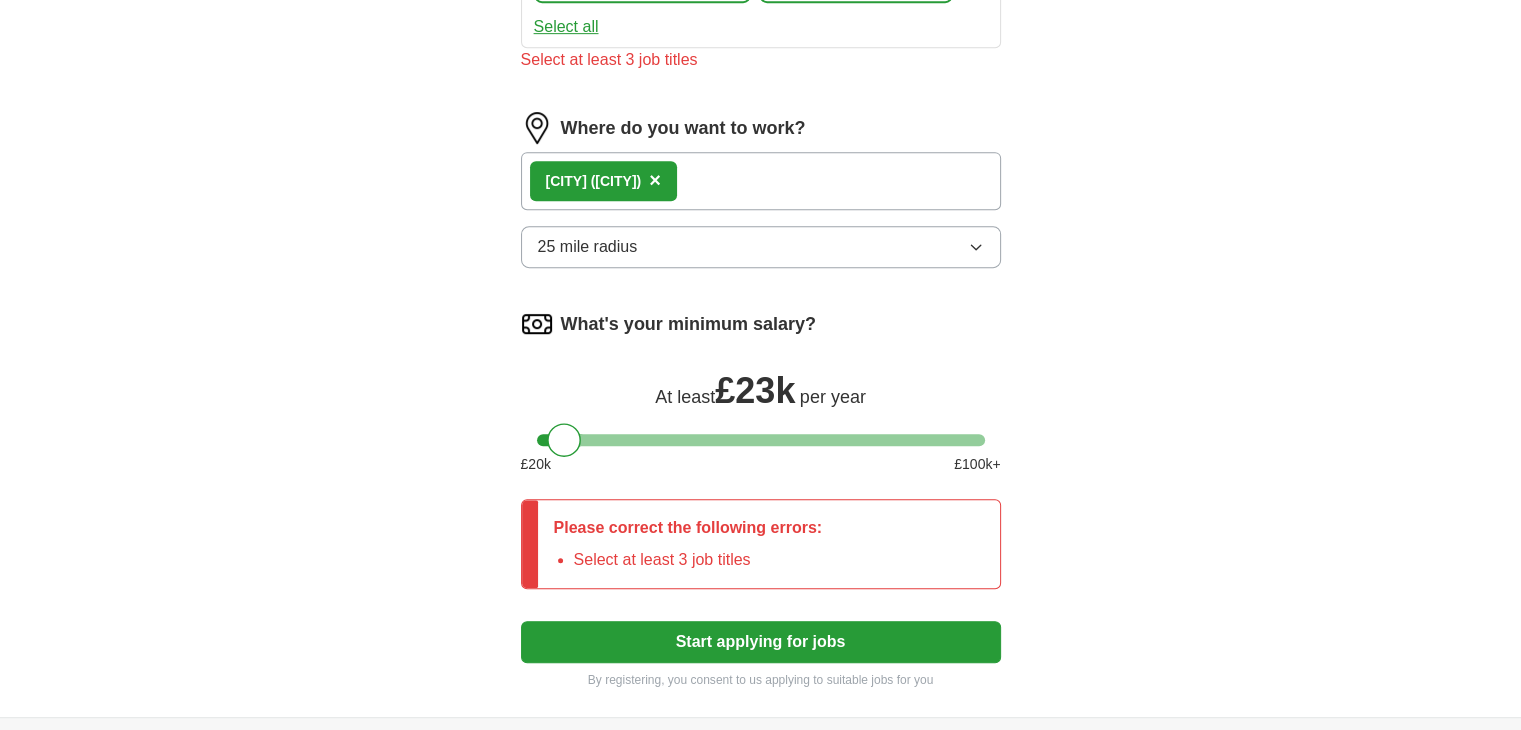 scroll, scrollTop: 1040, scrollLeft: 0, axis: vertical 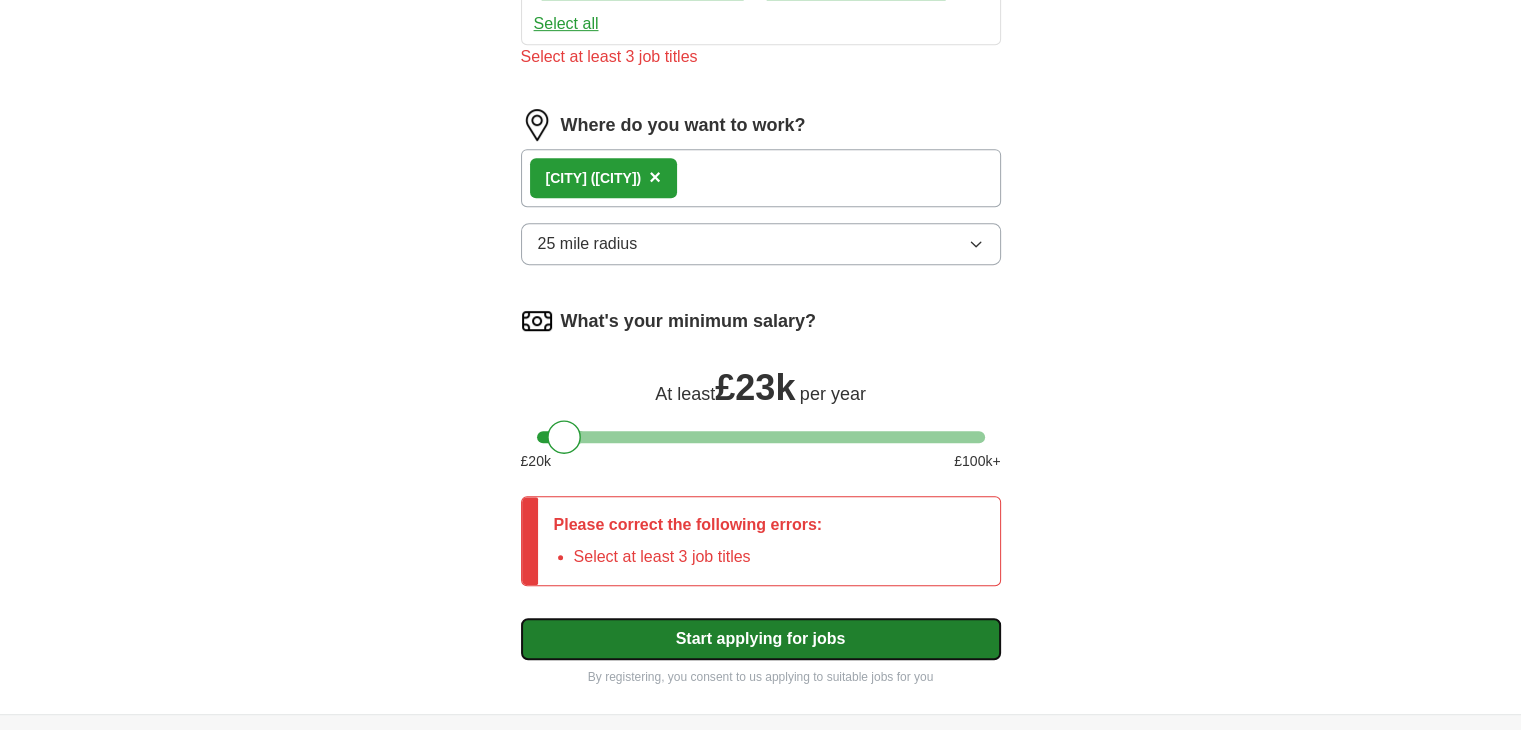 click on "Start applying for jobs" at bounding box center [761, 639] 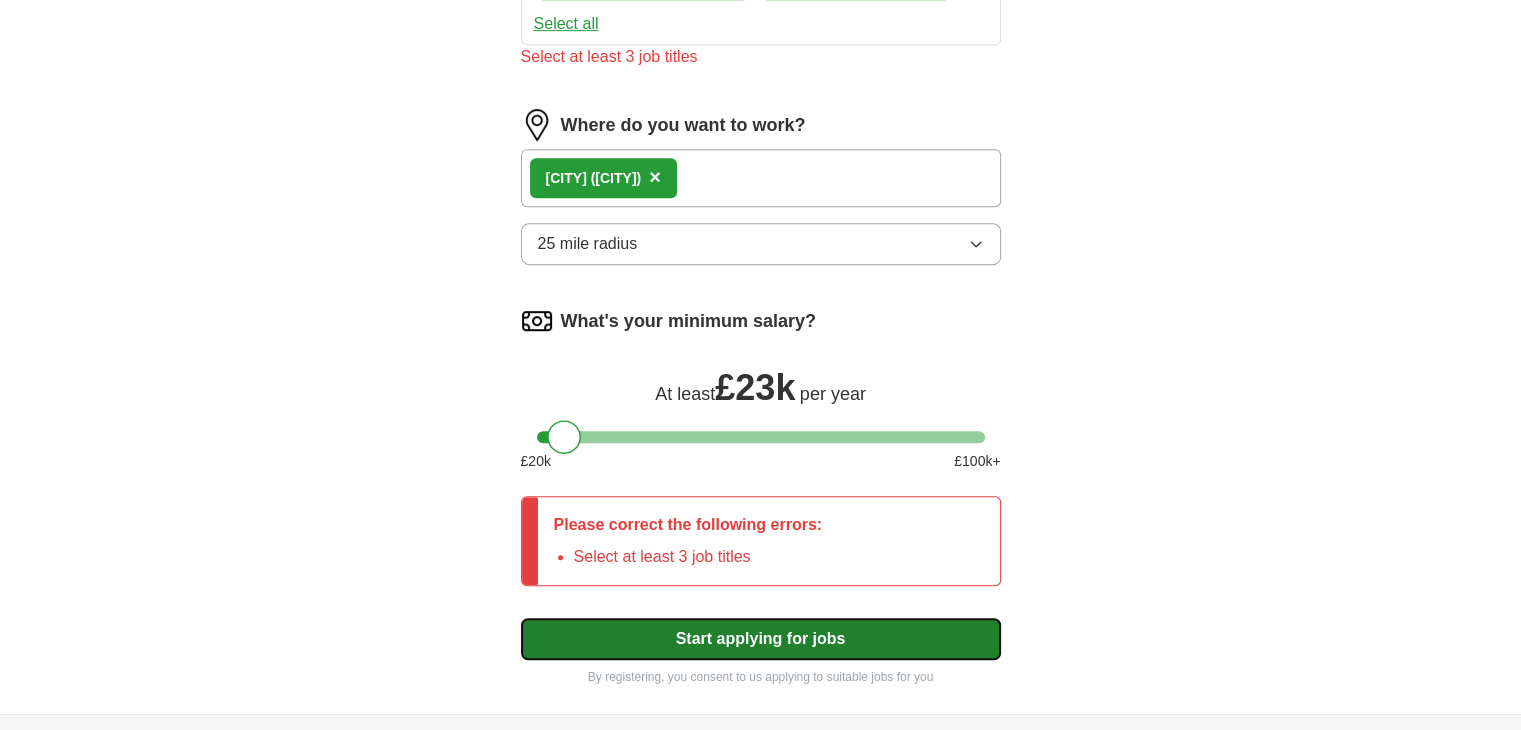 click on "Start applying for jobs" at bounding box center (761, 639) 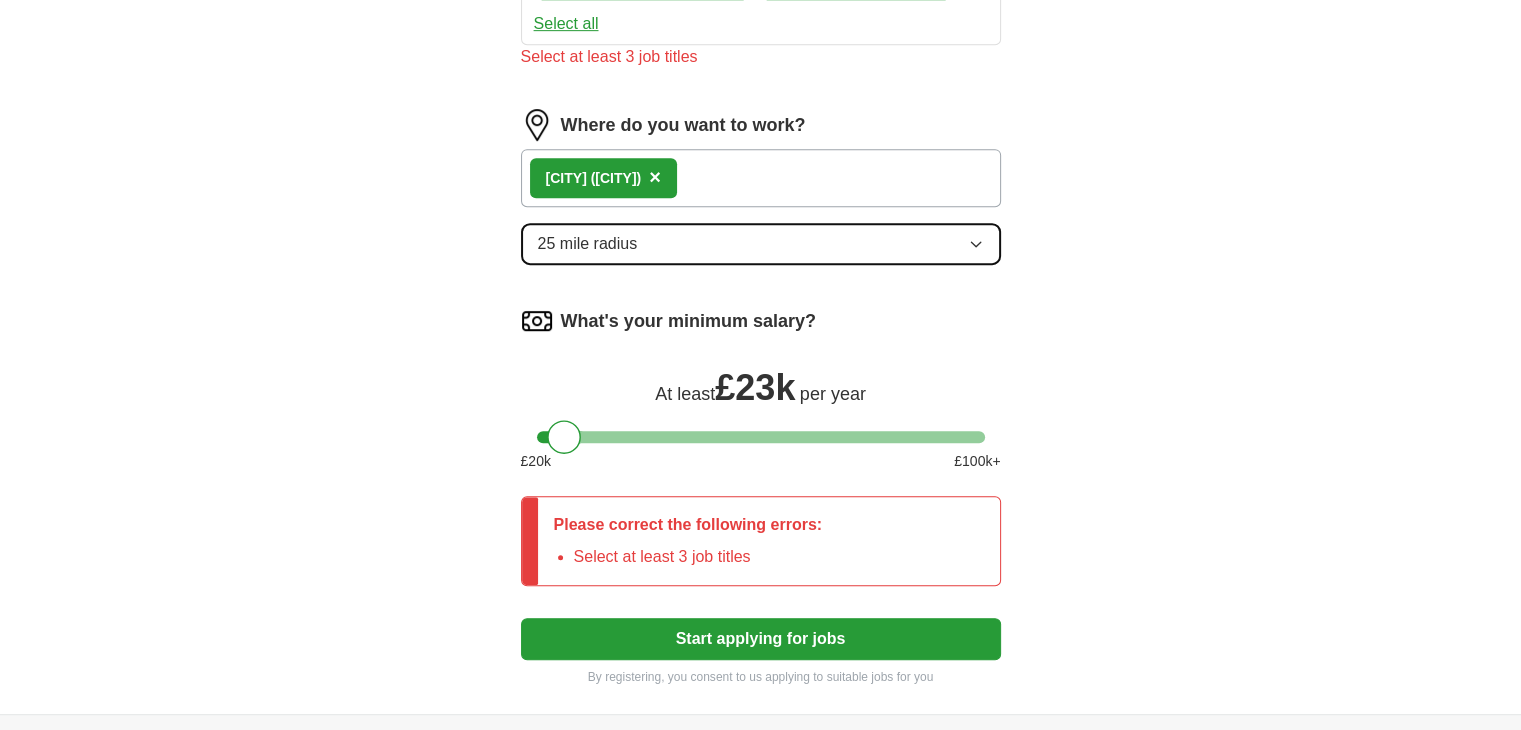 click on "25 mile radius" at bounding box center (761, 244) 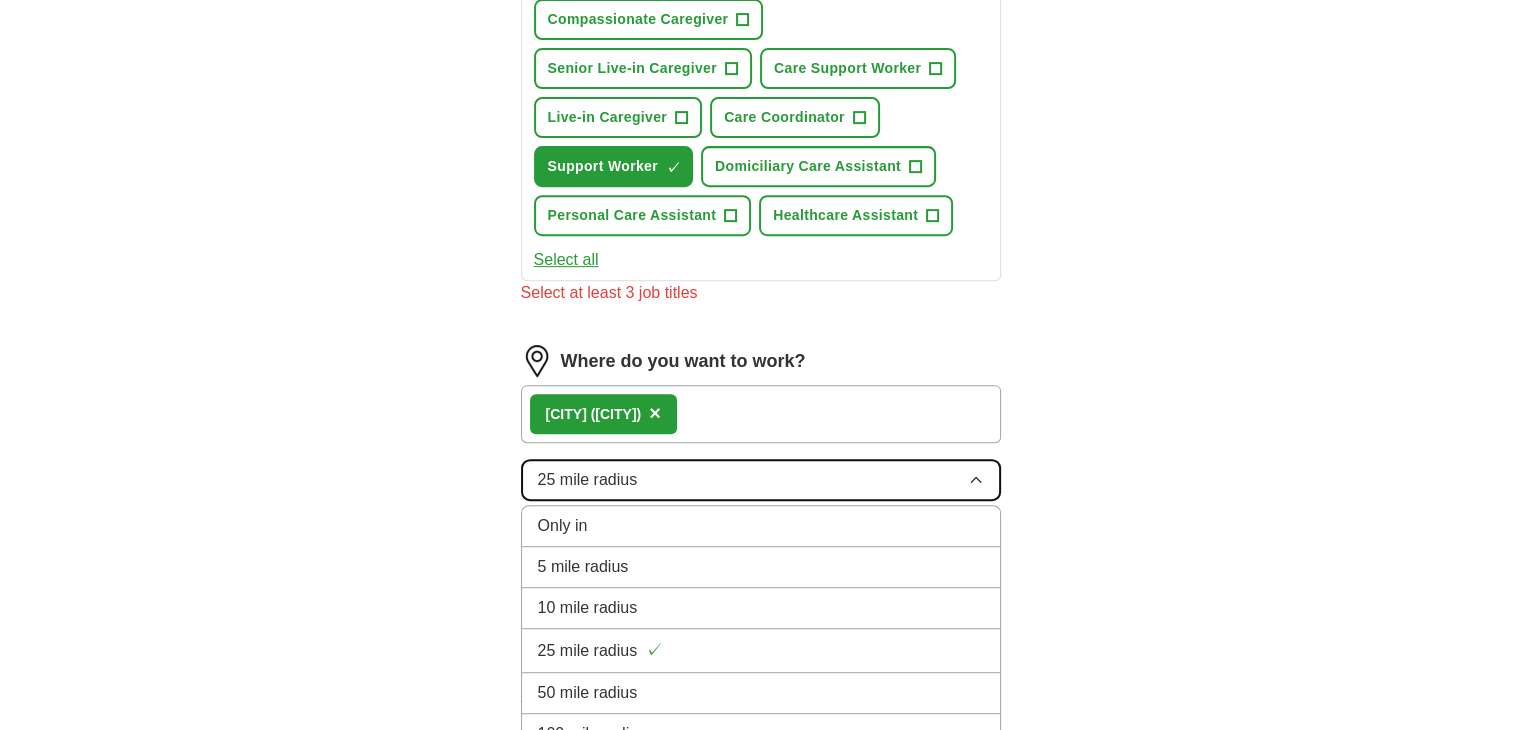 scroll, scrollTop: 800, scrollLeft: 0, axis: vertical 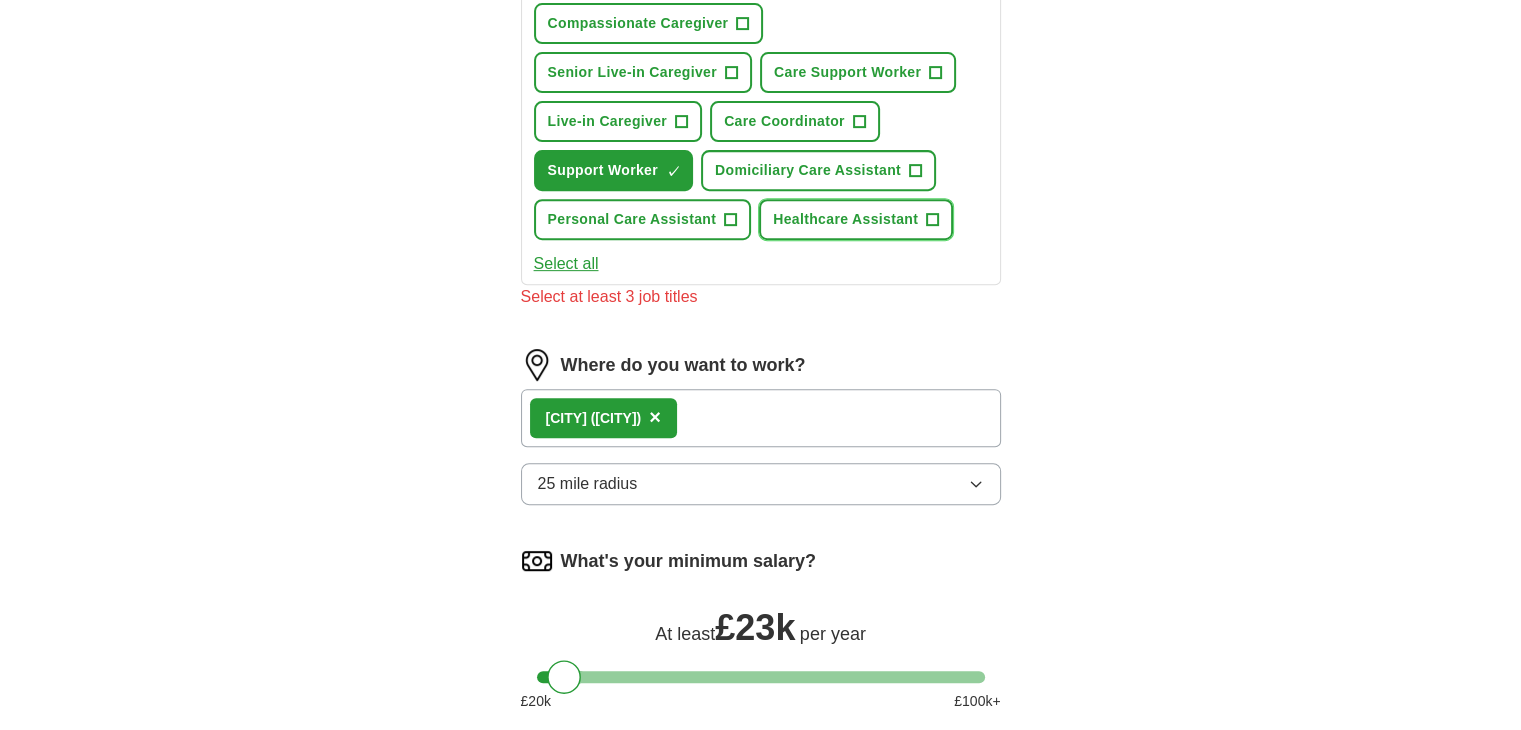 click on "+" at bounding box center (933, 220) 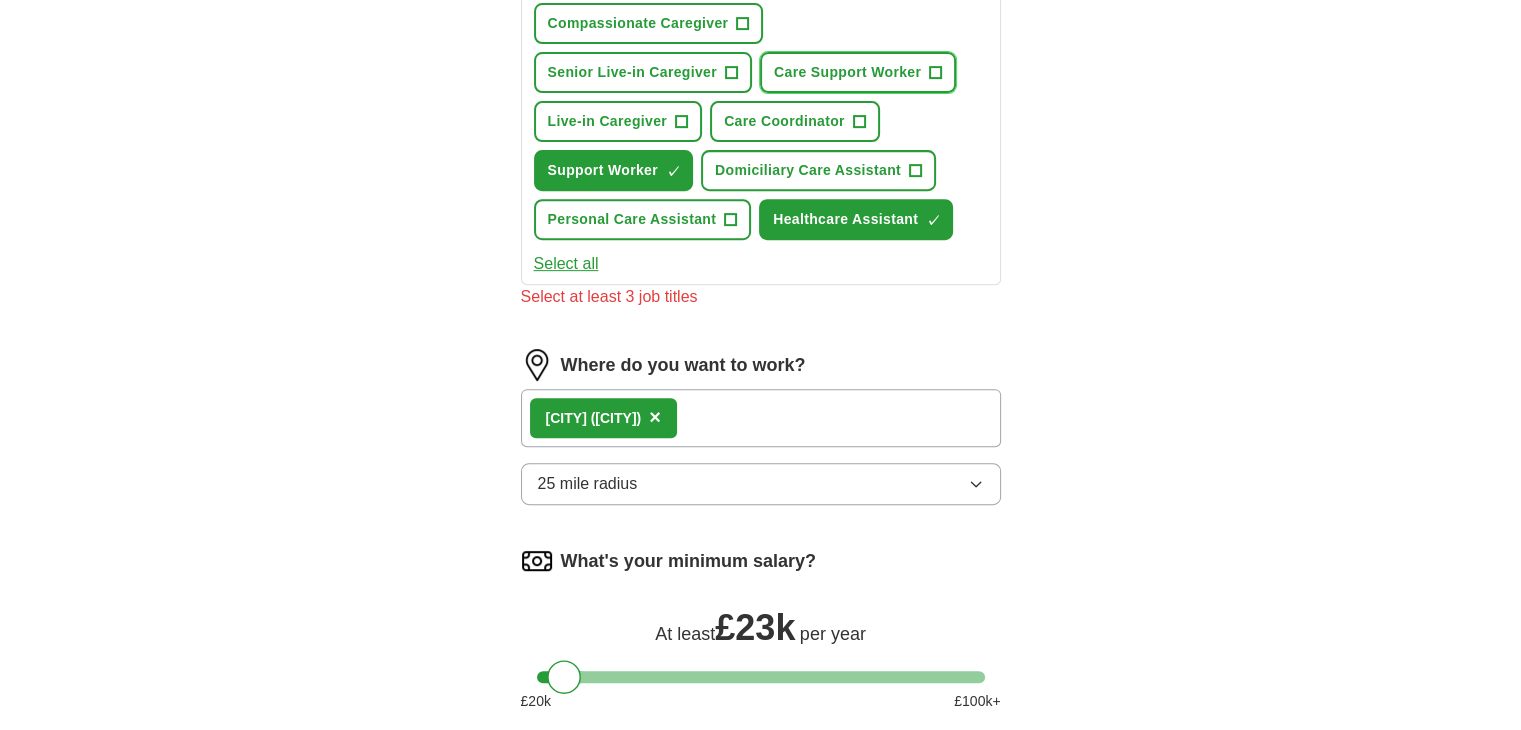 click on "Care Support Worker" at bounding box center [847, 72] 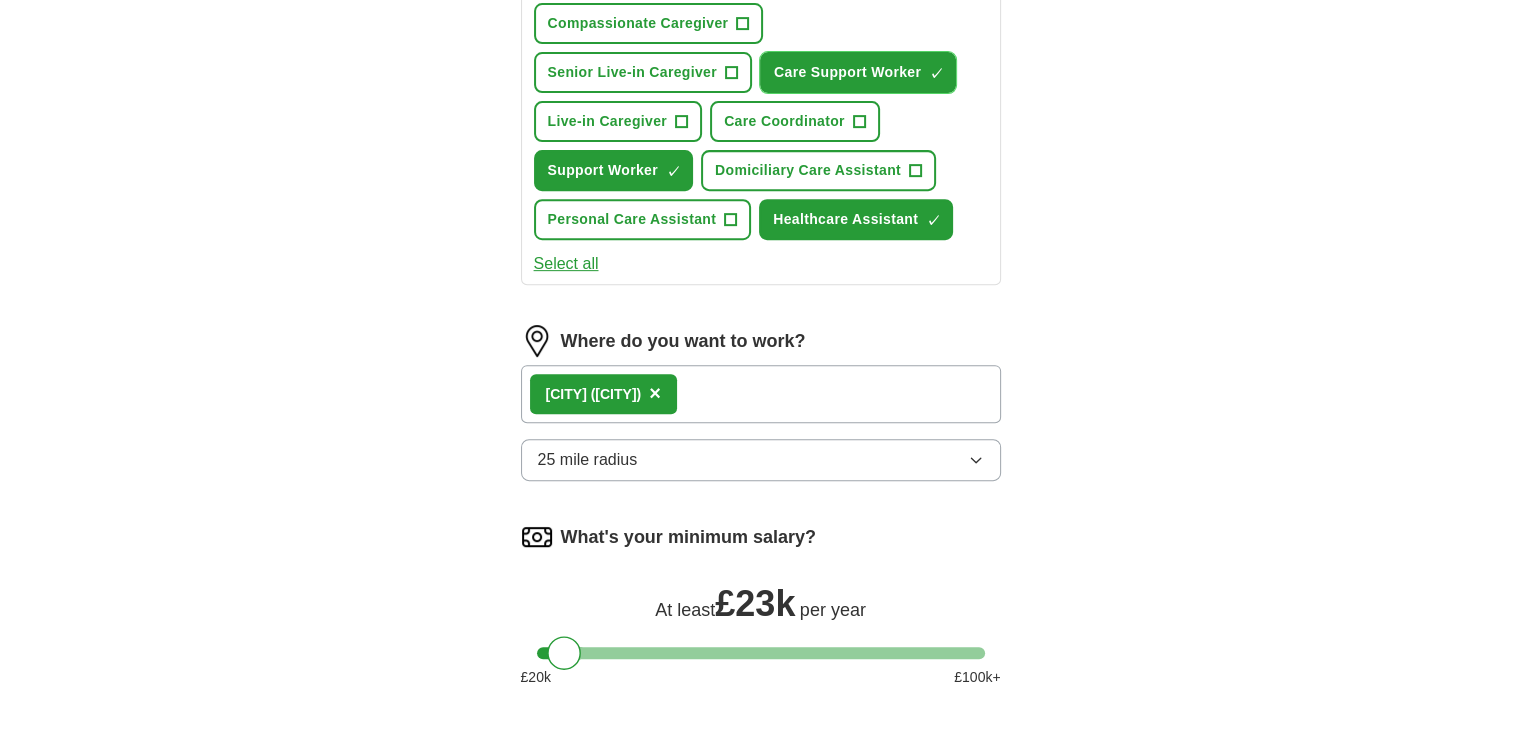 type 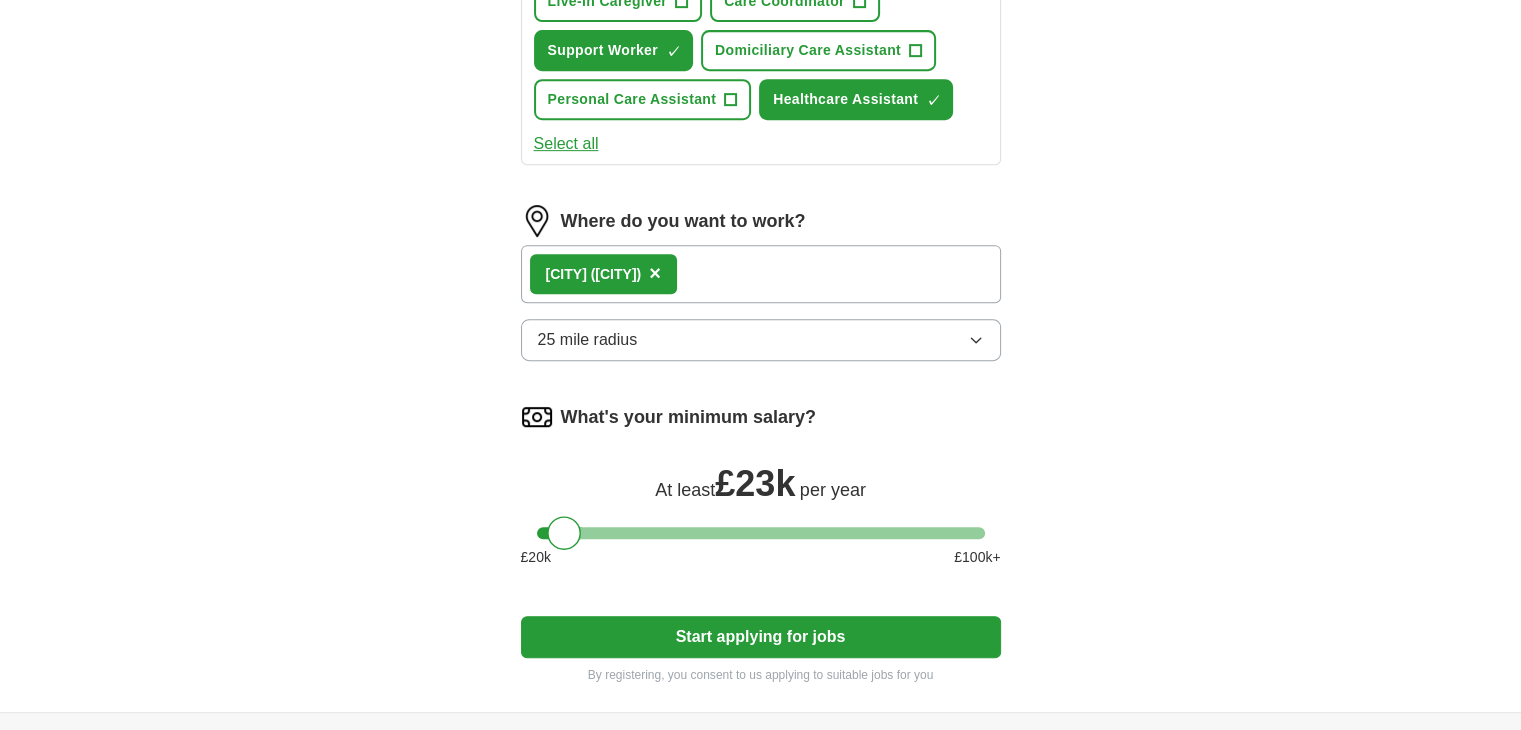 scroll, scrollTop: 960, scrollLeft: 0, axis: vertical 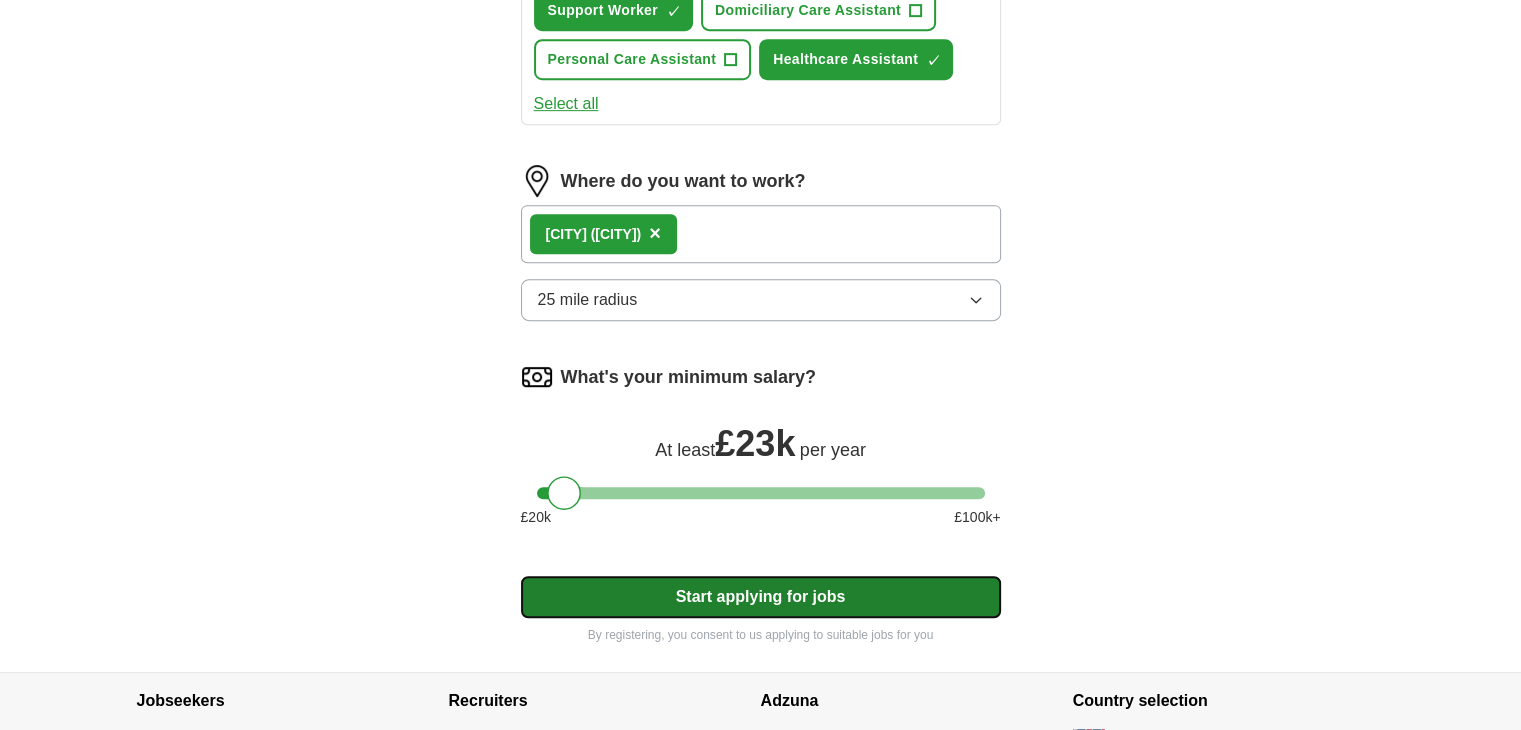 click on "Start applying for jobs" at bounding box center [761, 597] 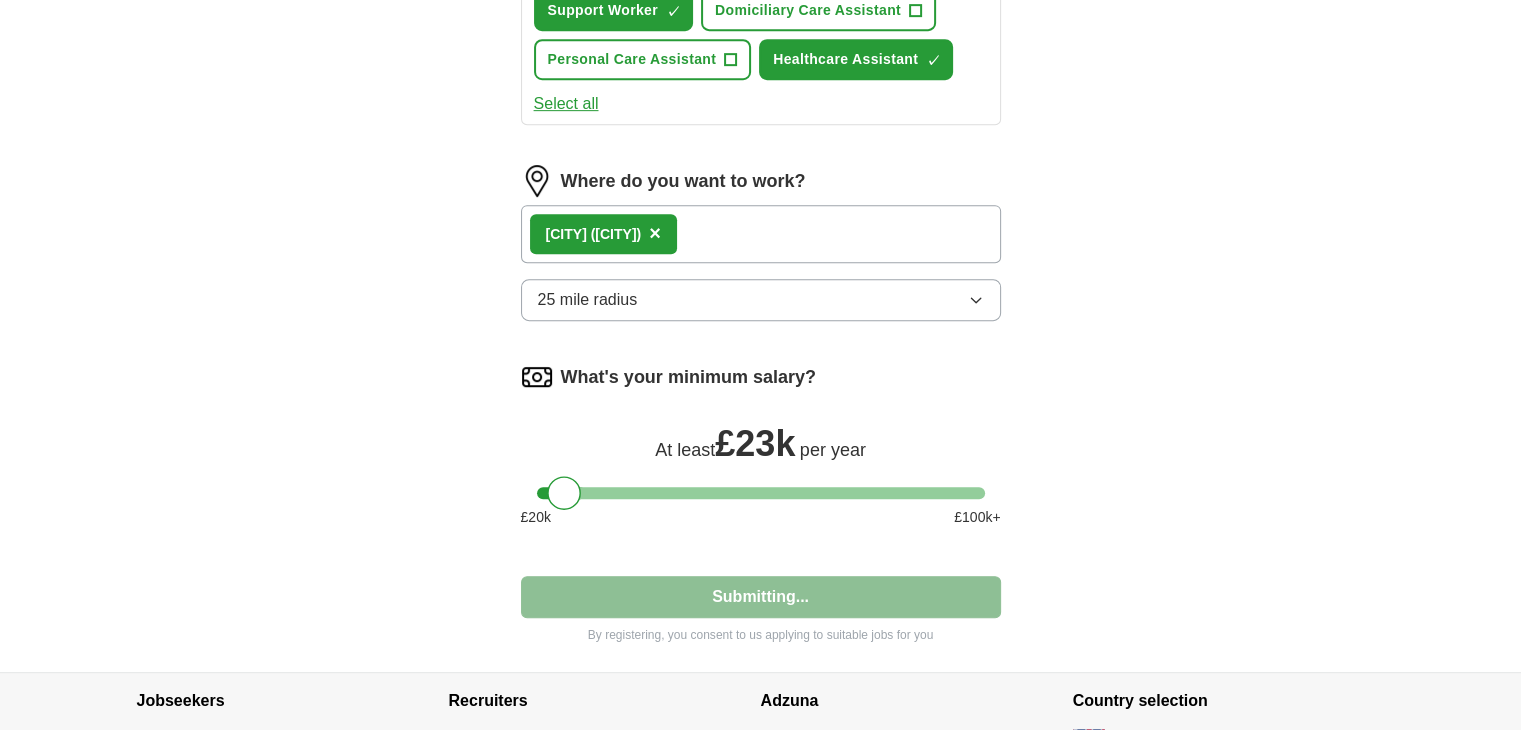 select on "**" 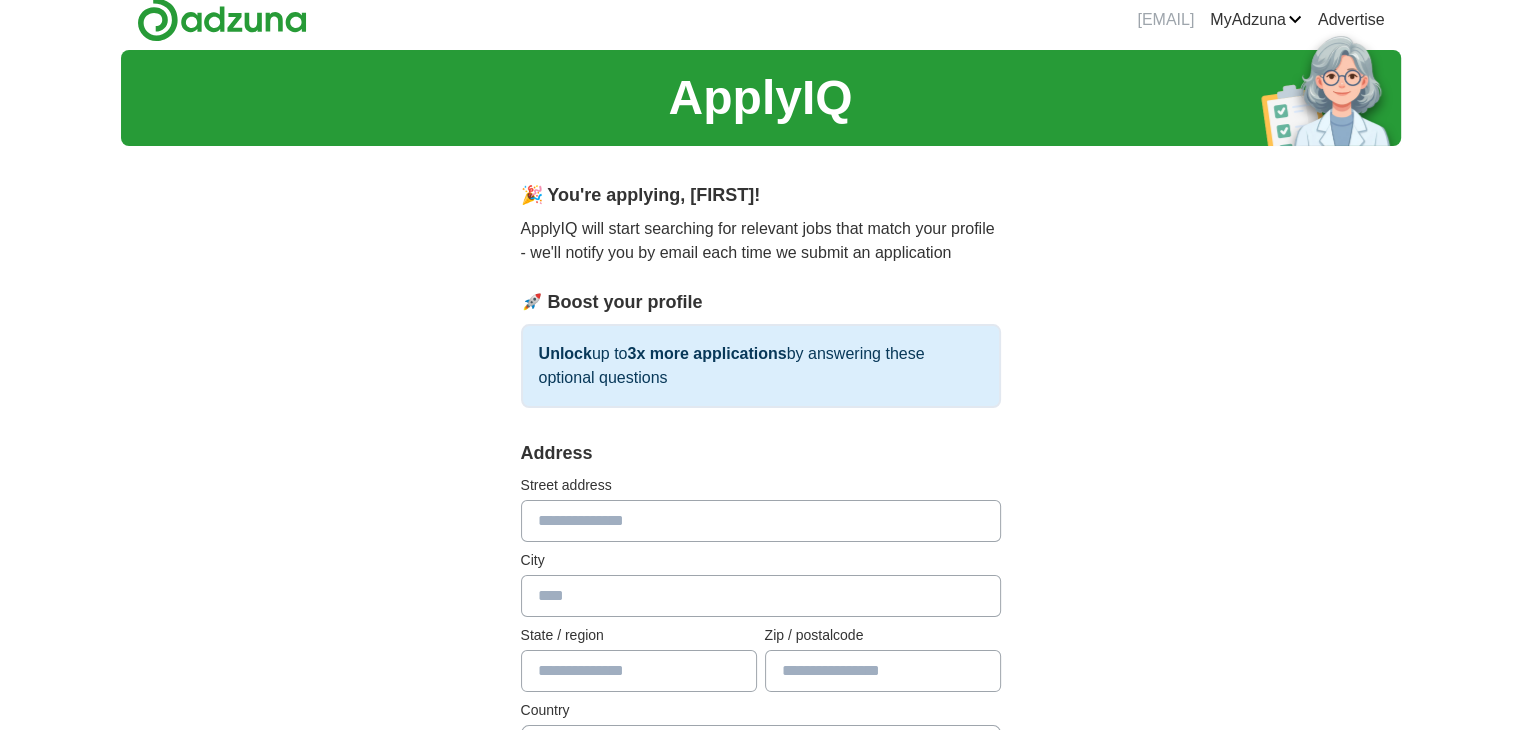 scroll, scrollTop: 0, scrollLeft: 0, axis: both 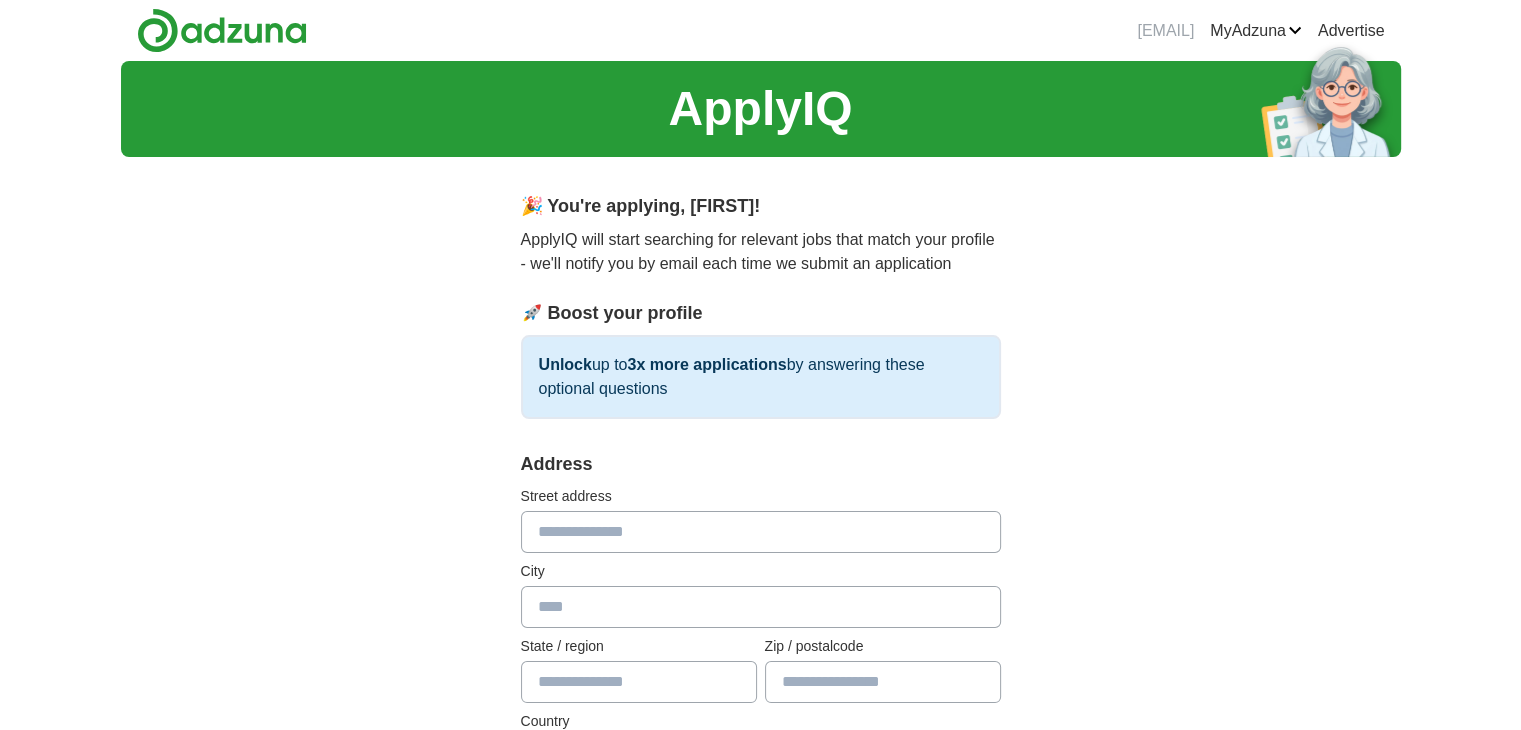 click at bounding box center (761, 532) 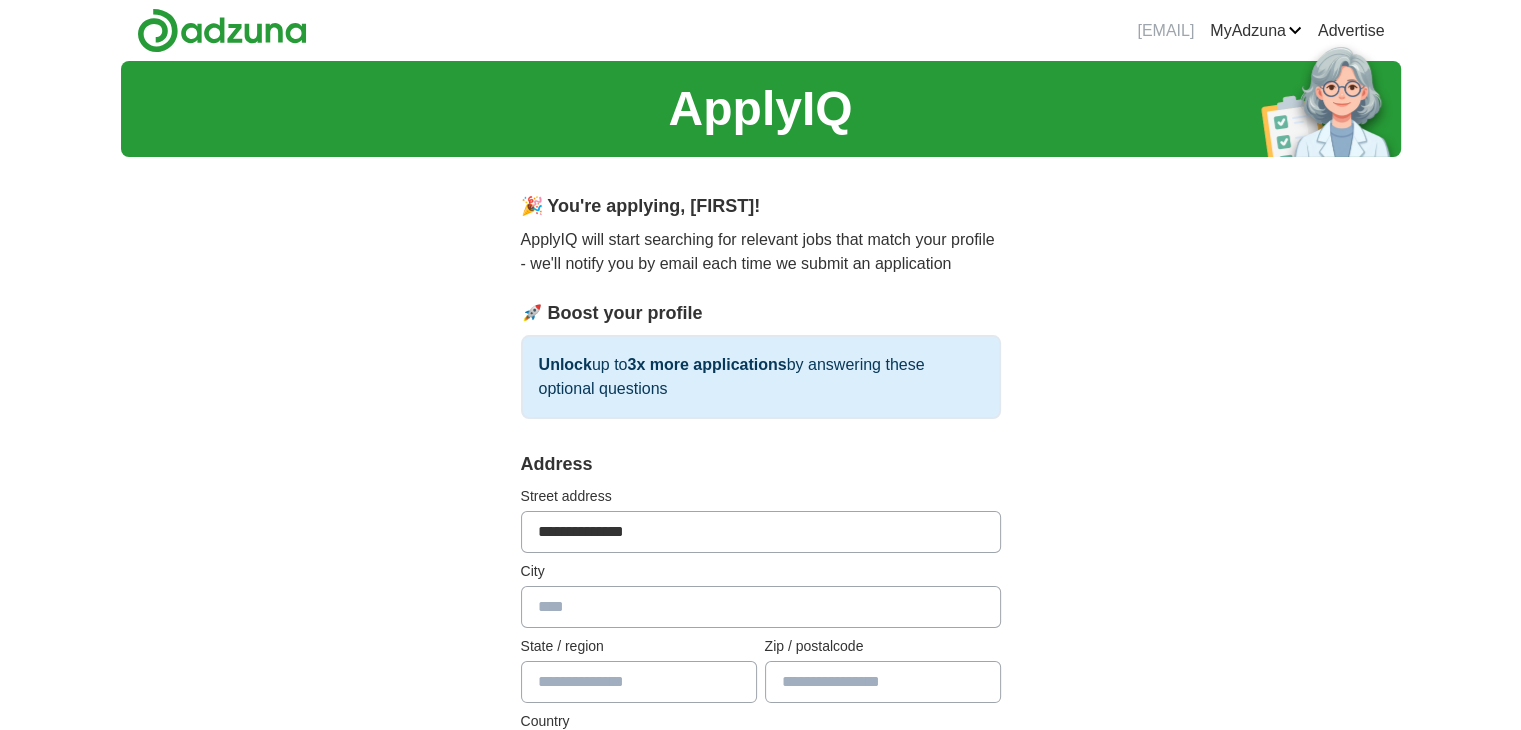 type on "**********" 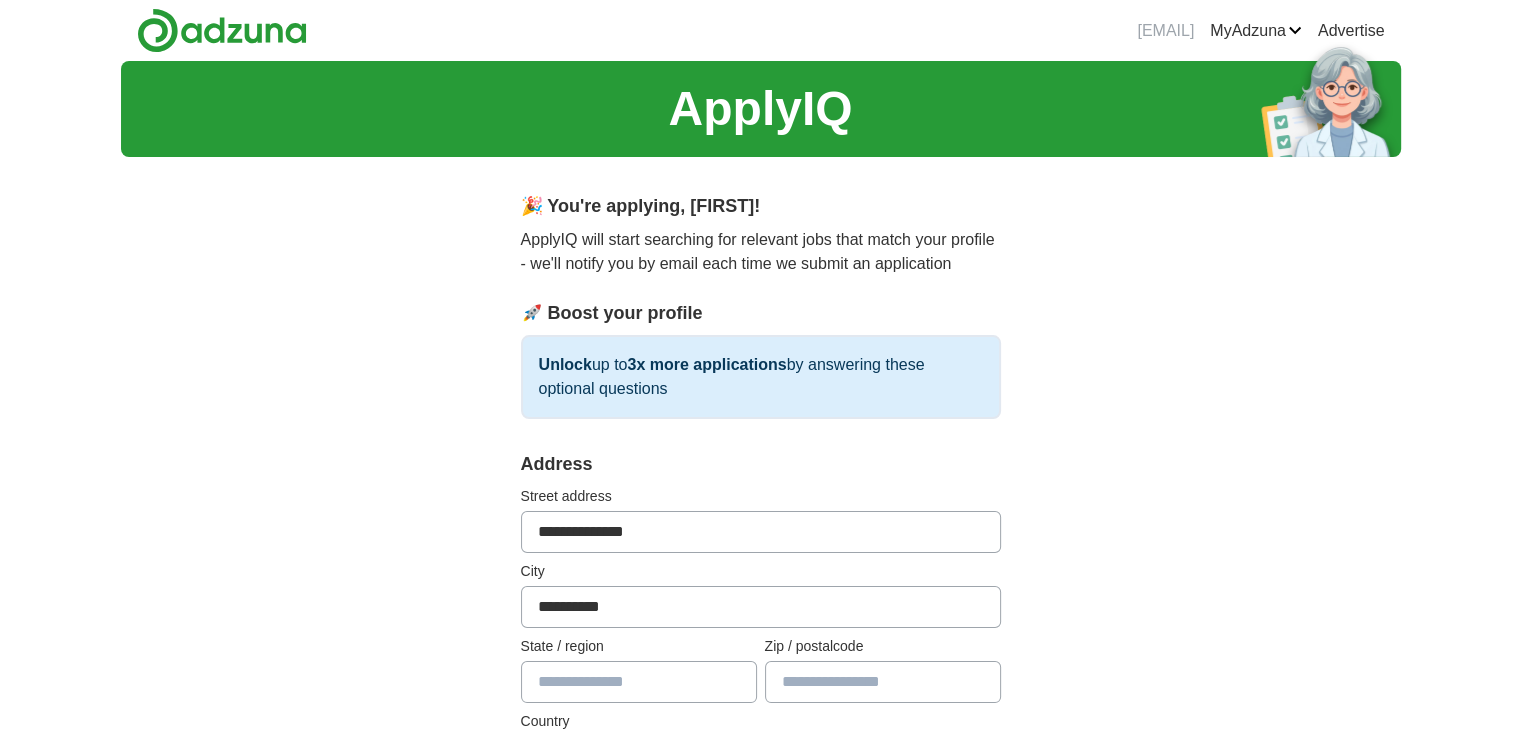 type on "**" 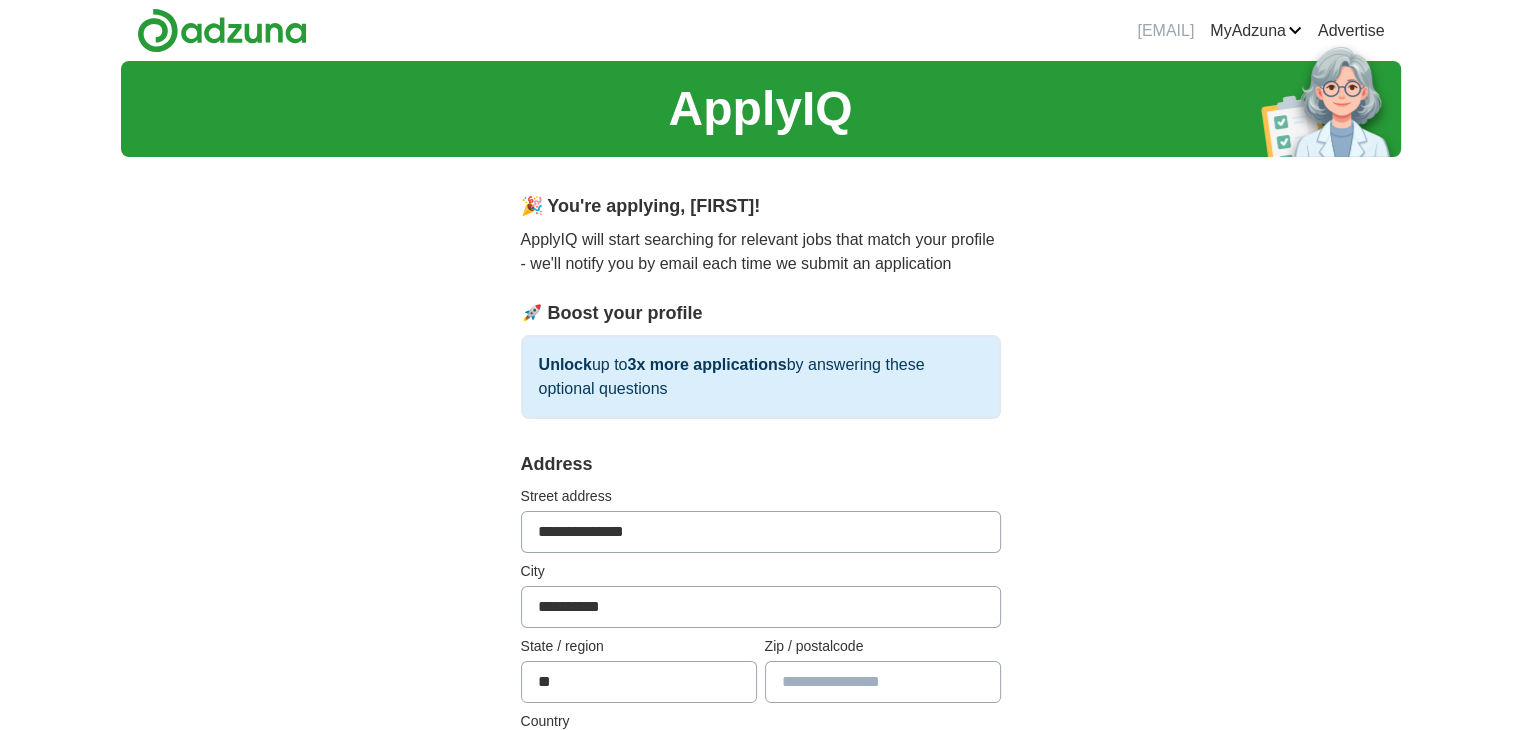type on "*******" 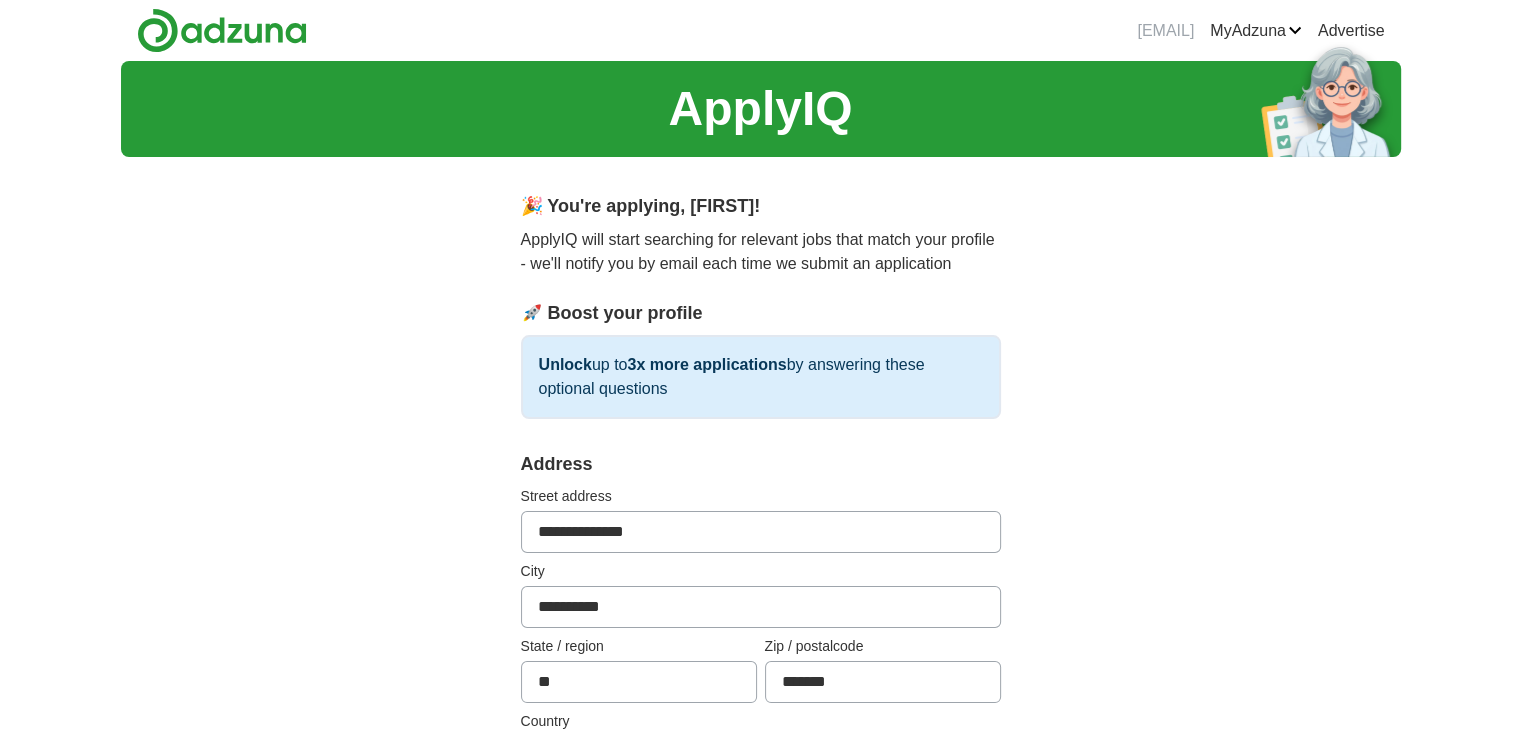 select on "**" 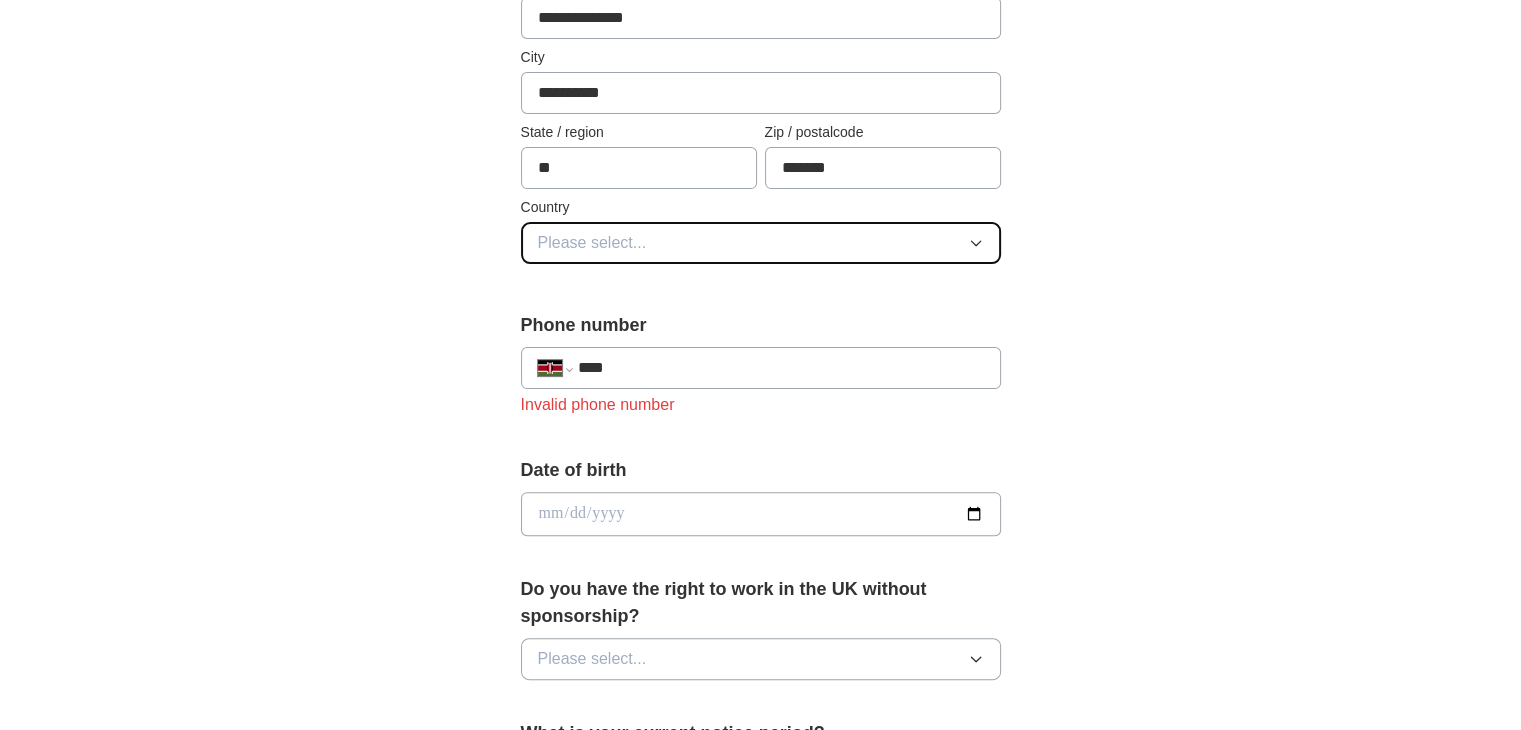 click on "Please select..." at bounding box center [761, 243] 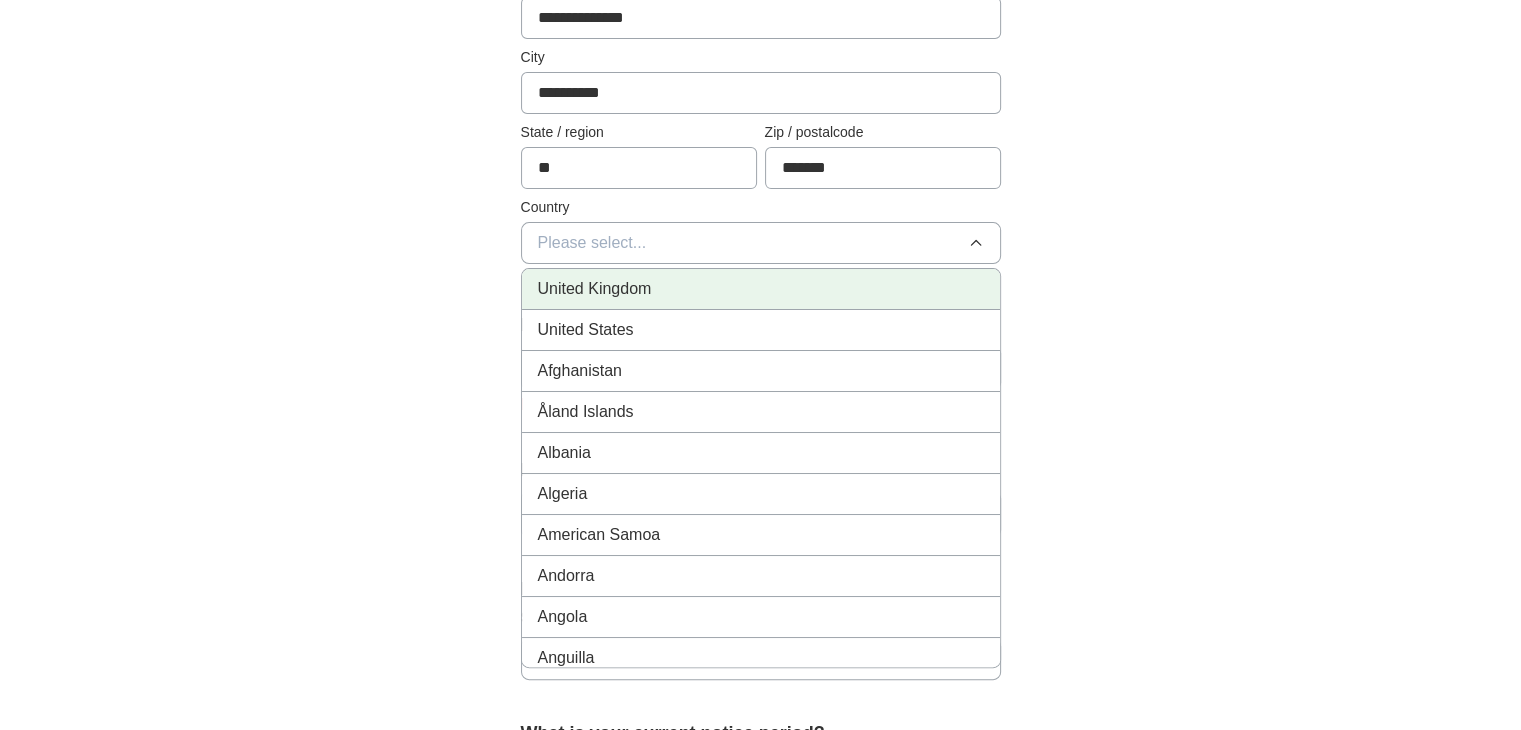 click on "United Kingdom" at bounding box center (761, 289) 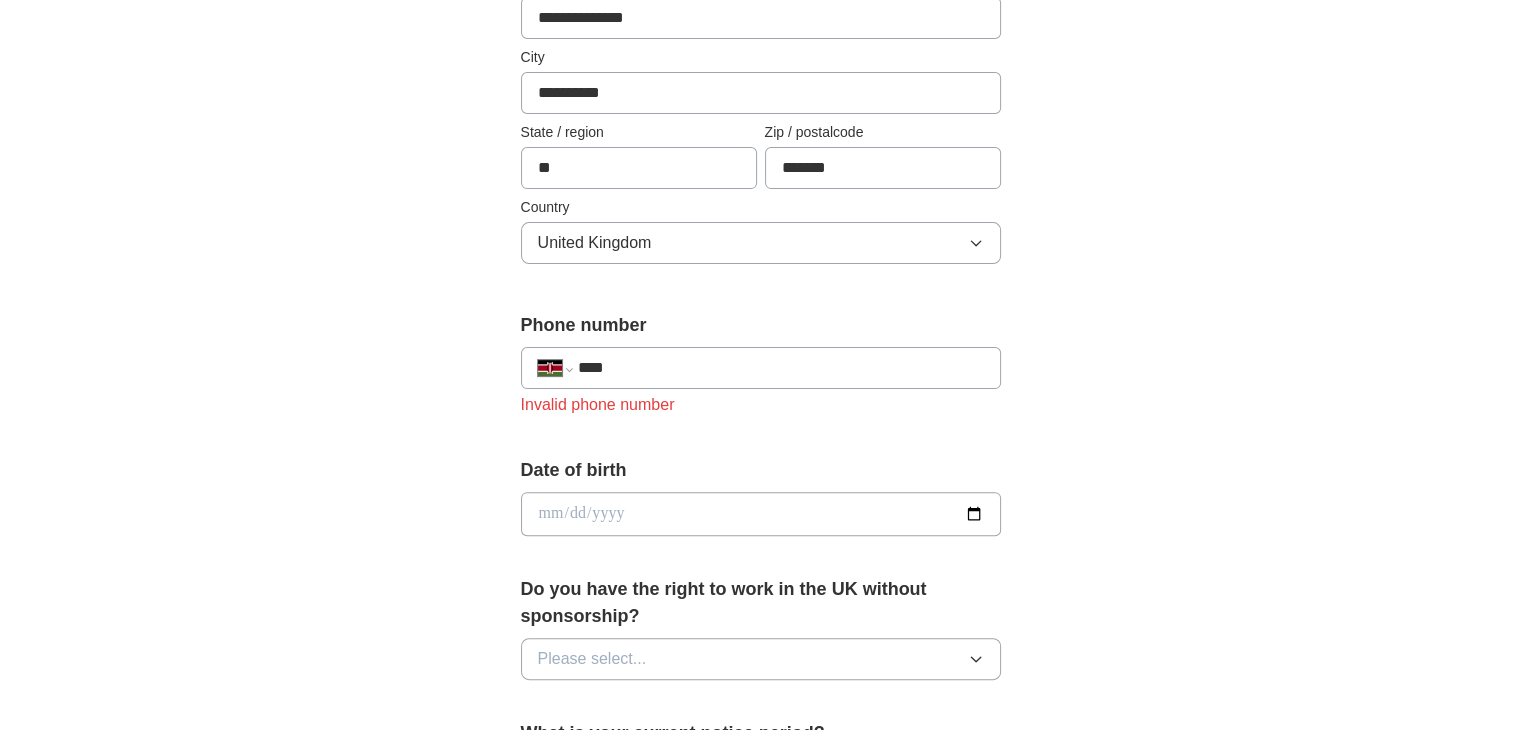 click on "****" at bounding box center (780, 368) 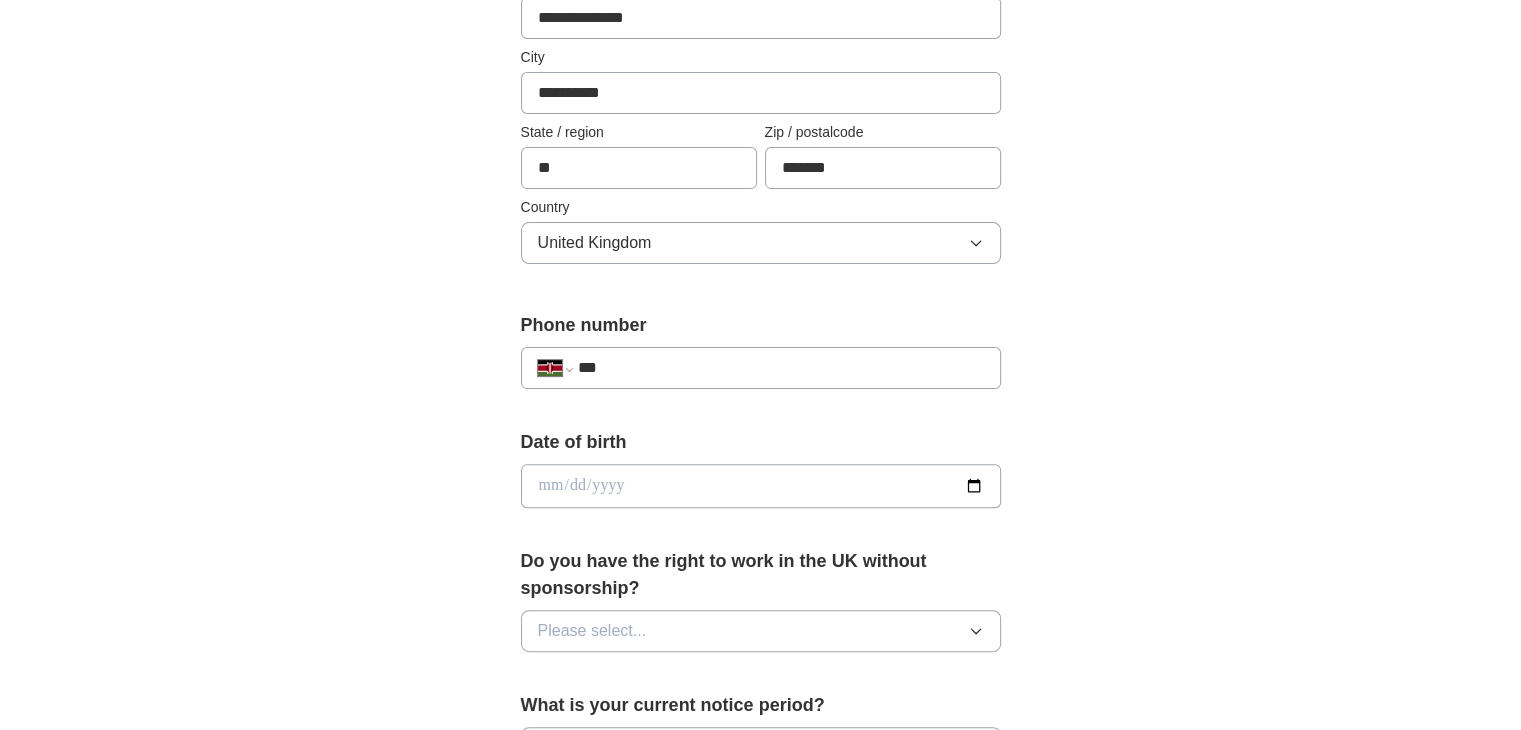 type on "**" 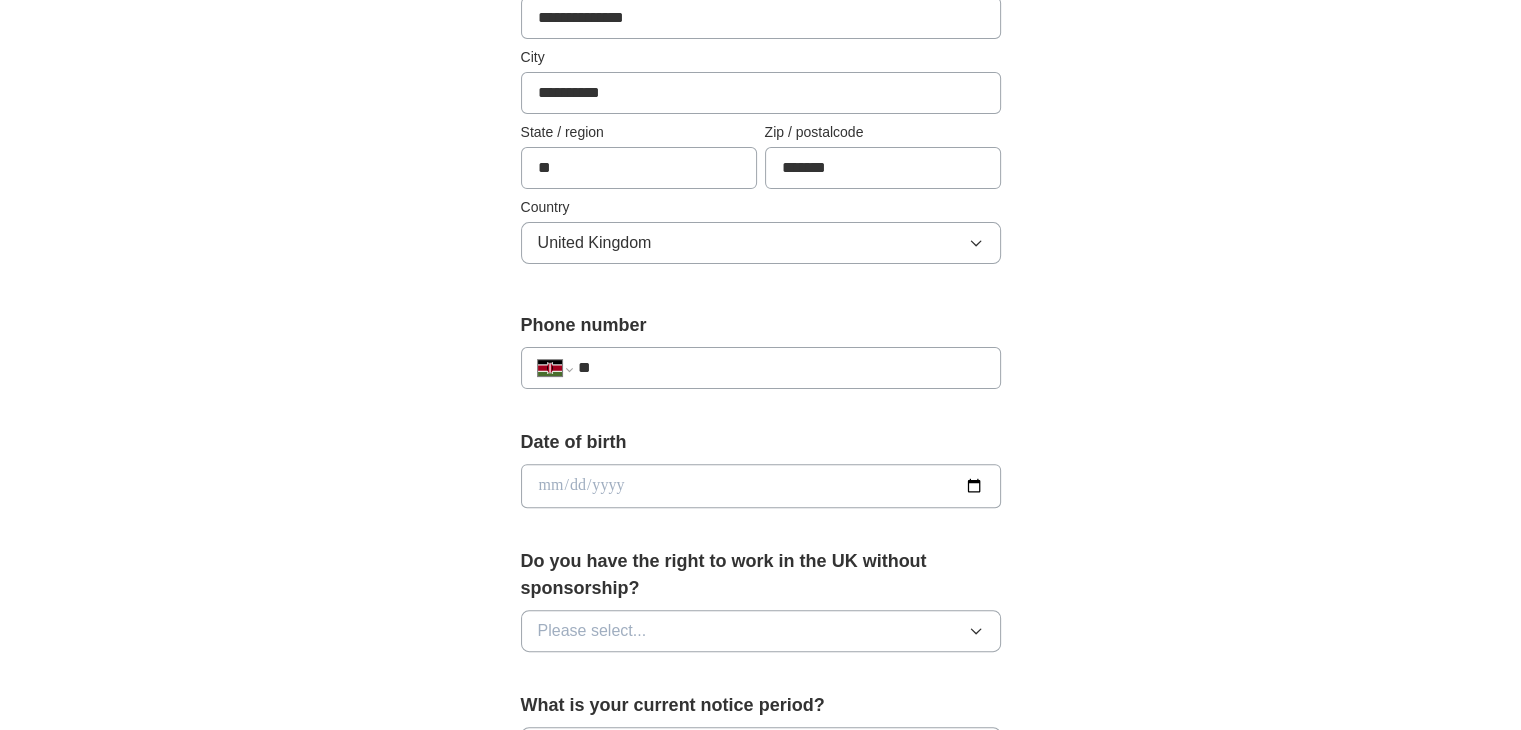 select on "**" 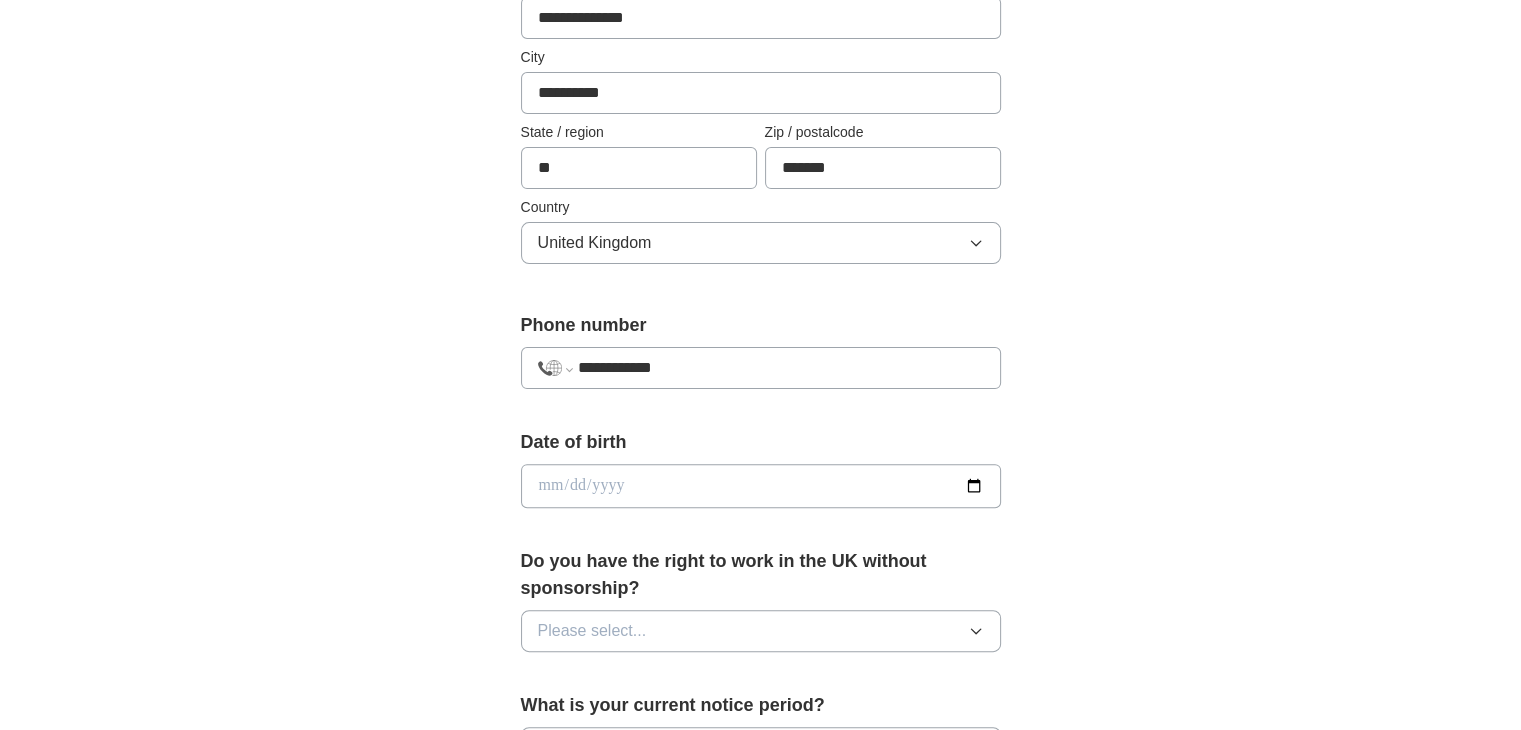 click on "**********" at bounding box center [780, 368] 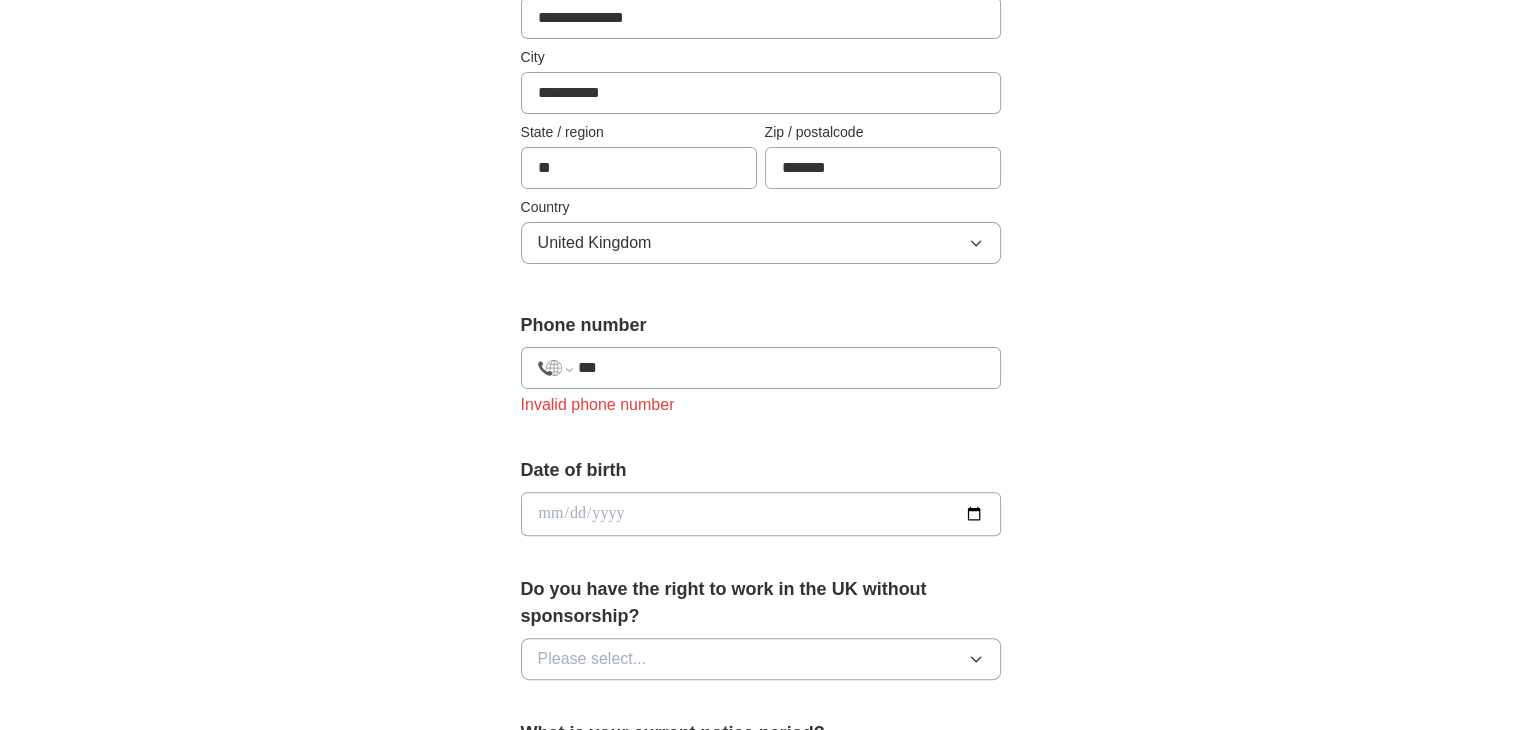 type on "**********" 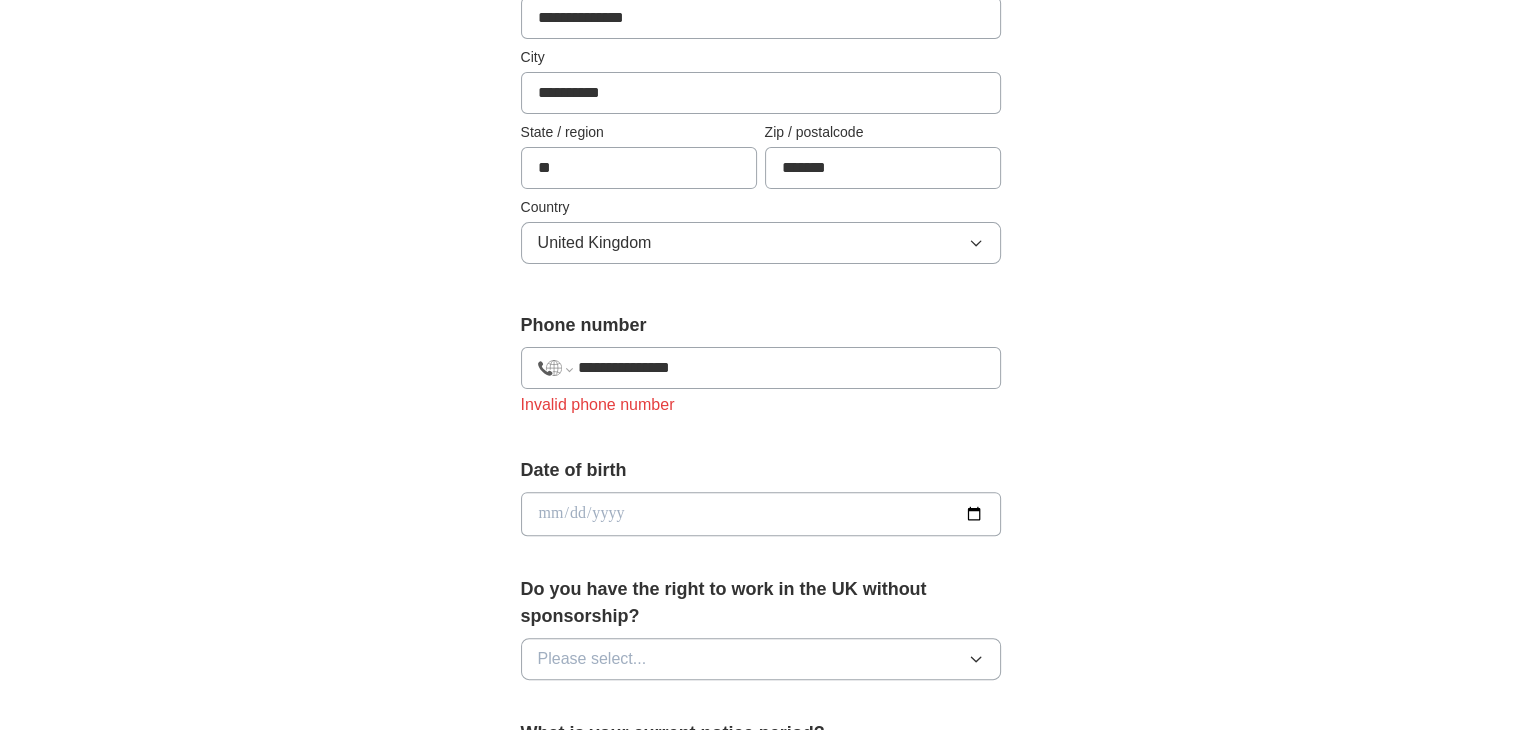 select on "**" 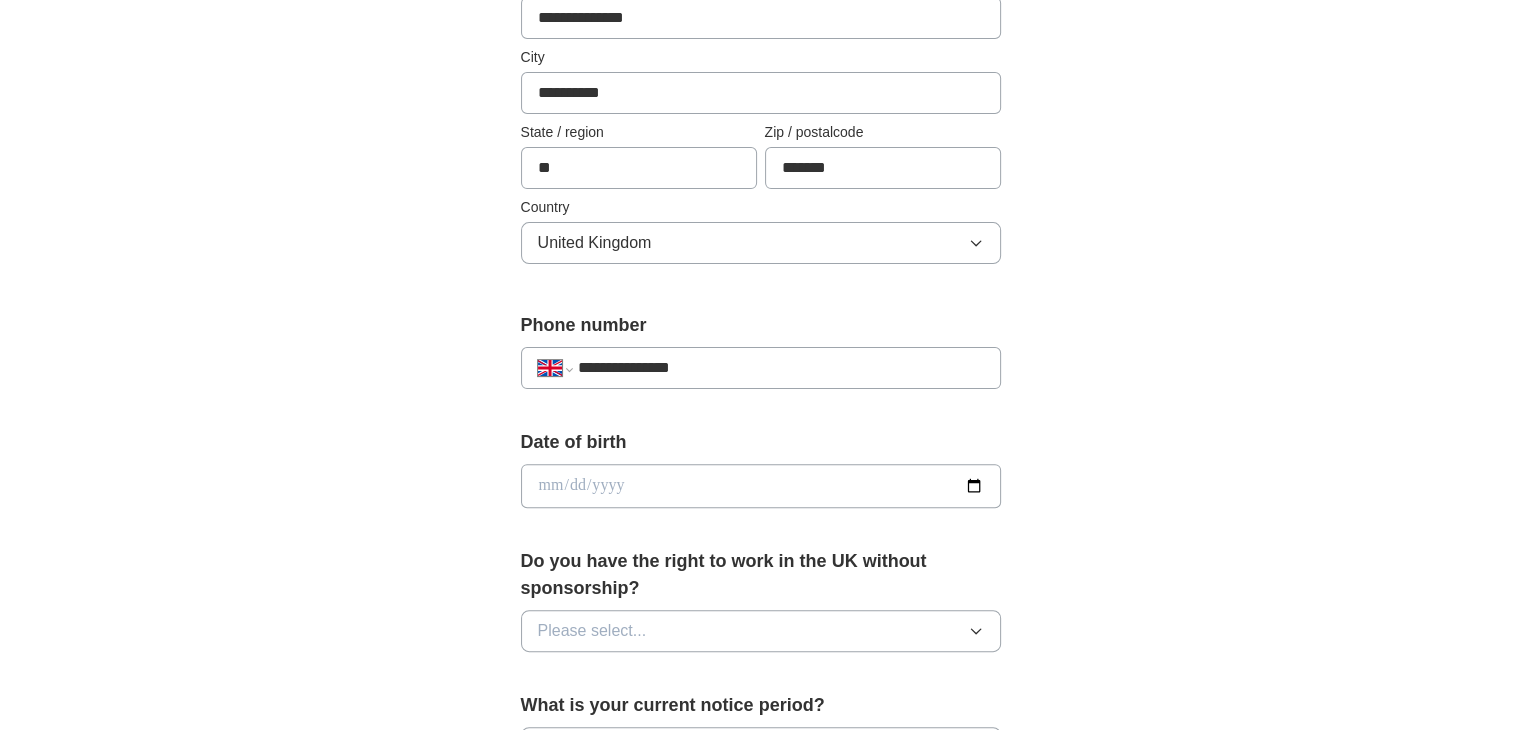 type on "**********" 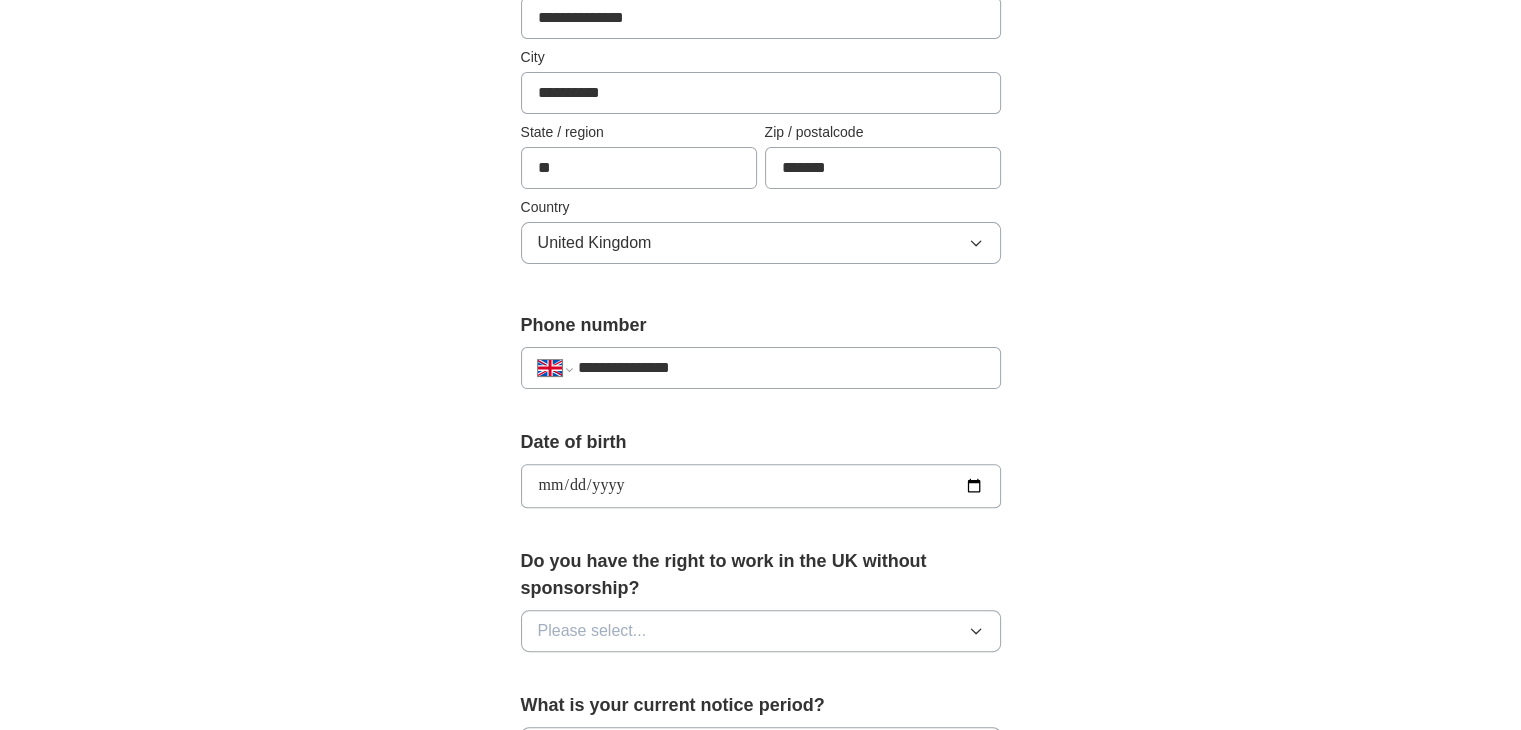 type on "**********" 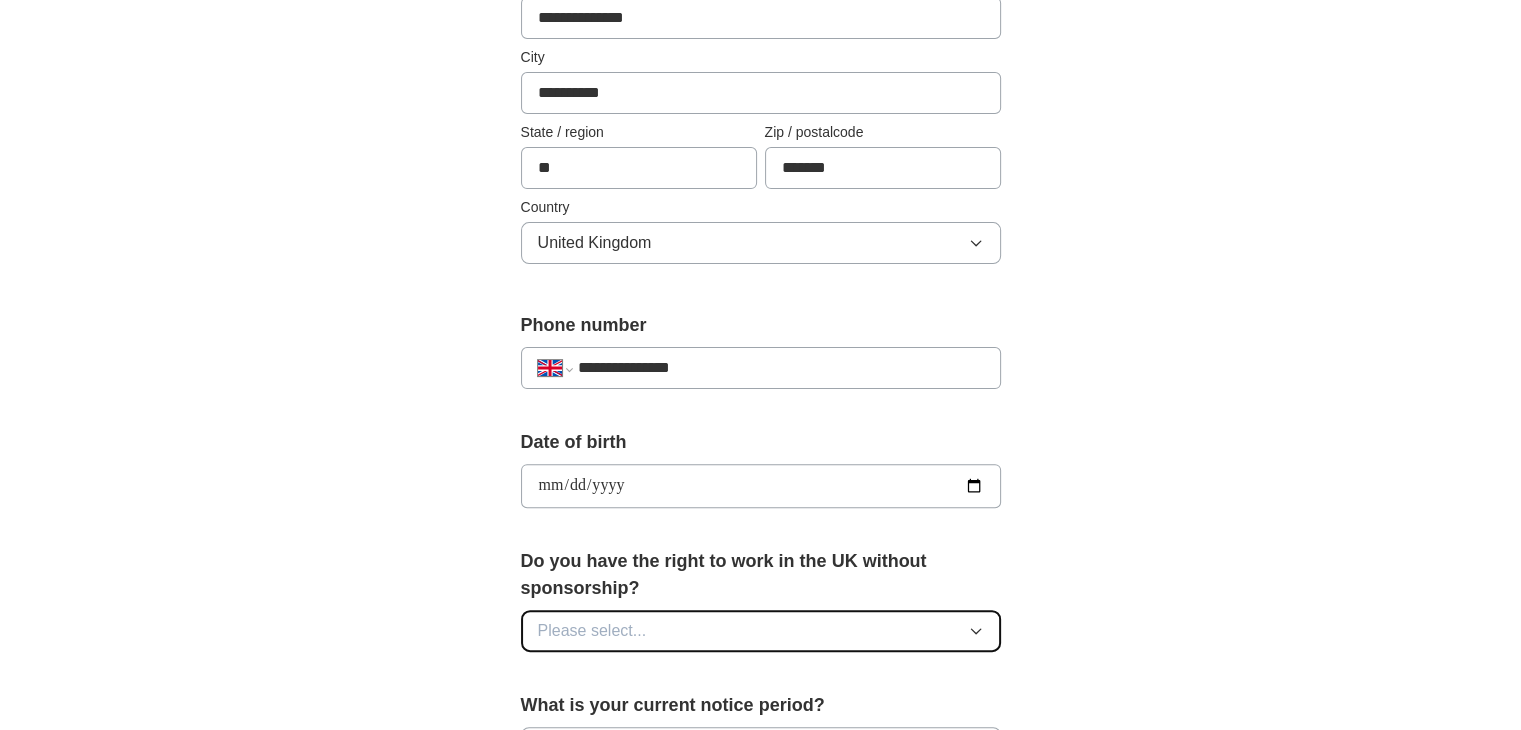 click 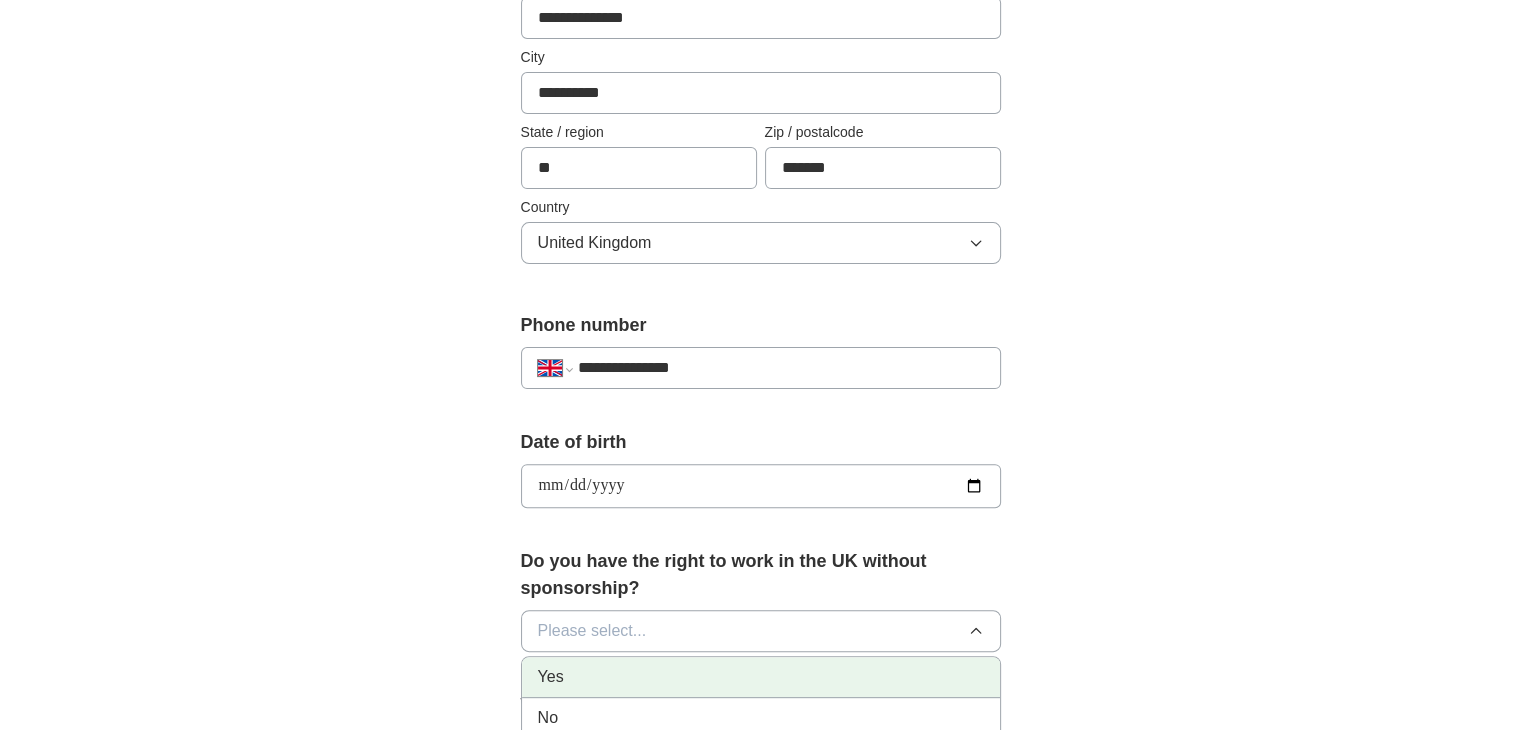 click on "Yes" at bounding box center (761, 677) 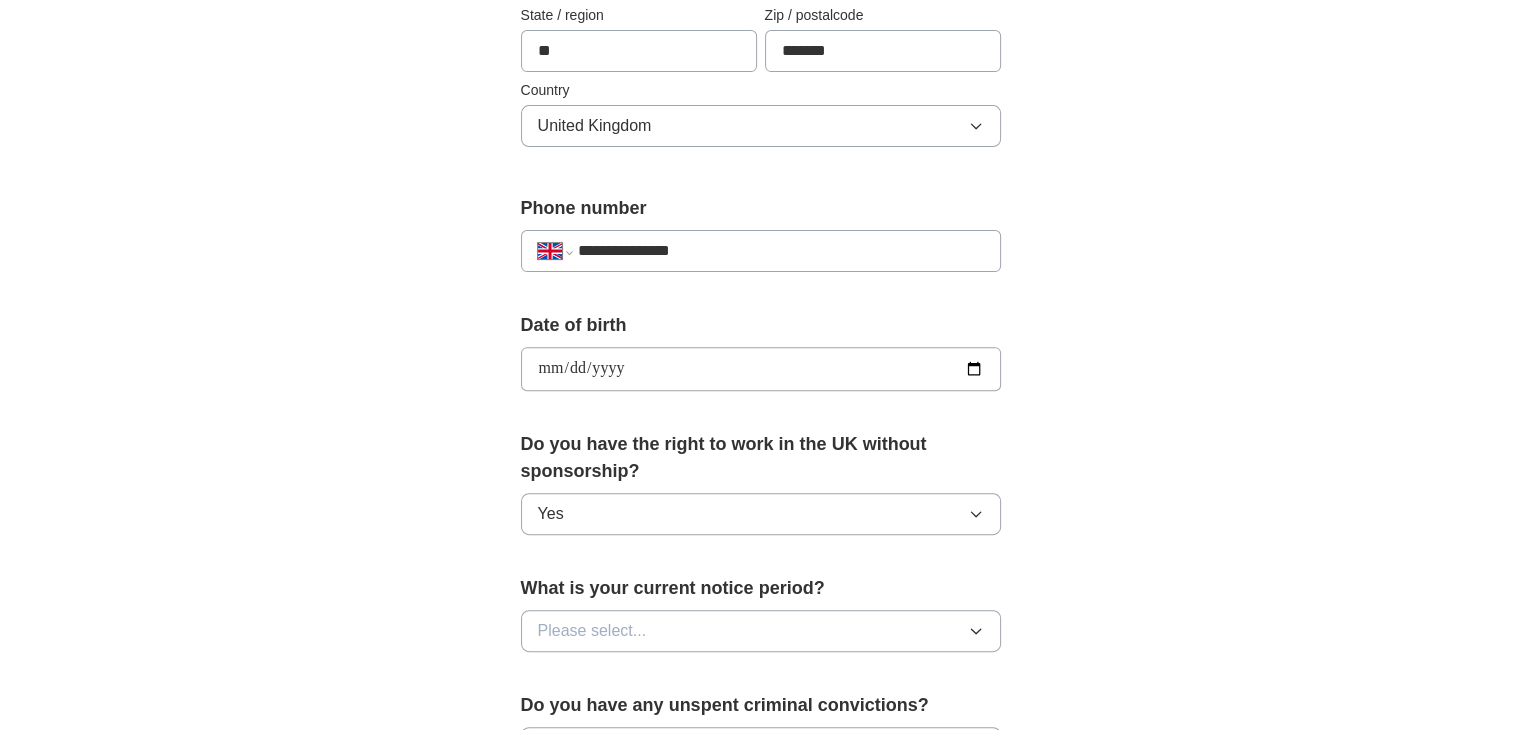 scroll, scrollTop: 634, scrollLeft: 0, axis: vertical 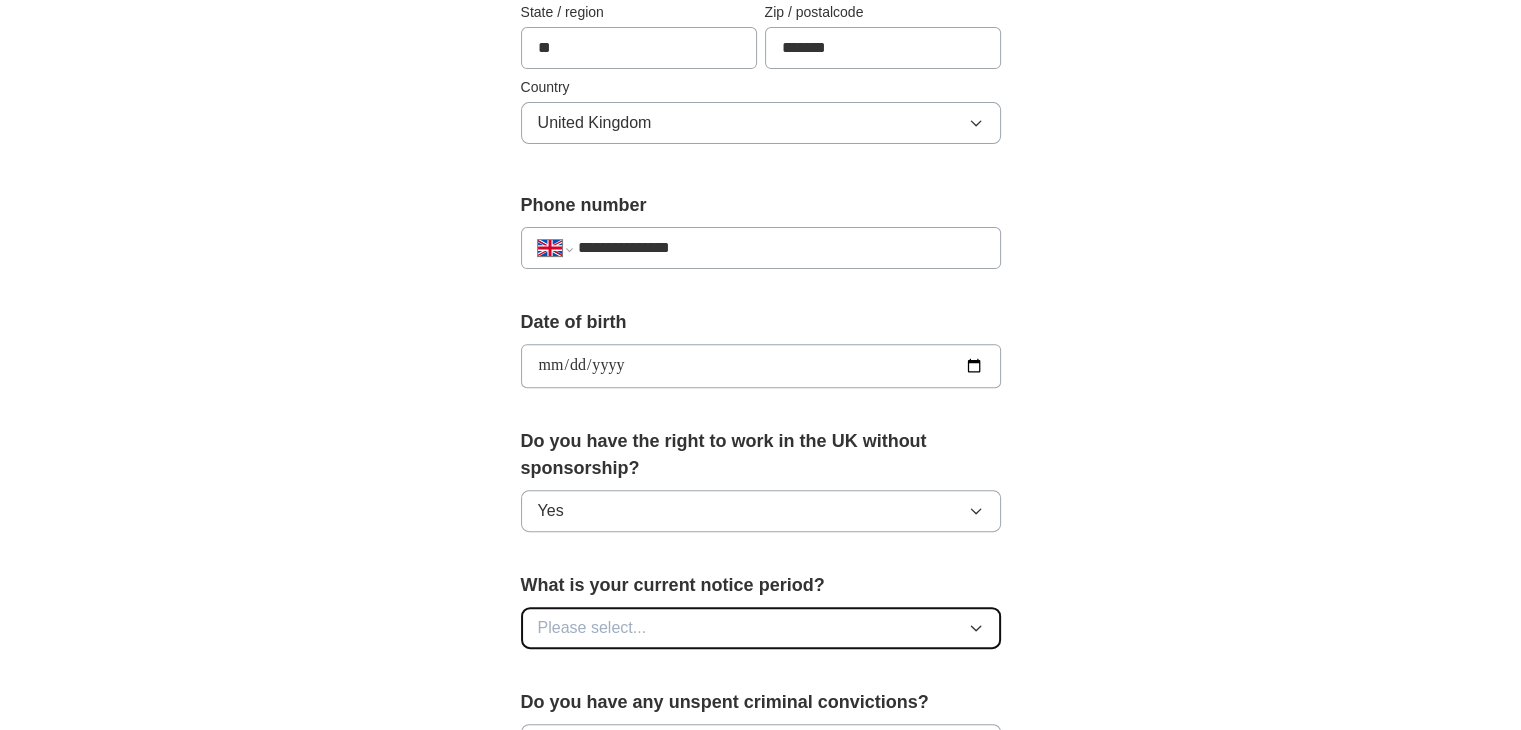 click on "Please select..." at bounding box center (761, 628) 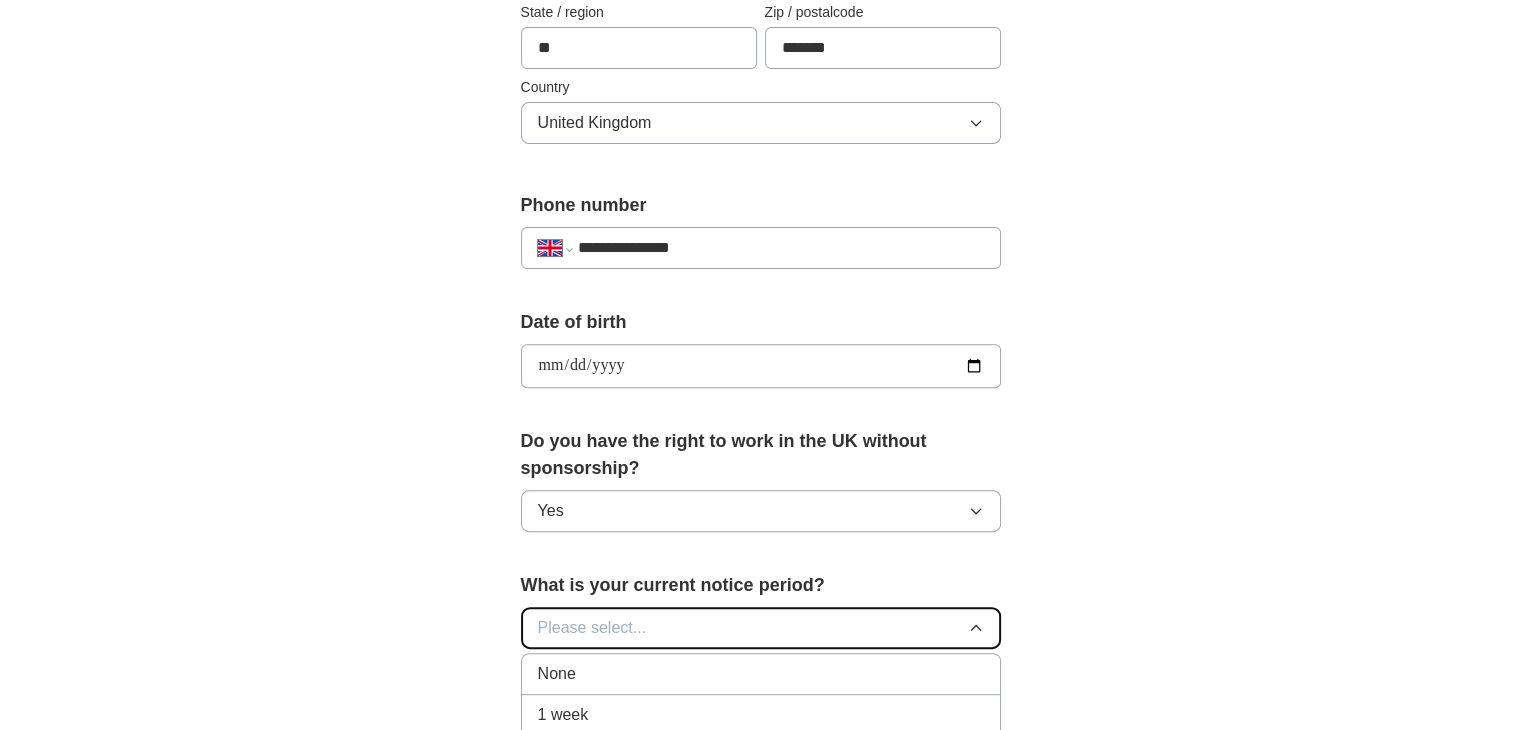 type 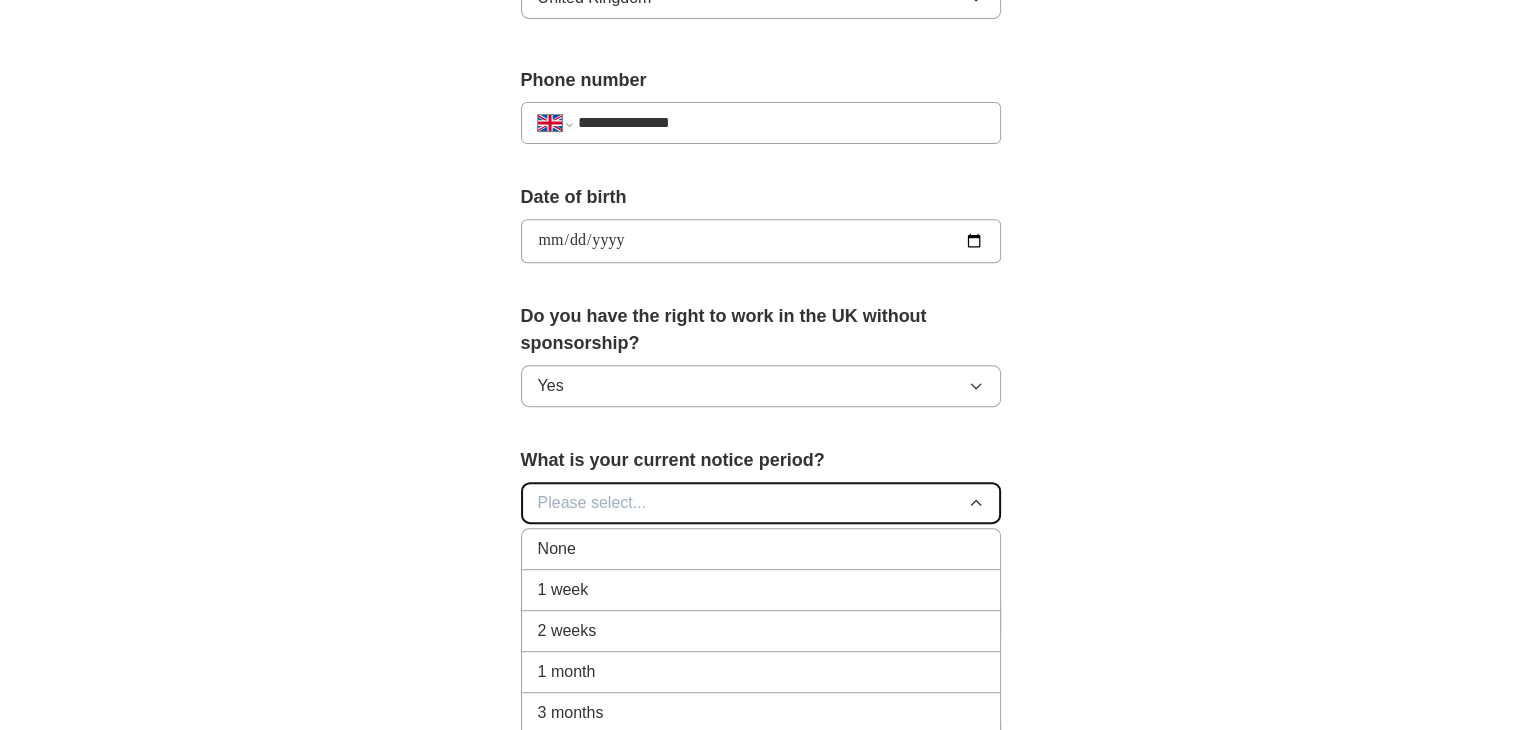 scroll, scrollTop: 794, scrollLeft: 0, axis: vertical 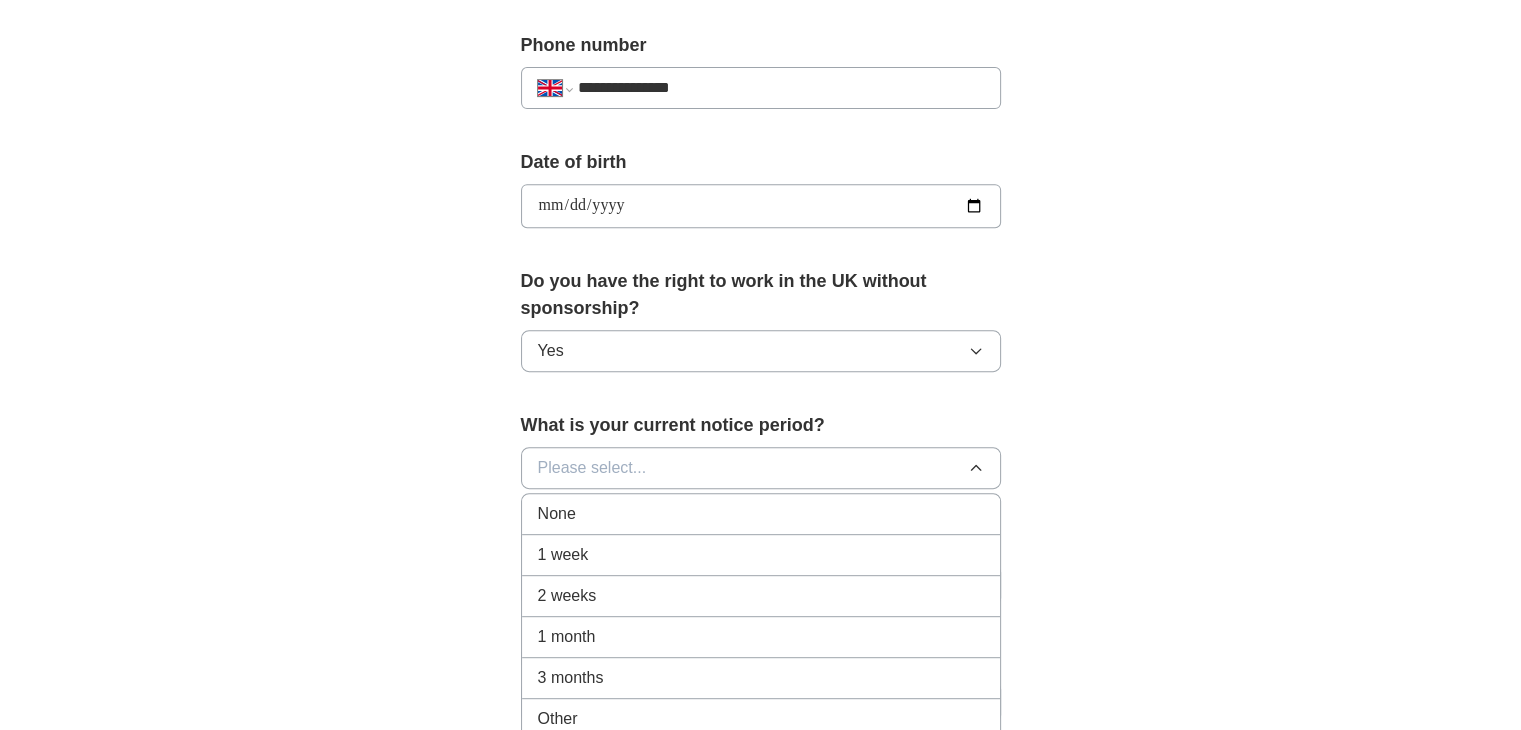 click on "1 month" at bounding box center [761, 637] 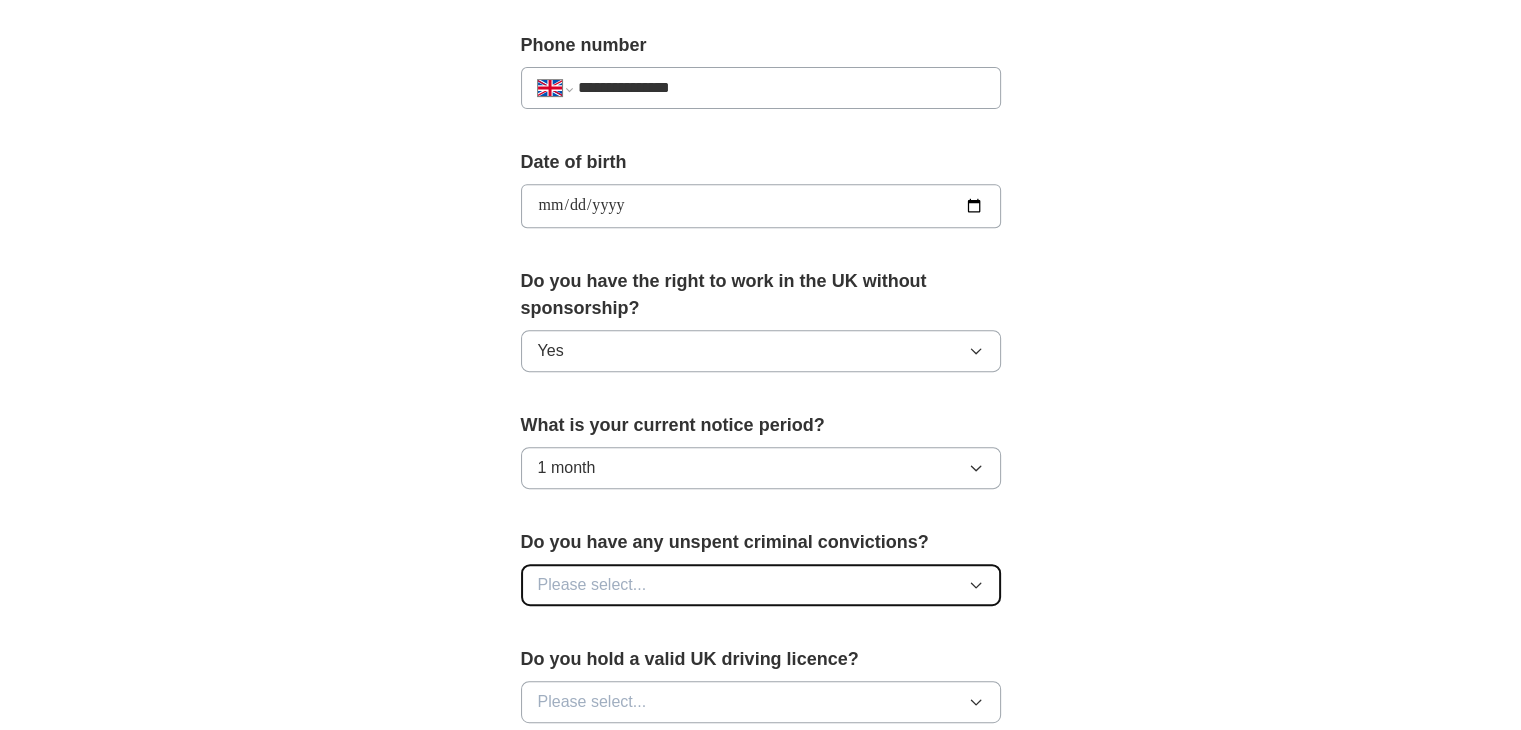 click 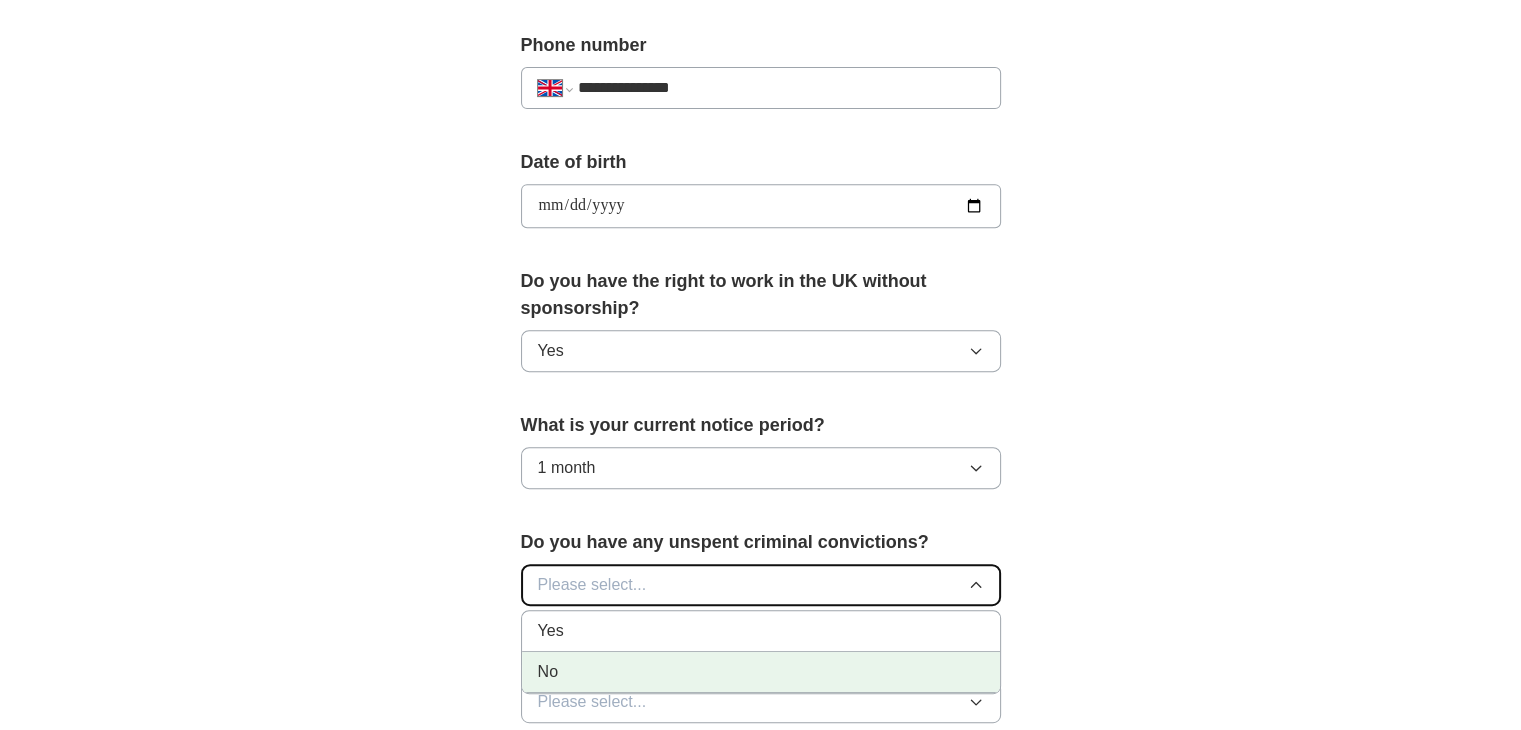 drag, startPoint x: 976, startPoint y: 580, endPoint x: 875, endPoint y: 670, distance: 135.28119 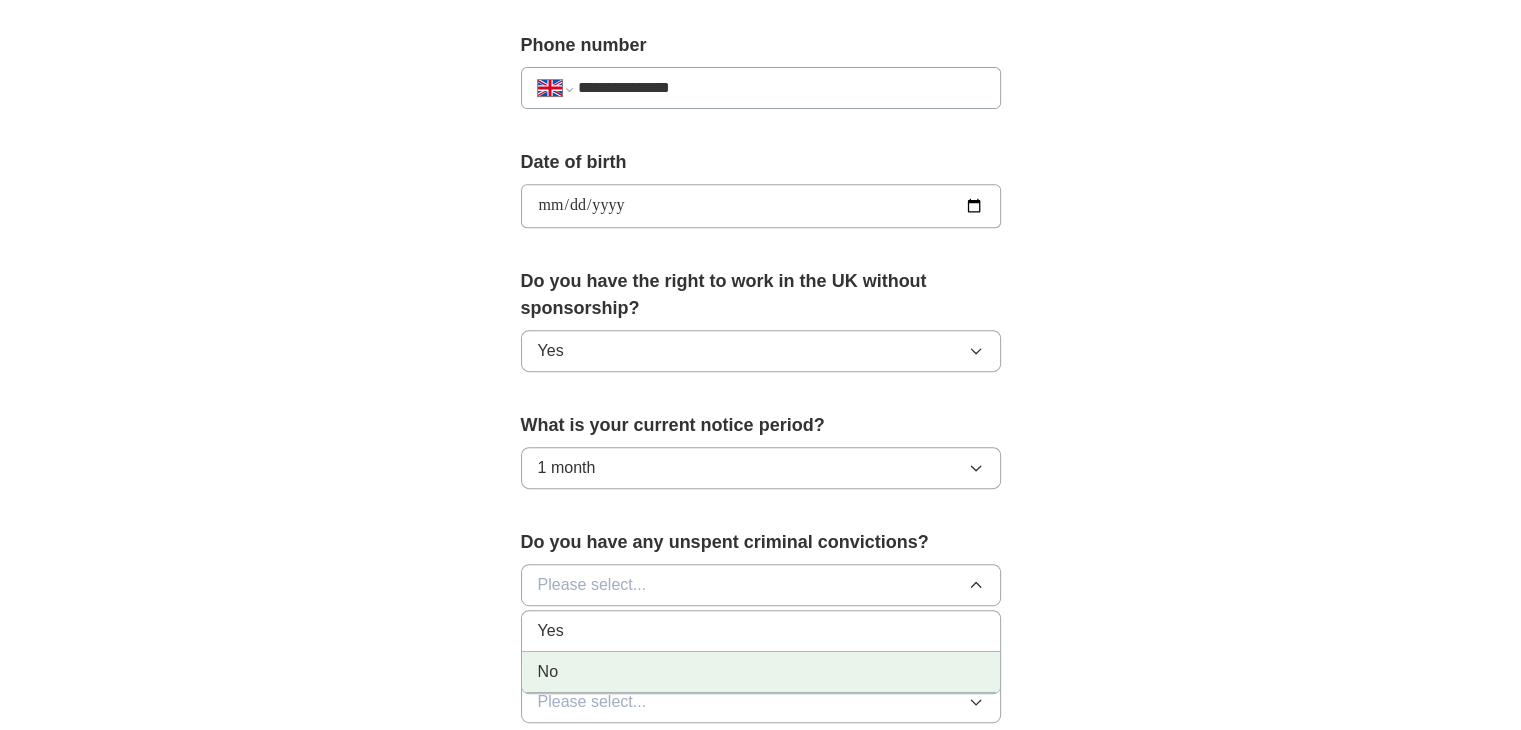 click on "No" at bounding box center [761, 672] 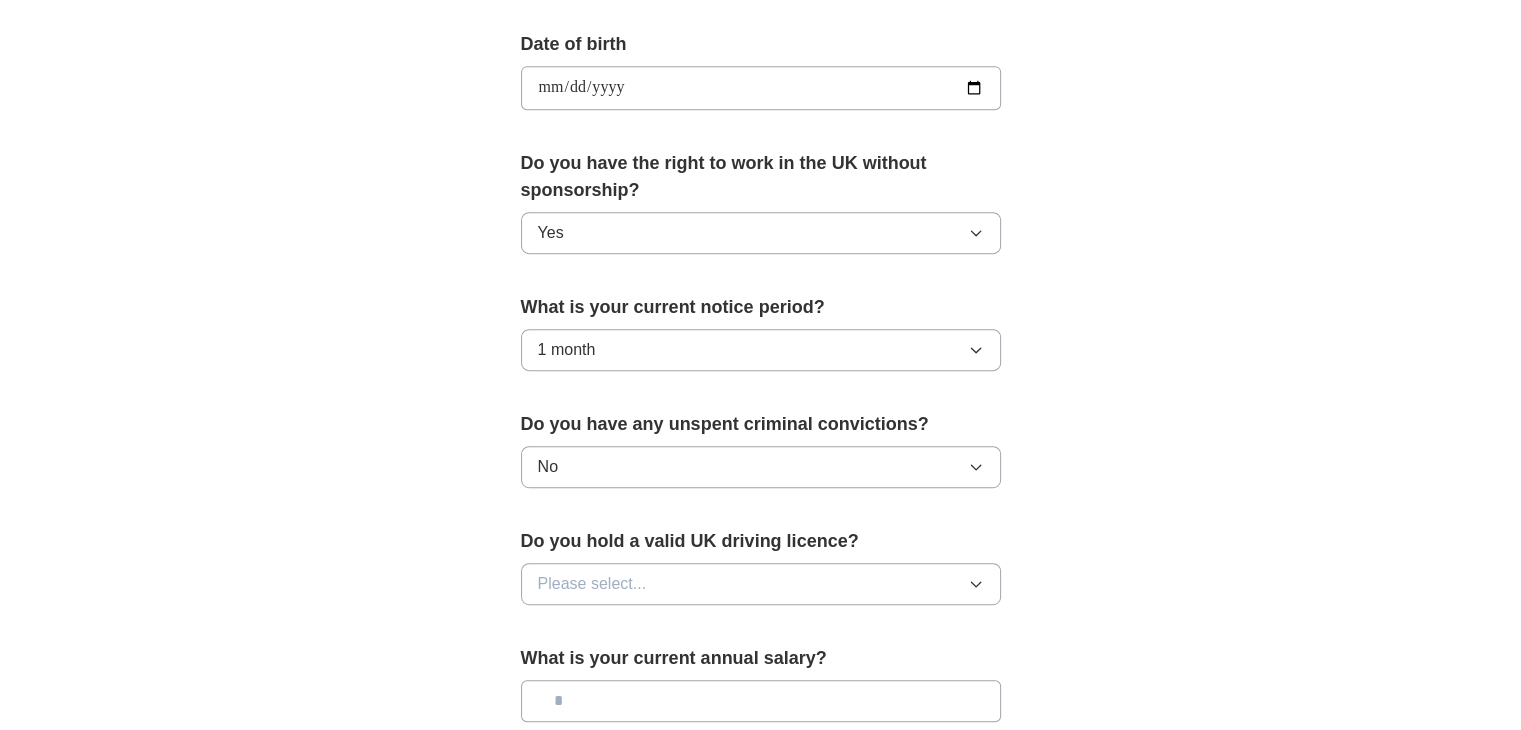 scroll, scrollTop: 914, scrollLeft: 0, axis: vertical 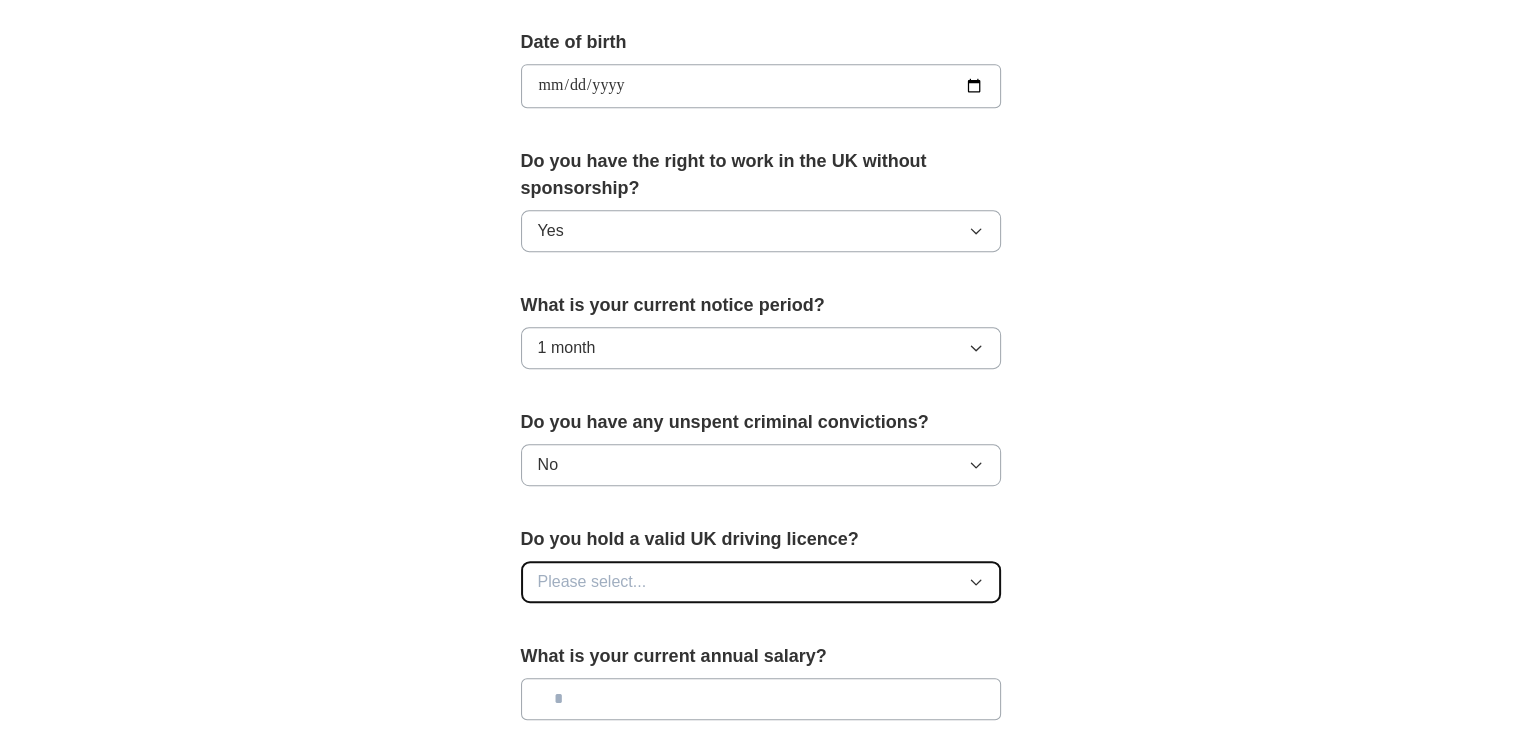 click 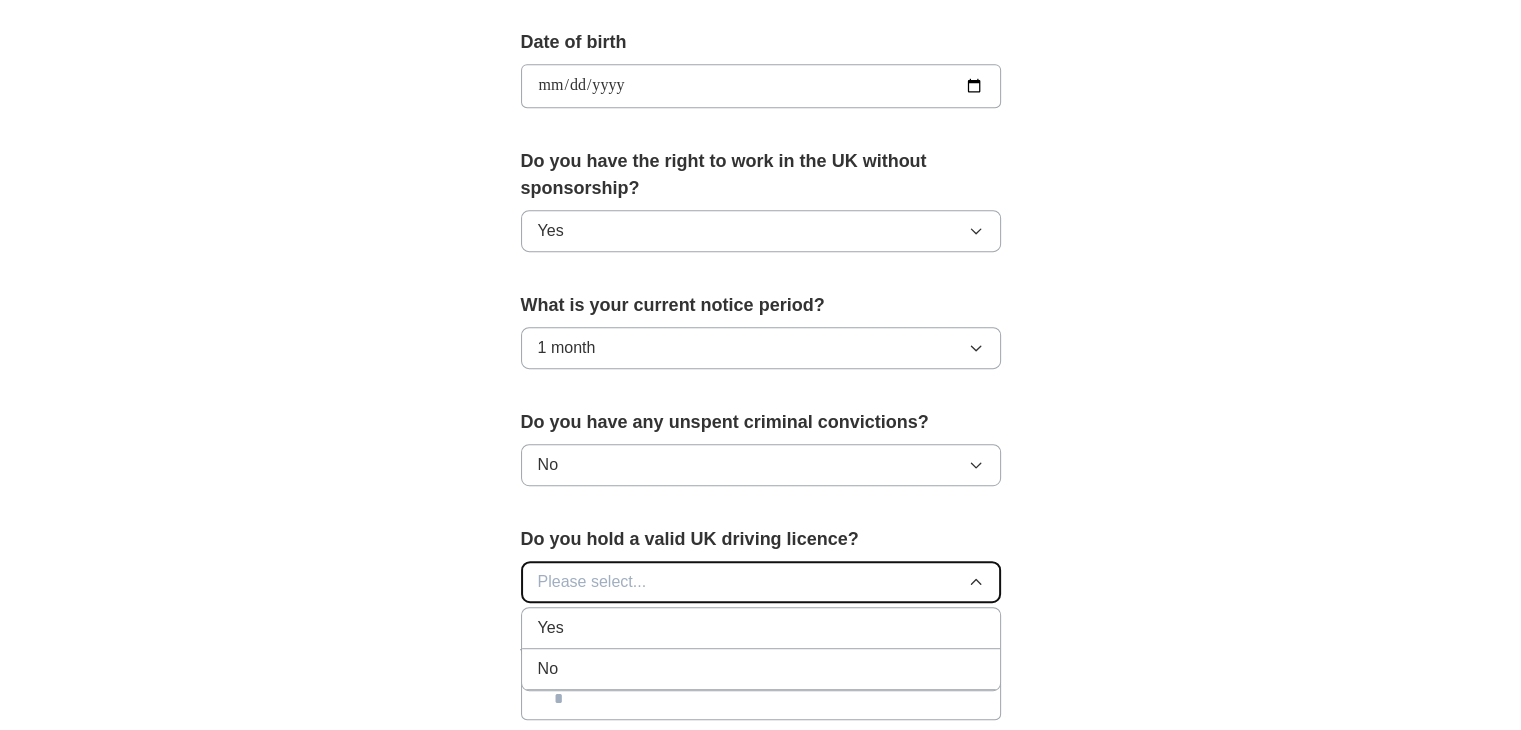 type 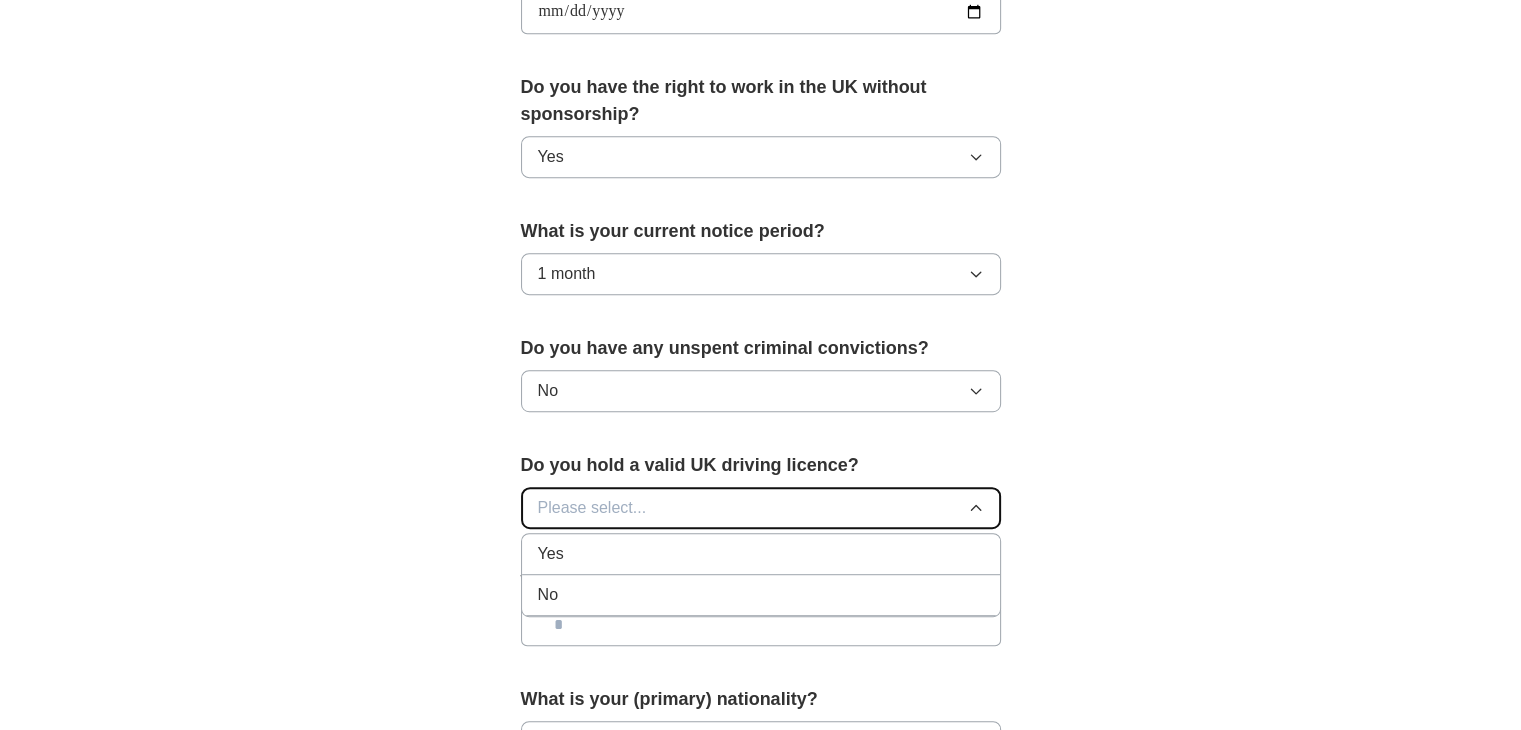 scroll, scrollTop: 994, scrollLeft: 0, axis: vertical 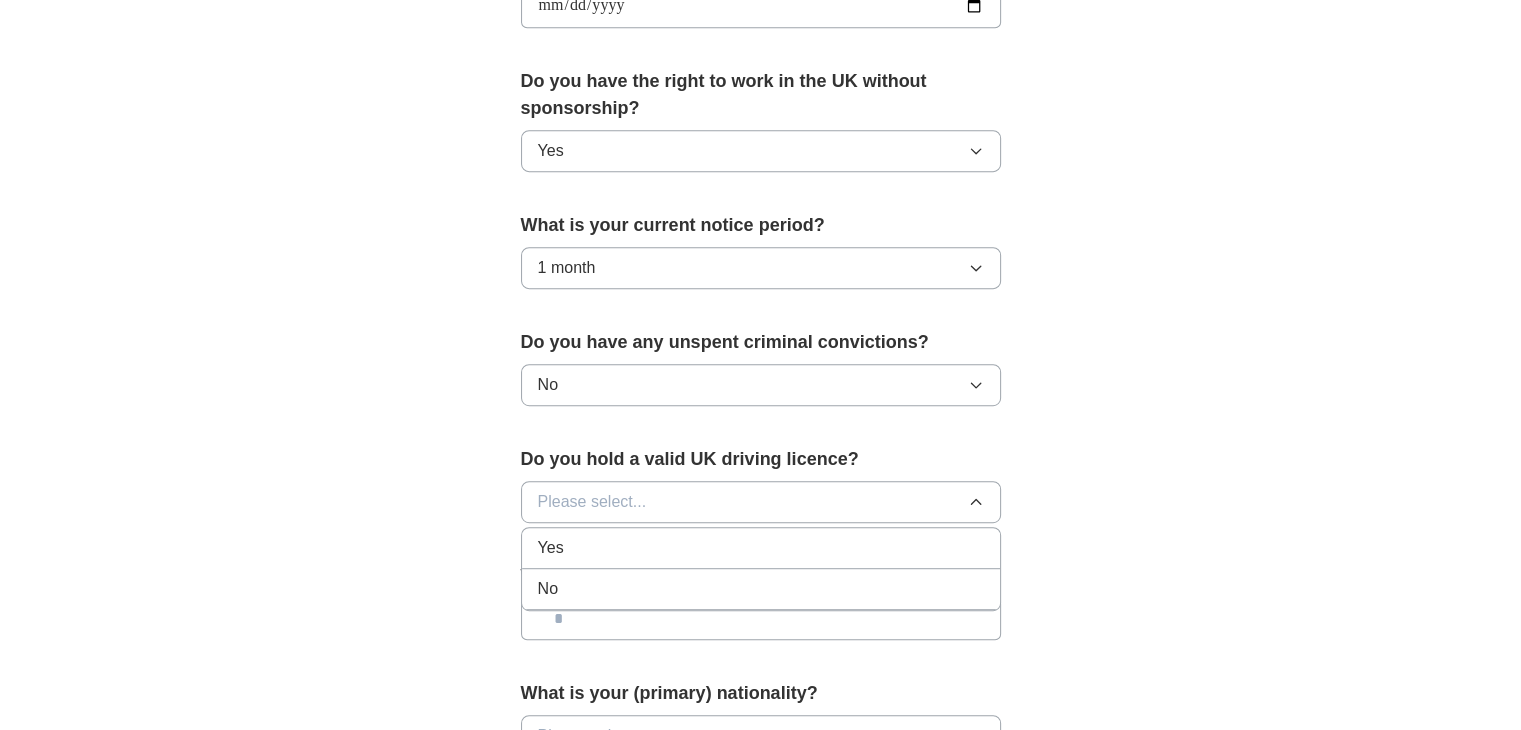 click on "No" at bounding box center [761, 589] 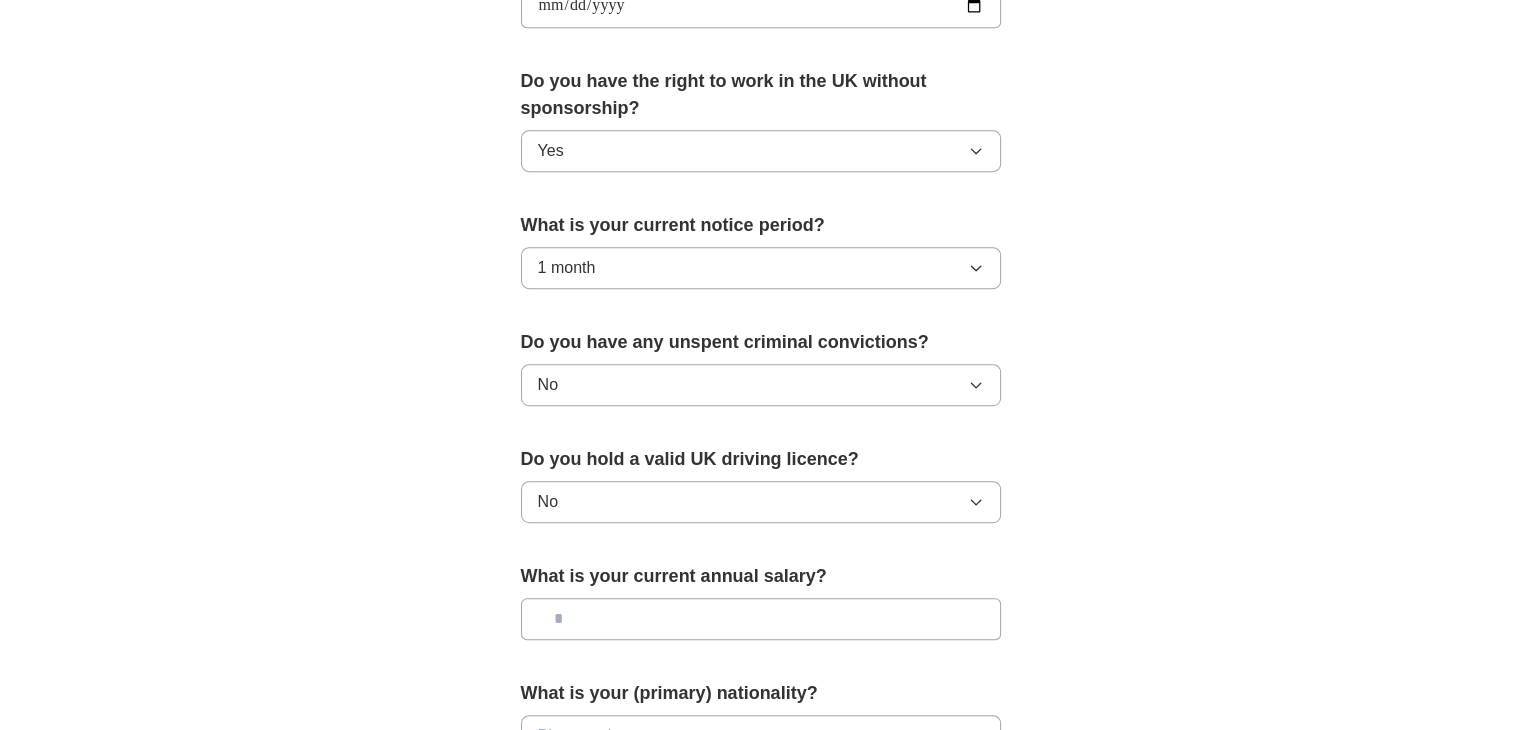 click at bounding box center (761, 619) 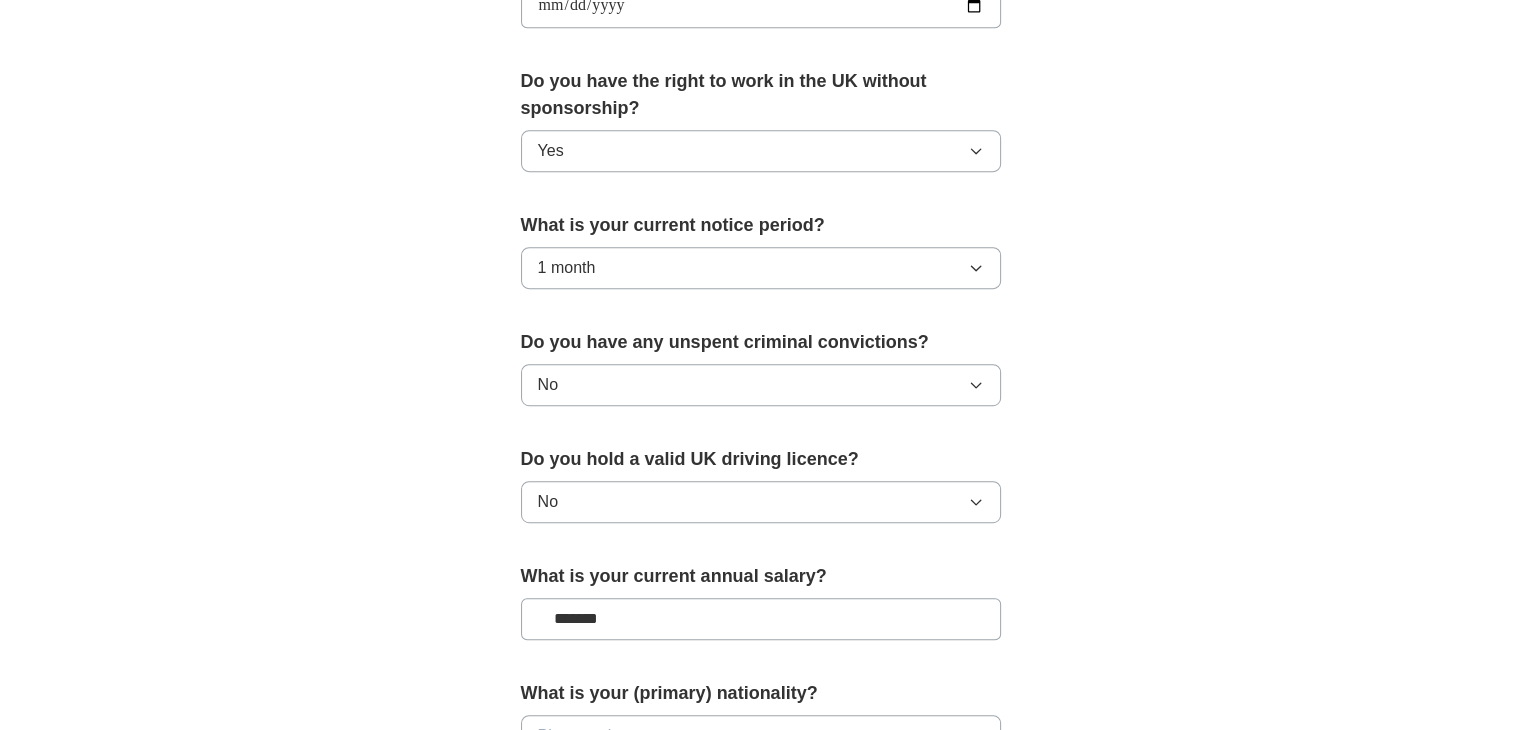 type on "*******" 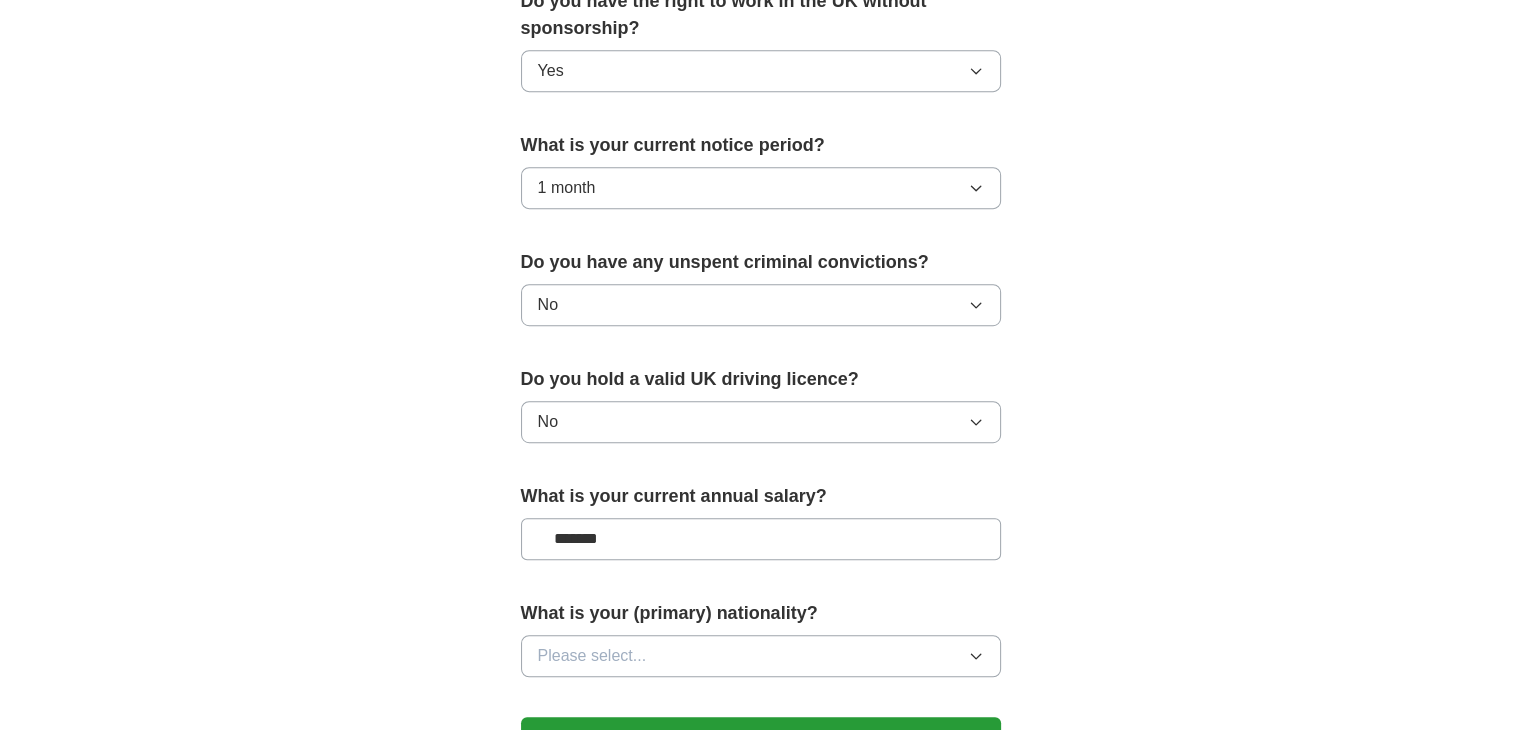scroll, scrollTop: 1114, scrollLeft: 0, axis: vertical 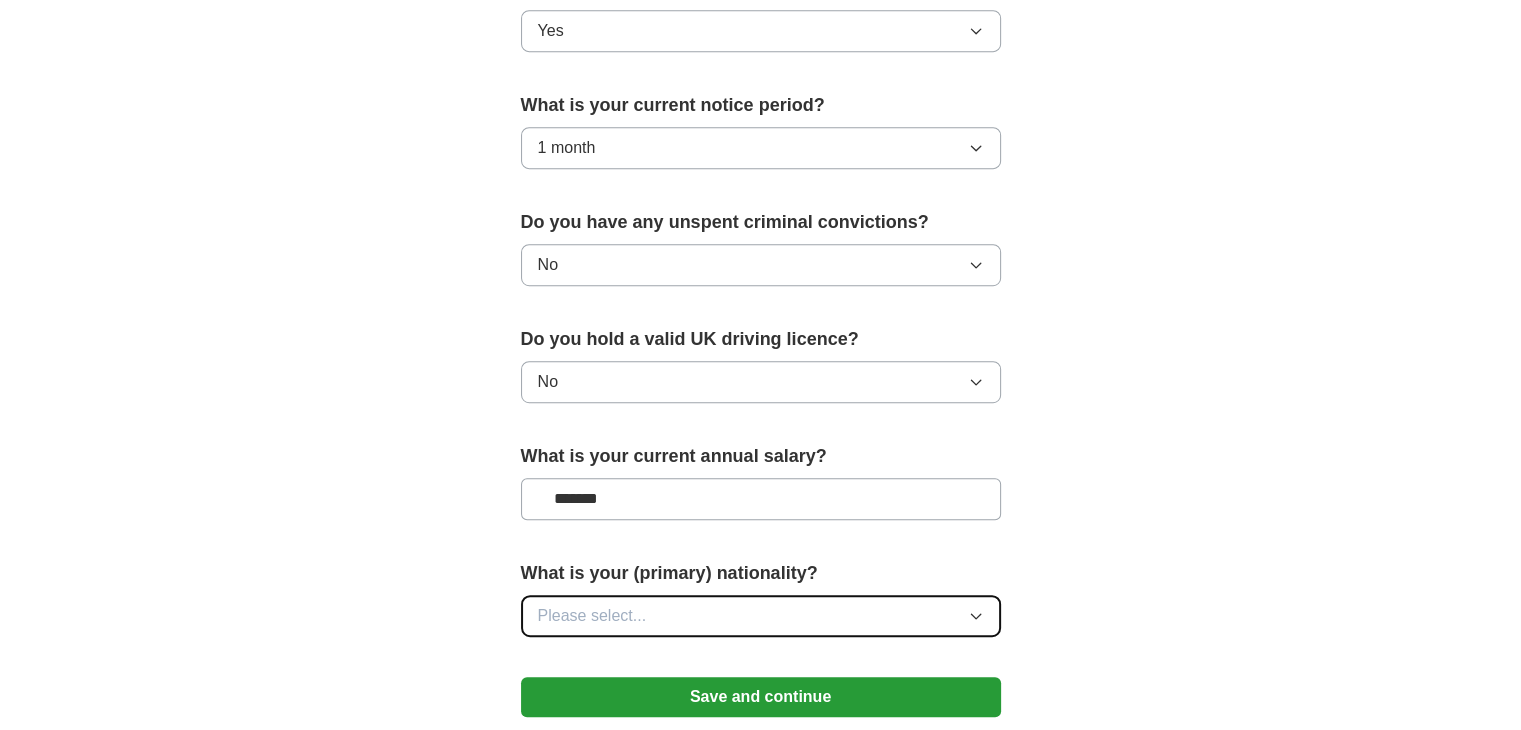 click 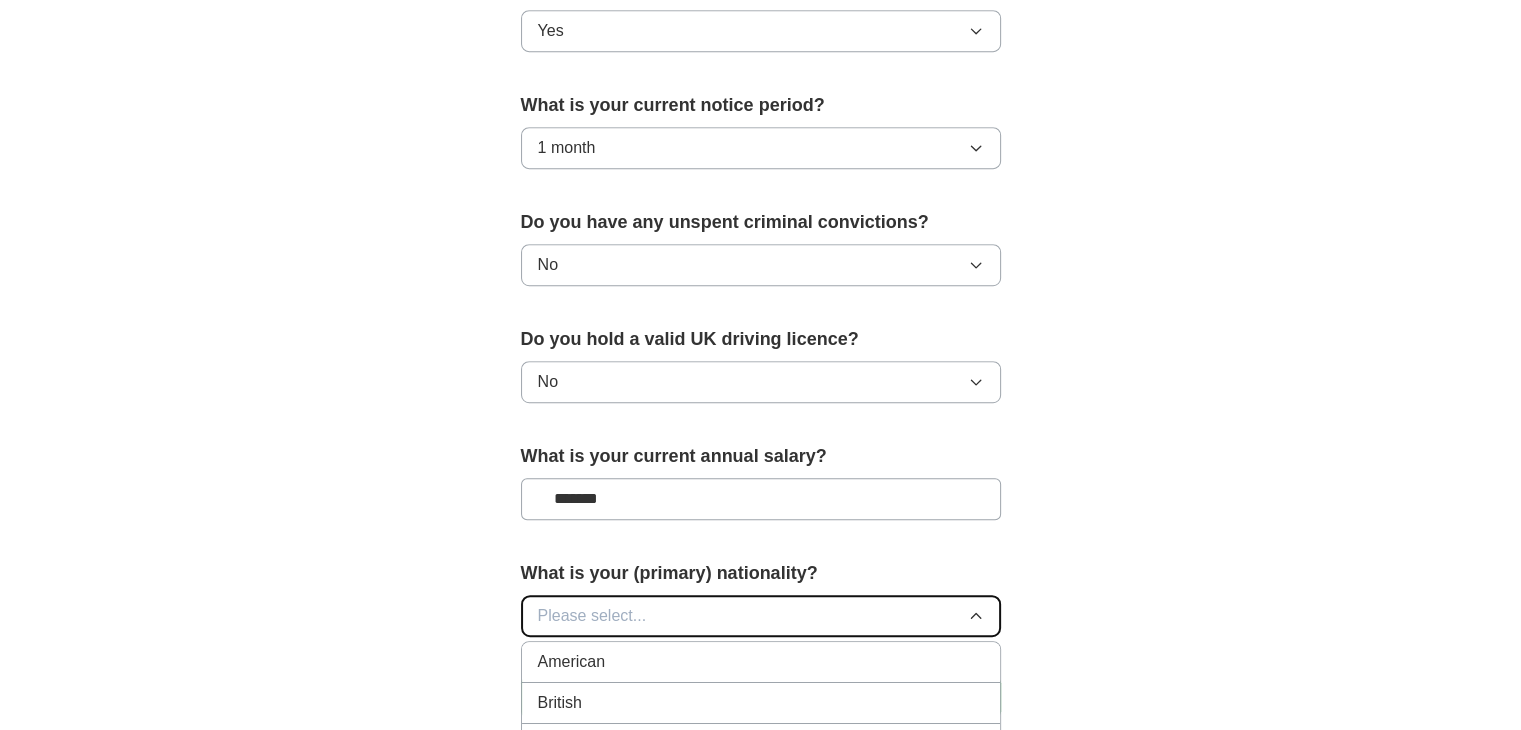 click 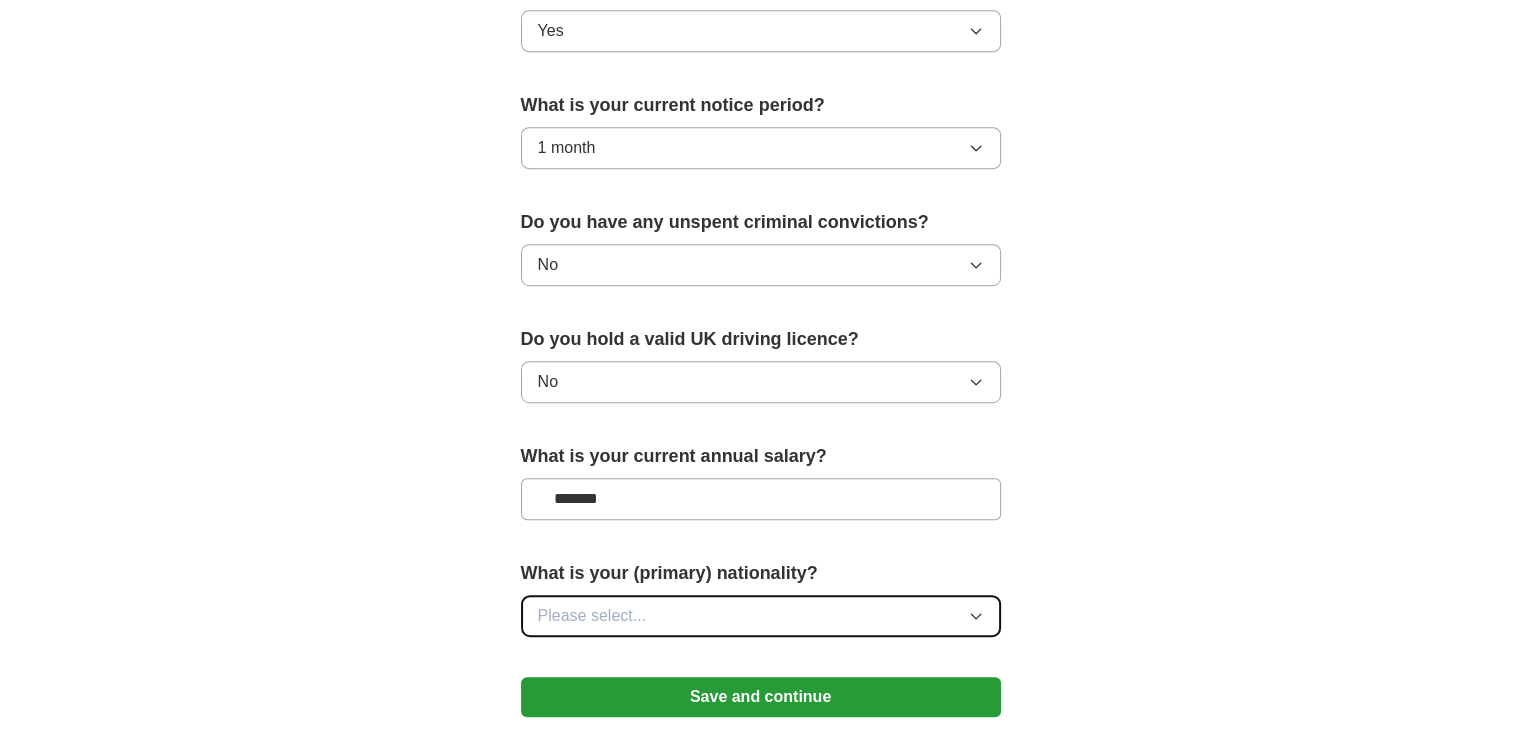type 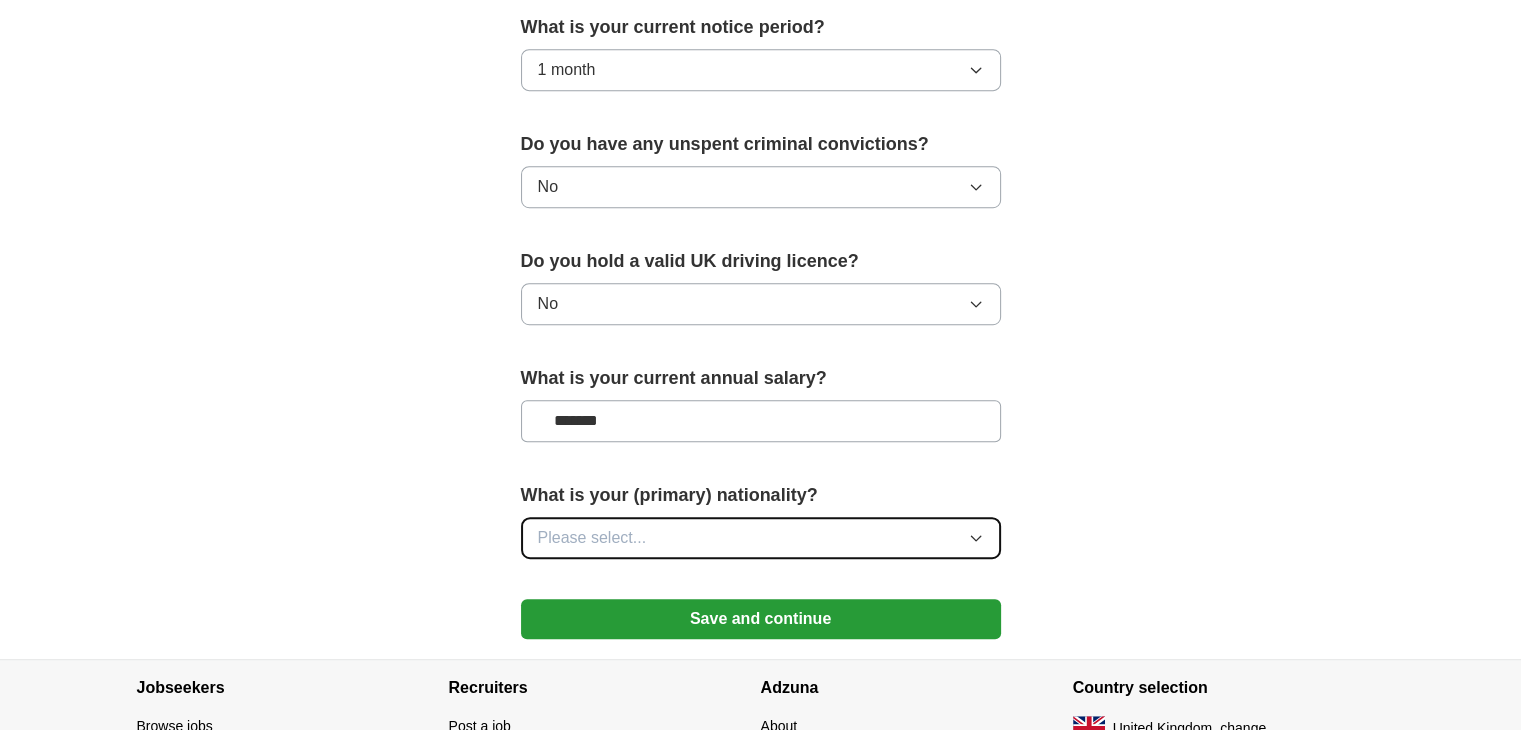 scroll, scrollTop: 1194, scrollLeft: 0, axis: vertical 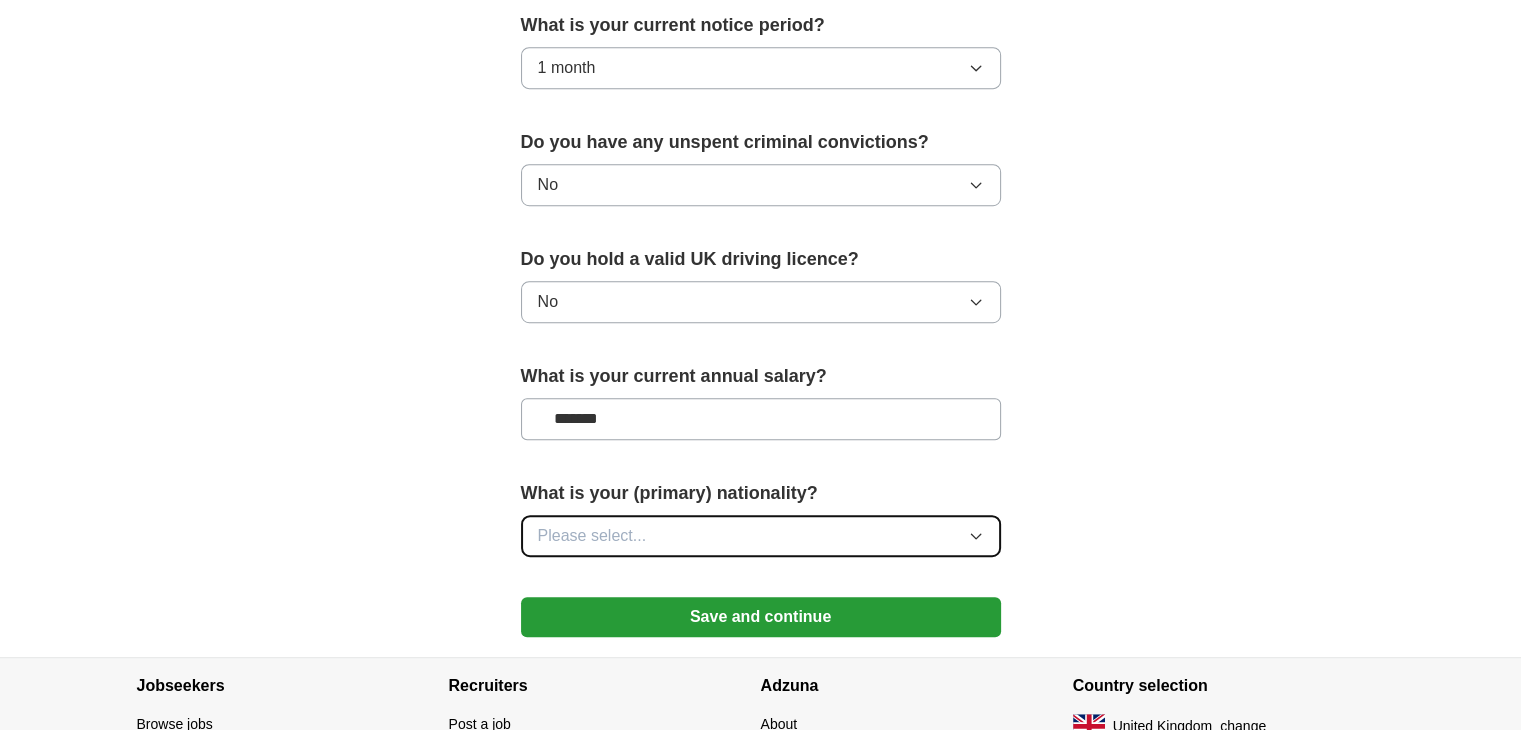 click 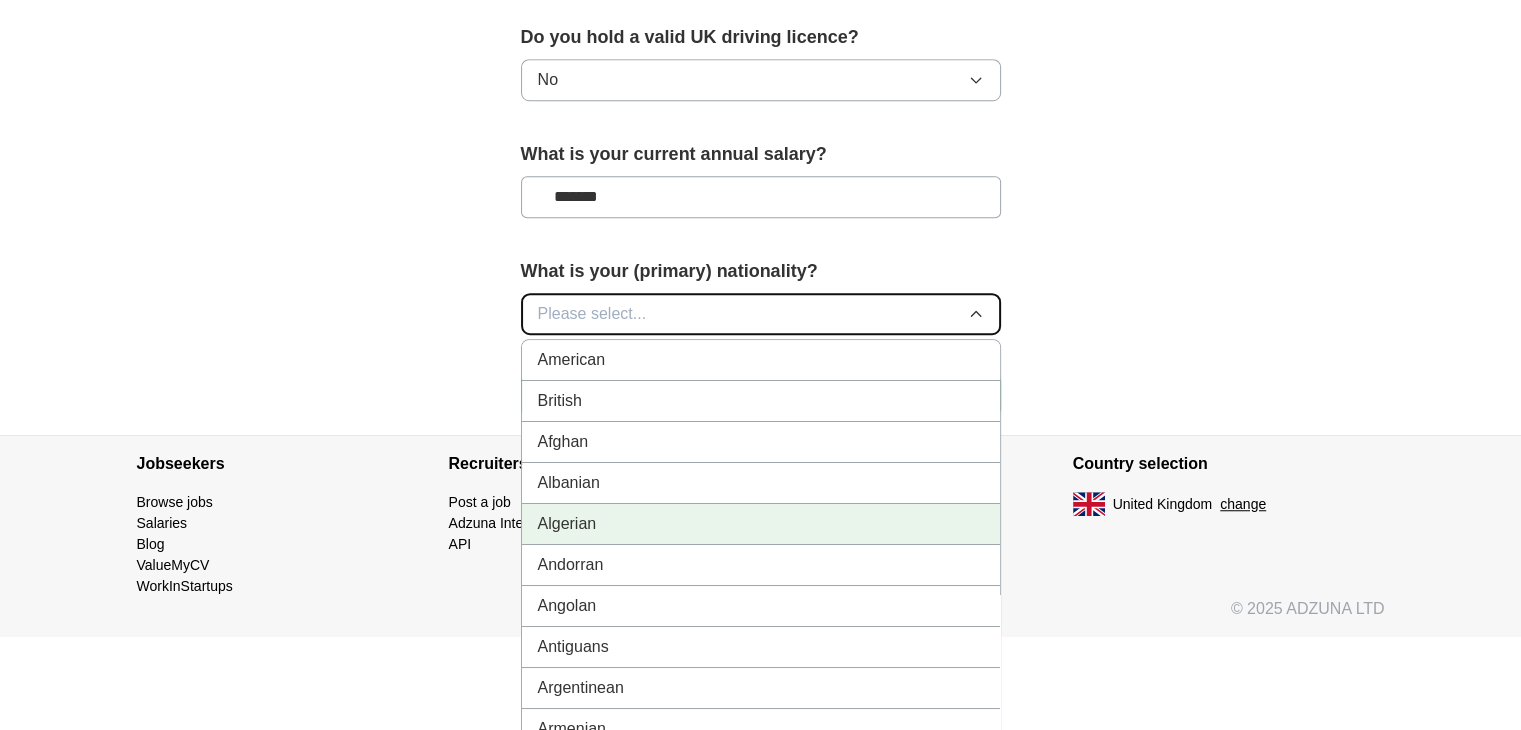 scroll, scrollTop: 1420, scrollLeft: 0, axis: vertical 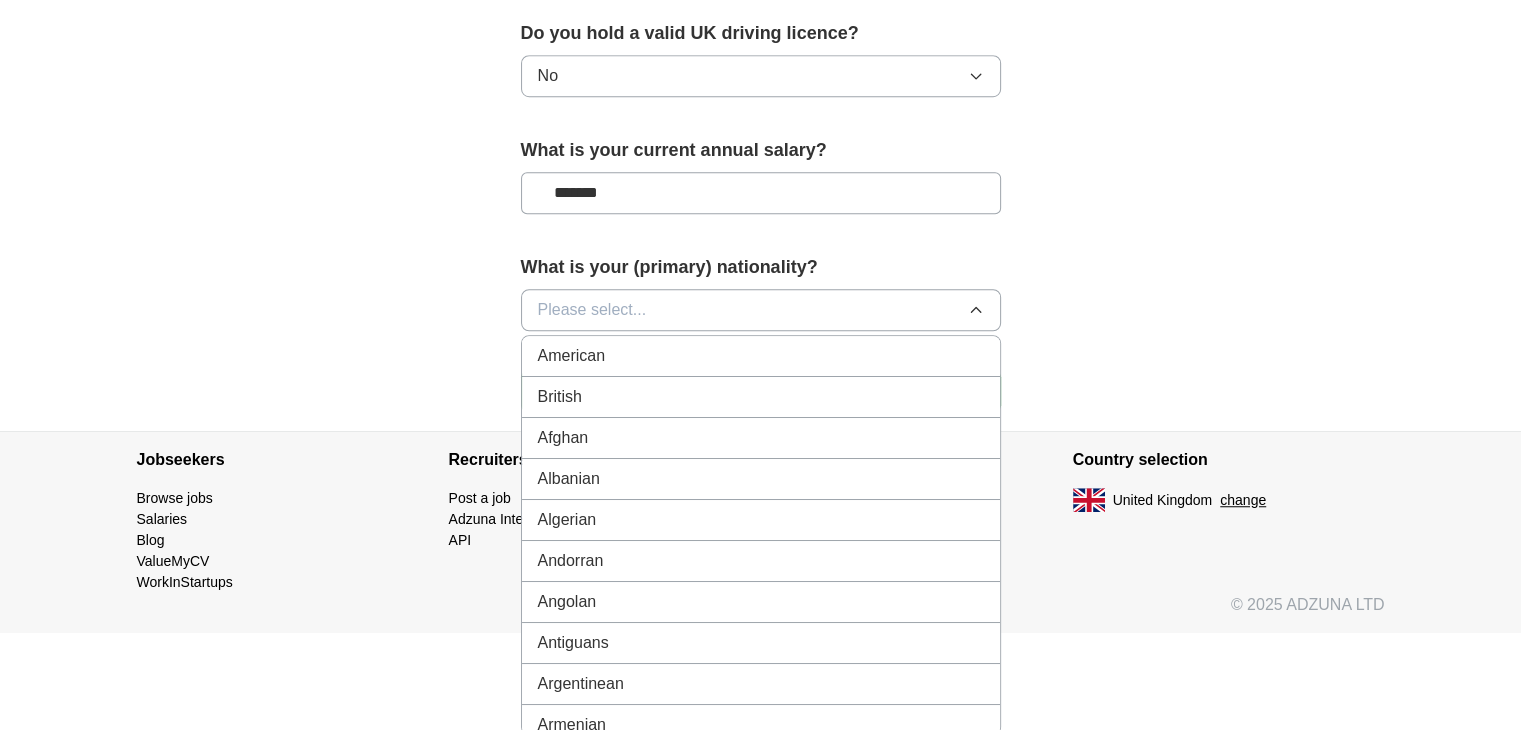 click on "American British Afghan Albanian Algerian Andorran Angolan Antiguans Argentinean Armenian Australian Austrian Azerbaijani Bahamian Bahraini Bangladeshi Barbadian Barbudans Batswana Belarusian Belgian Belizean Beninese Bhutanese Bolivian Bosnian Brazilian Bruneian Bulgarian Burkinabe Burmese Burundian Cambodian Cameroonian Canadian Cape Verdean Central African Chadian Chilean Chinese Colombian Comoran Congolese Costa Rican Croatian Cuban Cypriot Czech Danish Djibouti Dominican Dutch East Timorese Ecuadorean Egyptian Emirian Equatorial Guinean Eritrean Estonian Ethiopian Fijian Filipino Finnish French Gabonese Gambian Georgian German Ghanaian Greek Grenadian Guatemalan Guinea-Bissauan Guinean Guyanese Haitian Herzegovinian Honduran Hungarian Icelander Indian Indonesian Iranian Iraqi Irish Israeli Italian Ivorian Jamaican Japanese Jordanian Kazakhstani Kenyan Kittian and Nevisian Kuwaiti Kyrgyz Laotian Latvian Lebanese Liberian Libyan Liechtensteiner Lithuanian Luxembourger Macedonian Malagasy Malawian Malaysian" at bounding box center [761, 535] 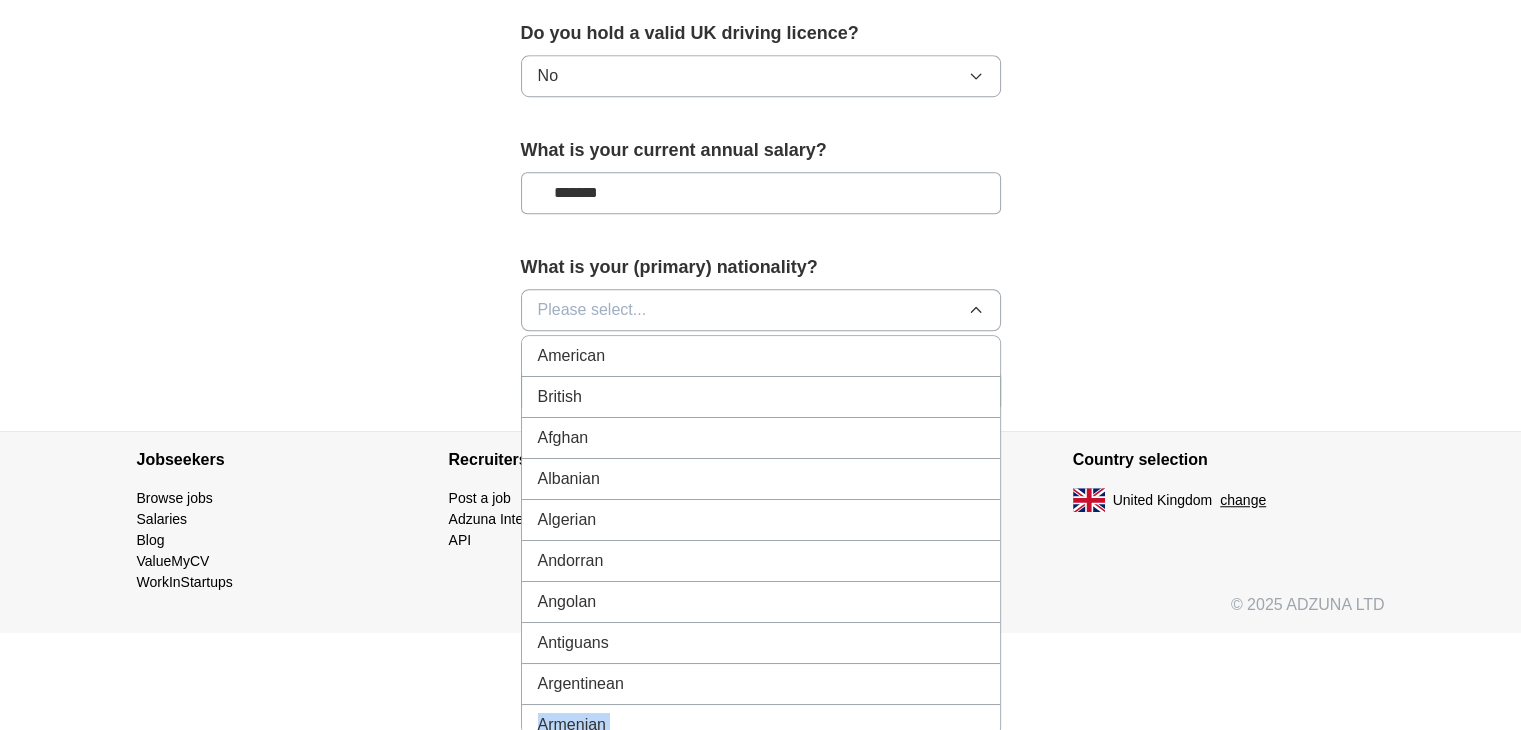 click on "American British Afghan Albanian Algerian Andorran Angolan Antiguans Argentinean Armenian Australian Austrian Azerbaijani Bahamian Bahraini Bangladeshi Barbadian Barbudans Batswana Belarusian Belgian Belizean Beninese Bhutanese Bolivian Bosnian Brazilian Bruneian Bulgarian Burkinabe Burmese Burundian Cambodian Cameroonian Canadian Cape Verdean Central African Chadian Chilean Chinese Colombian Comoran Congolese Costa Rican Croatian Cuban Cypriot Czech Danish Djibouti Dominican Dutch East Timorese Ecuadorean Egyptian Emirian Equatorial Guinean Eritrean Estonian Ethiopian Fijian Filipino Finnish French Gabonese Gambian Georgian German Ghanaian Greek Grenadian Guatemalan Guinea-Bissauan Guinean Guyanese Haitian Herzegovinian Honduran Hungarian Icelander Indian Indonesian Iranian Iraqi Irish Israeli Italian Ivorian Jamaican Japanese Jordanian Kazakhstani Kenyan Kittian and Nevisian Kuwaiti Kyrgyz Laotian Latvian Lebanese Liberian Libyan Liechtensteiner Lithuanian Luxembourger Macedonian Malagasy Malawian Malaysian" at bounding box center [761, 535] 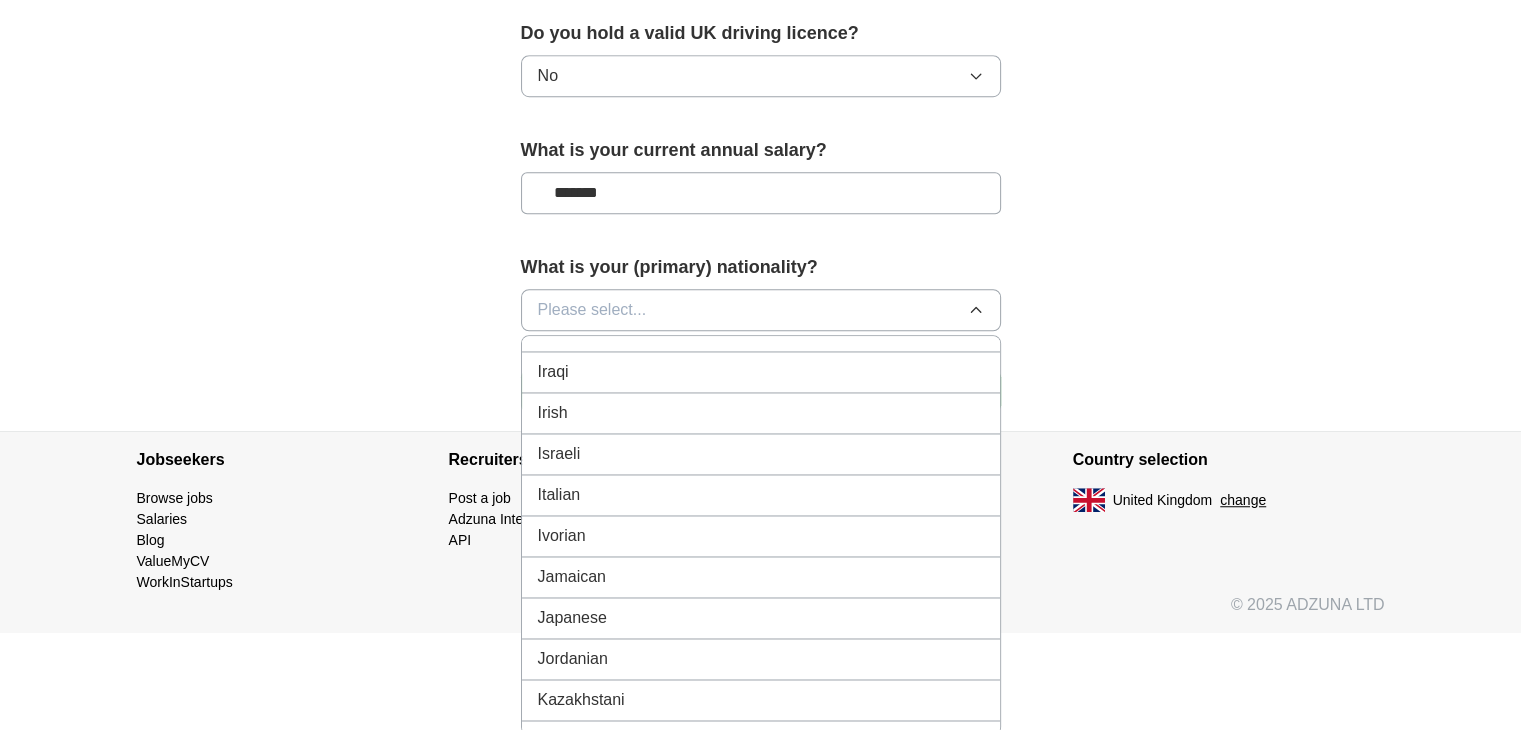 scroll, scrollTop: 3493, scrollLeft: 0, axis: vertical 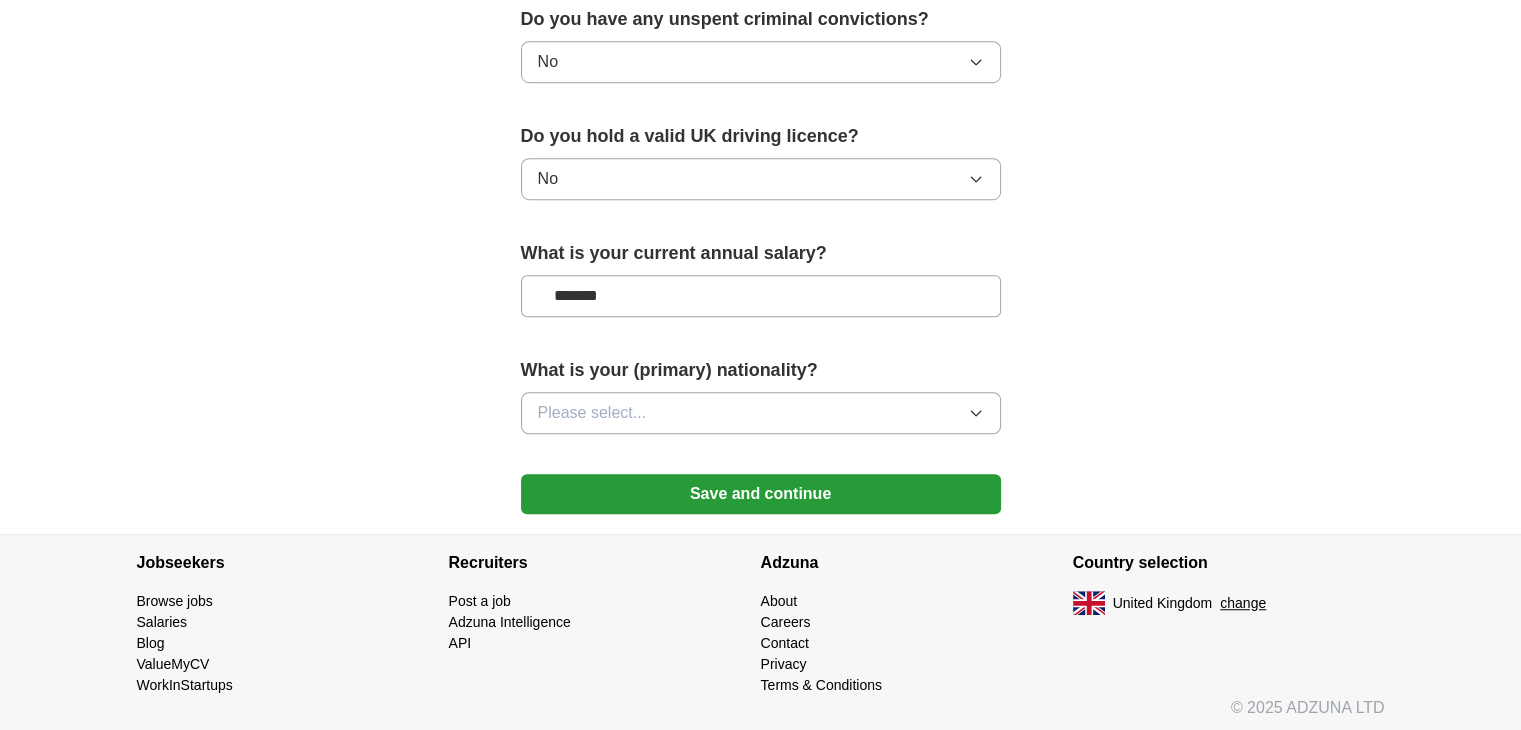 click on "**********" at bounding box center [760, -291] 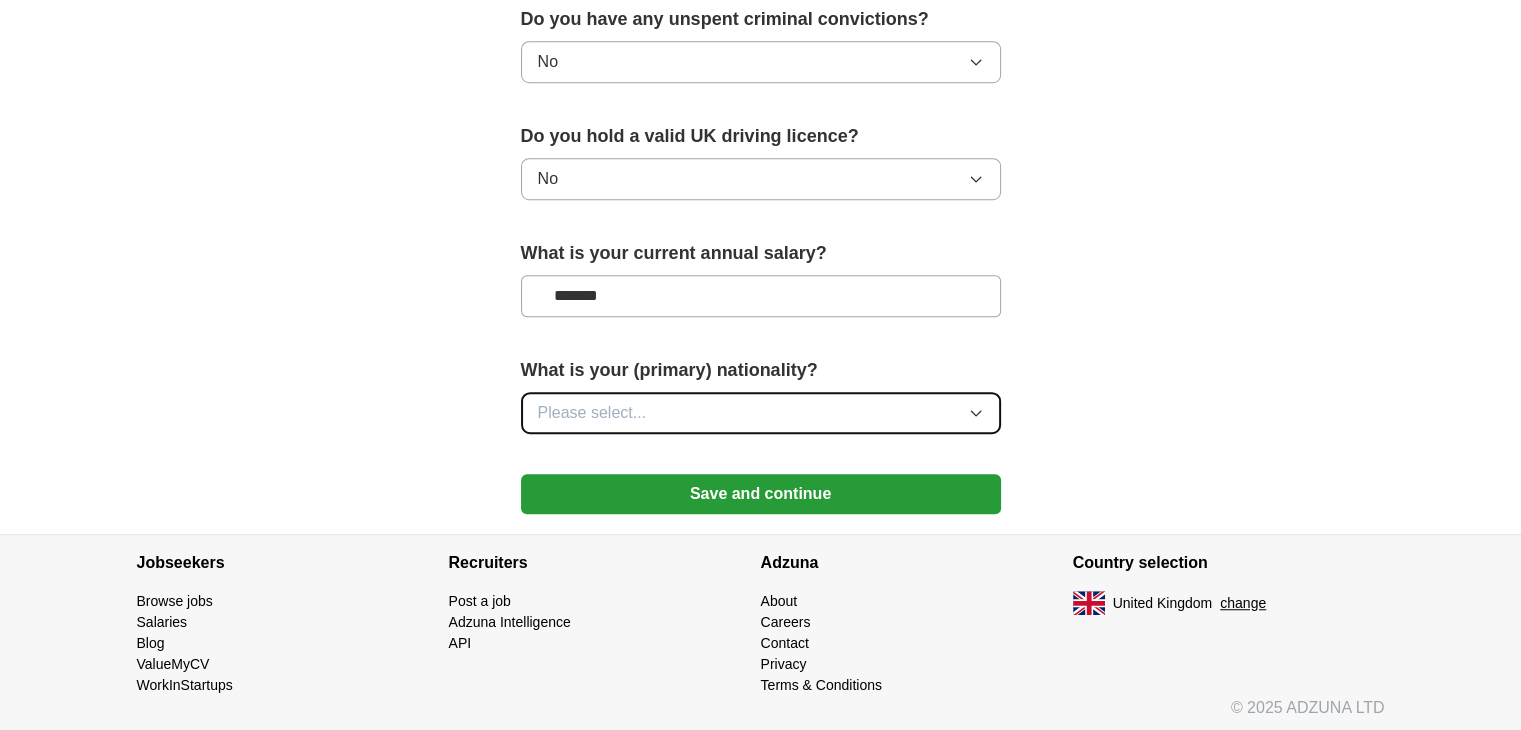 click 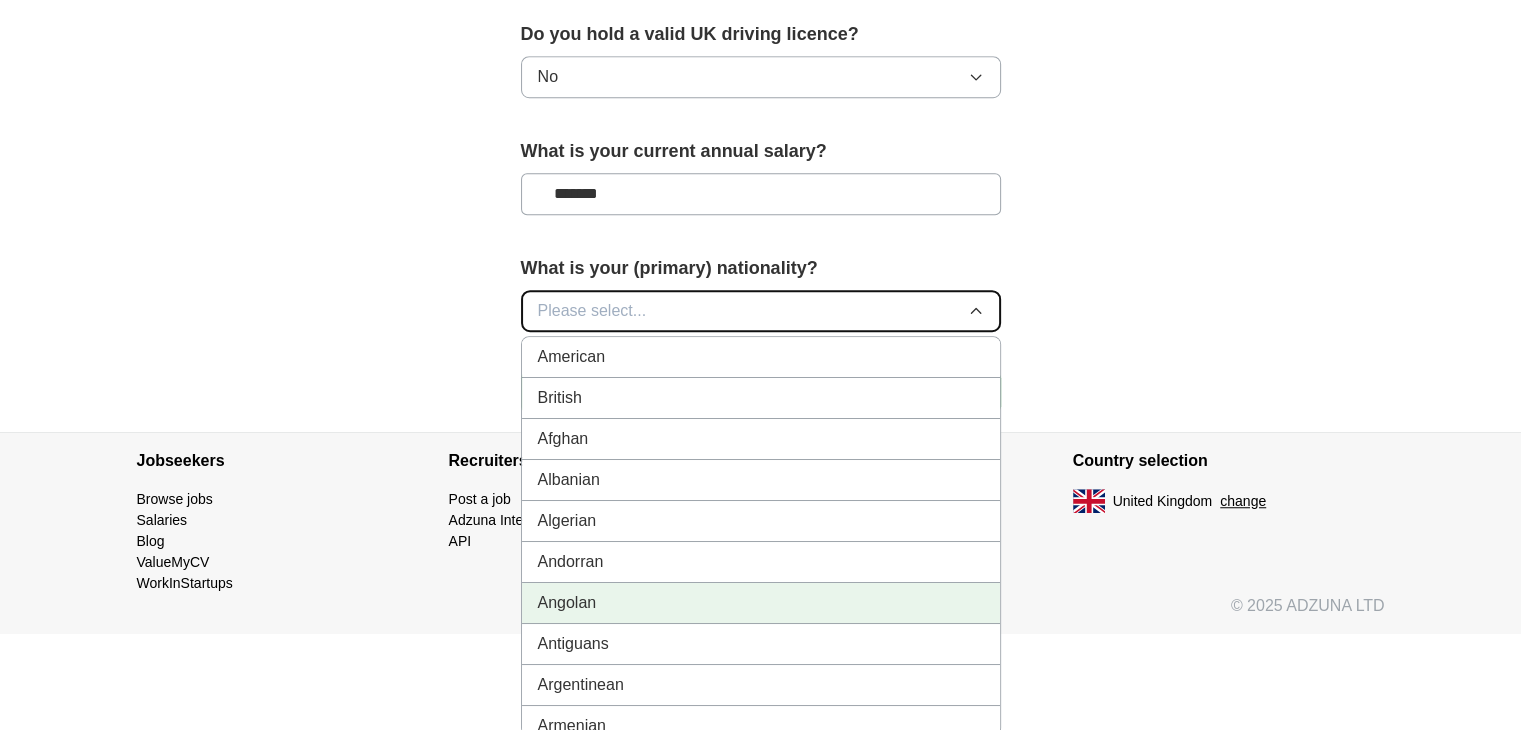 scroll, scrollTop: 1420, scrollLeft: 0, axis: vertical 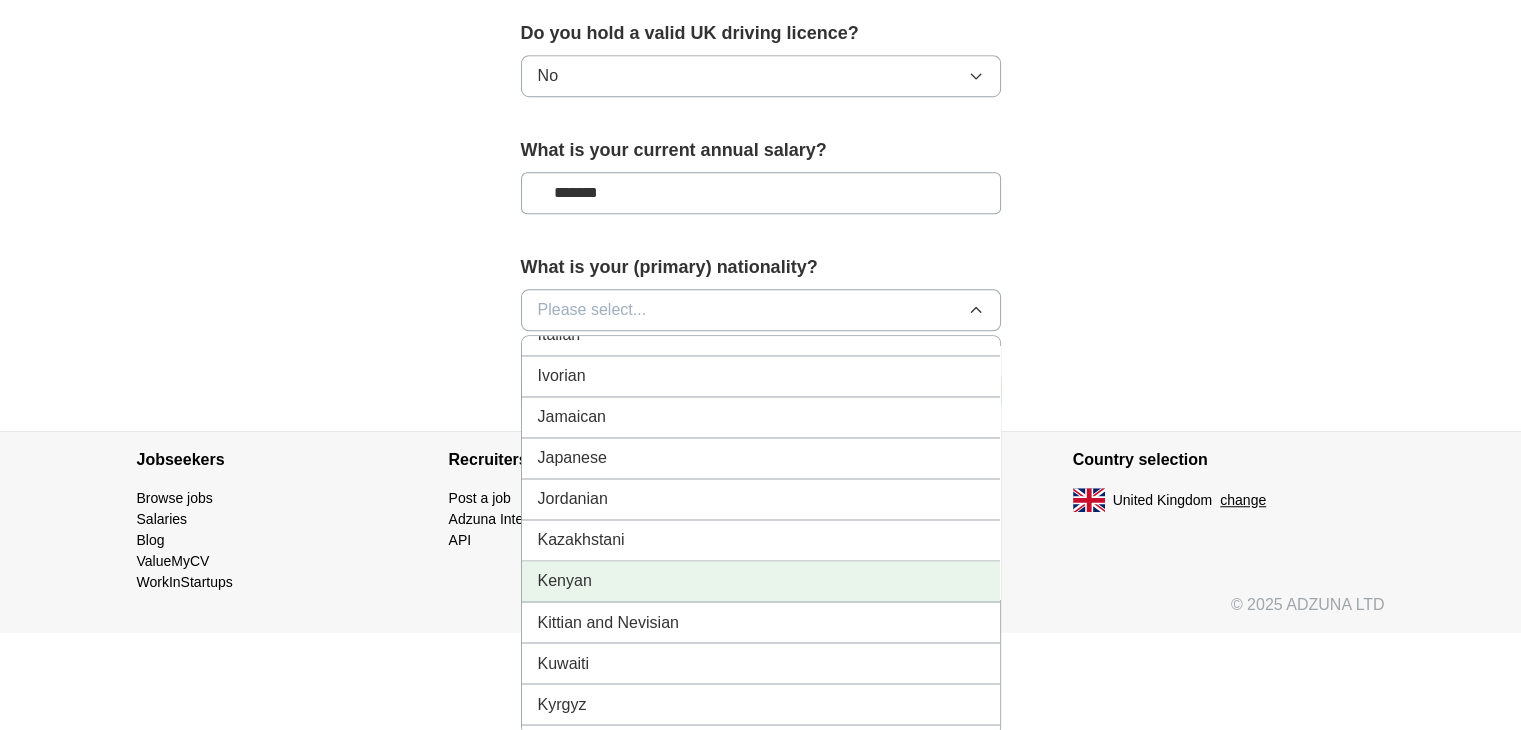 click on "Kenyan" at bounding box center (761, 581) 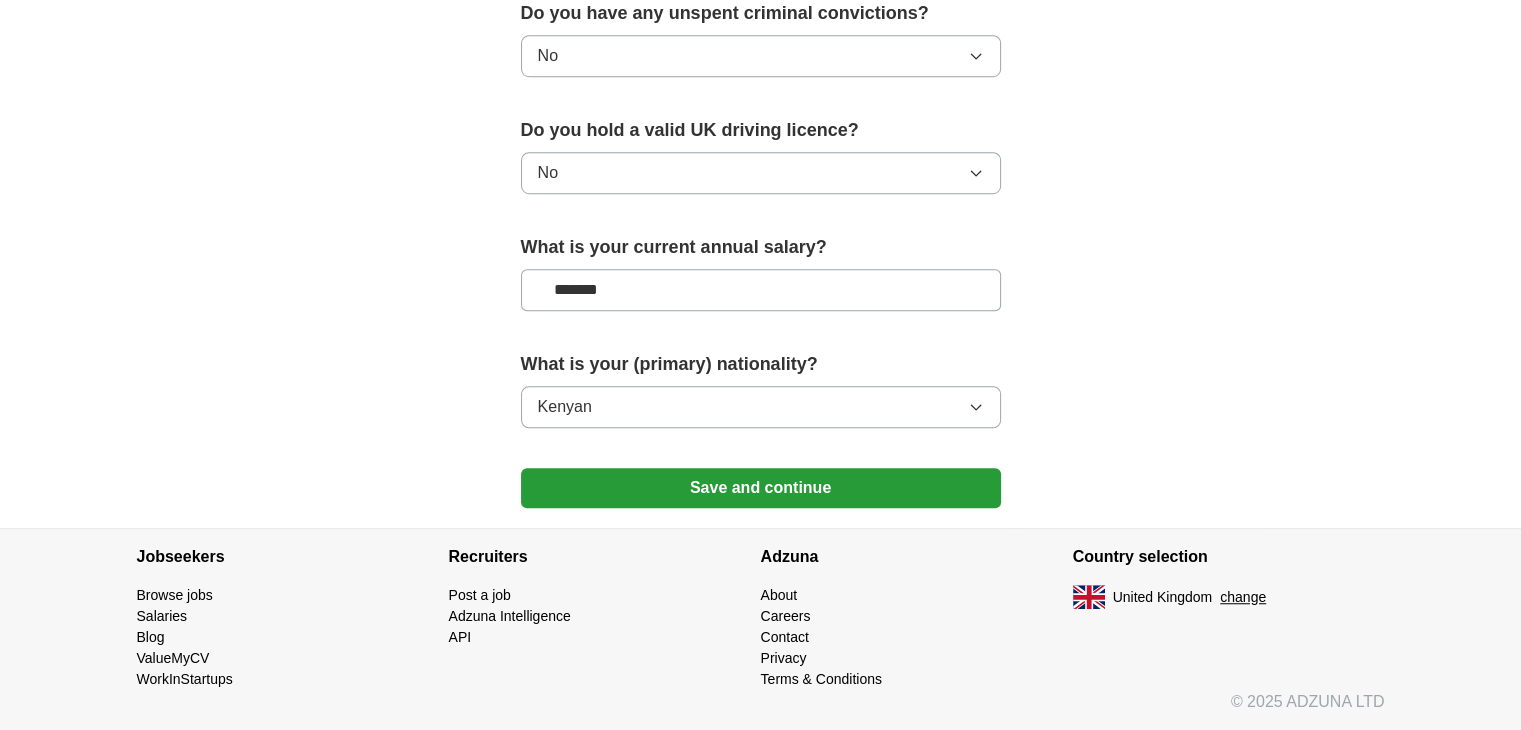 scroll, scrollTop: 1317, scrollLeft: 0, axis: vertical 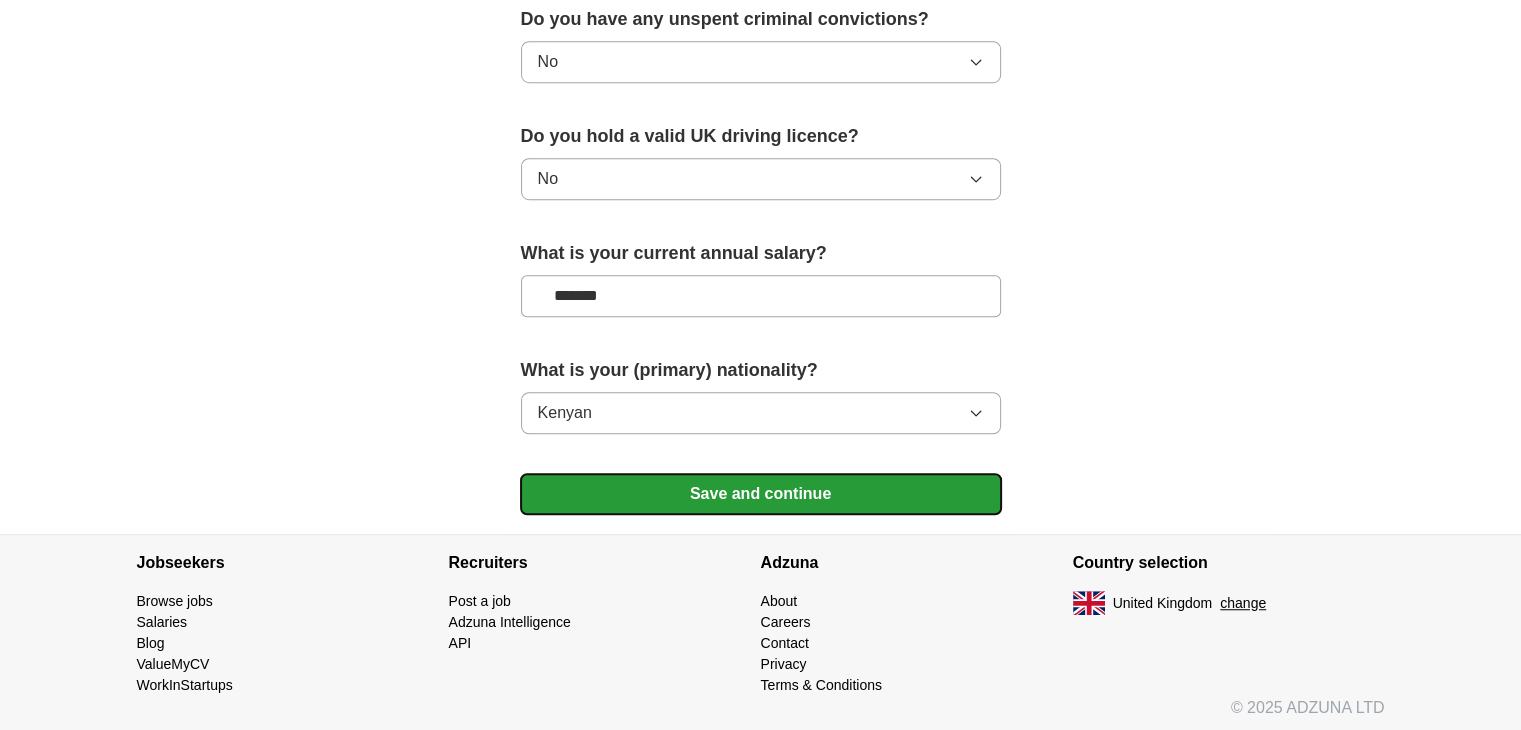 click on "Save and continue" at bounding box center (761, 494) 